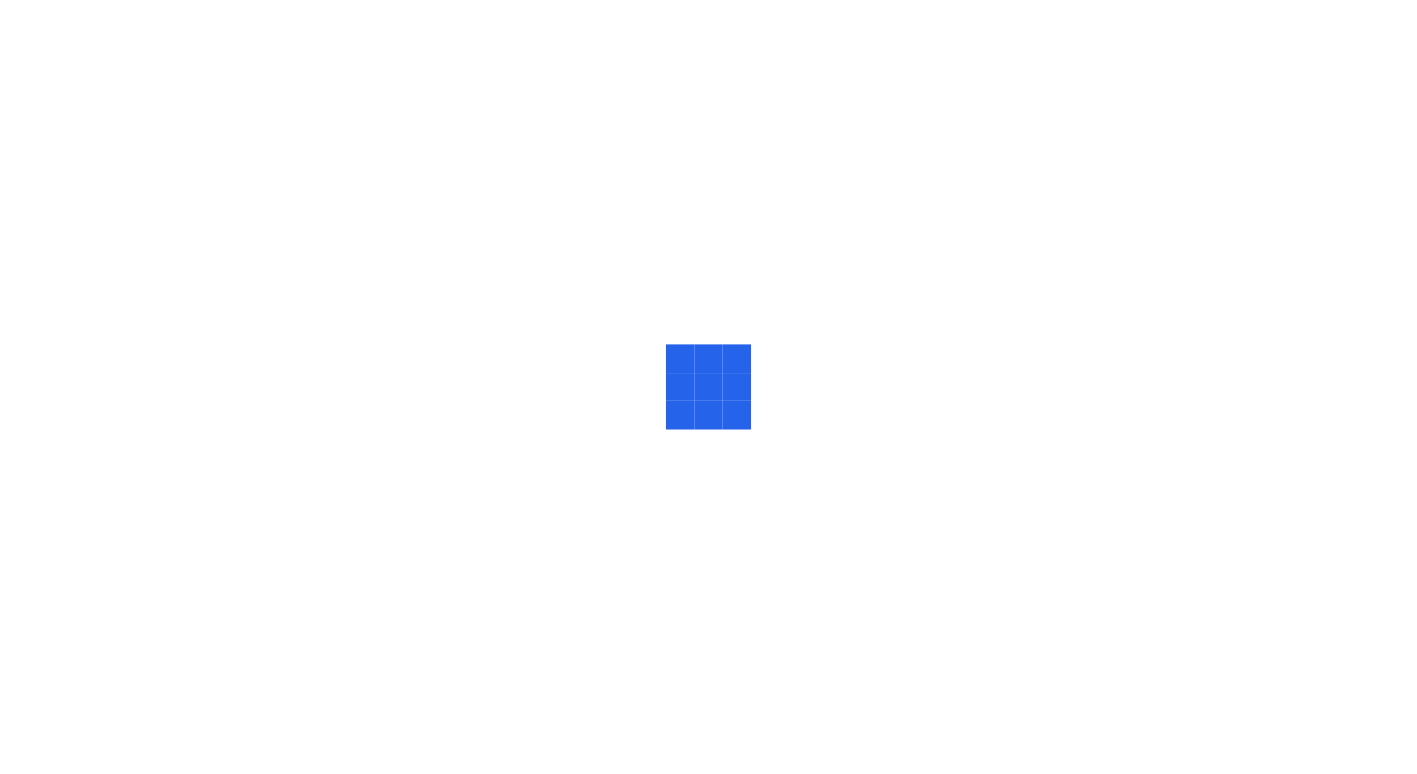 scroll, scrollTop: 0, scrollLeft: 0, axis: both 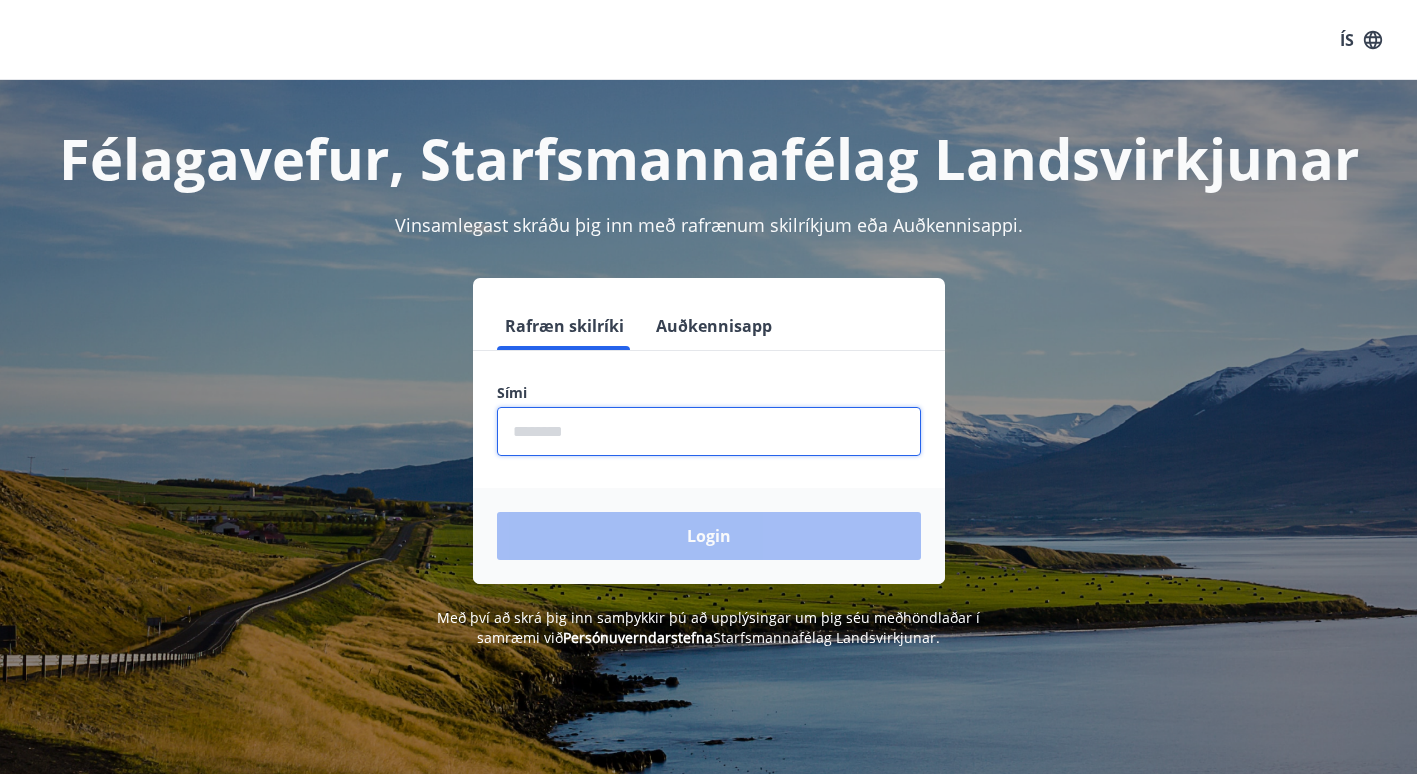 click at bounding box center (709, 431) 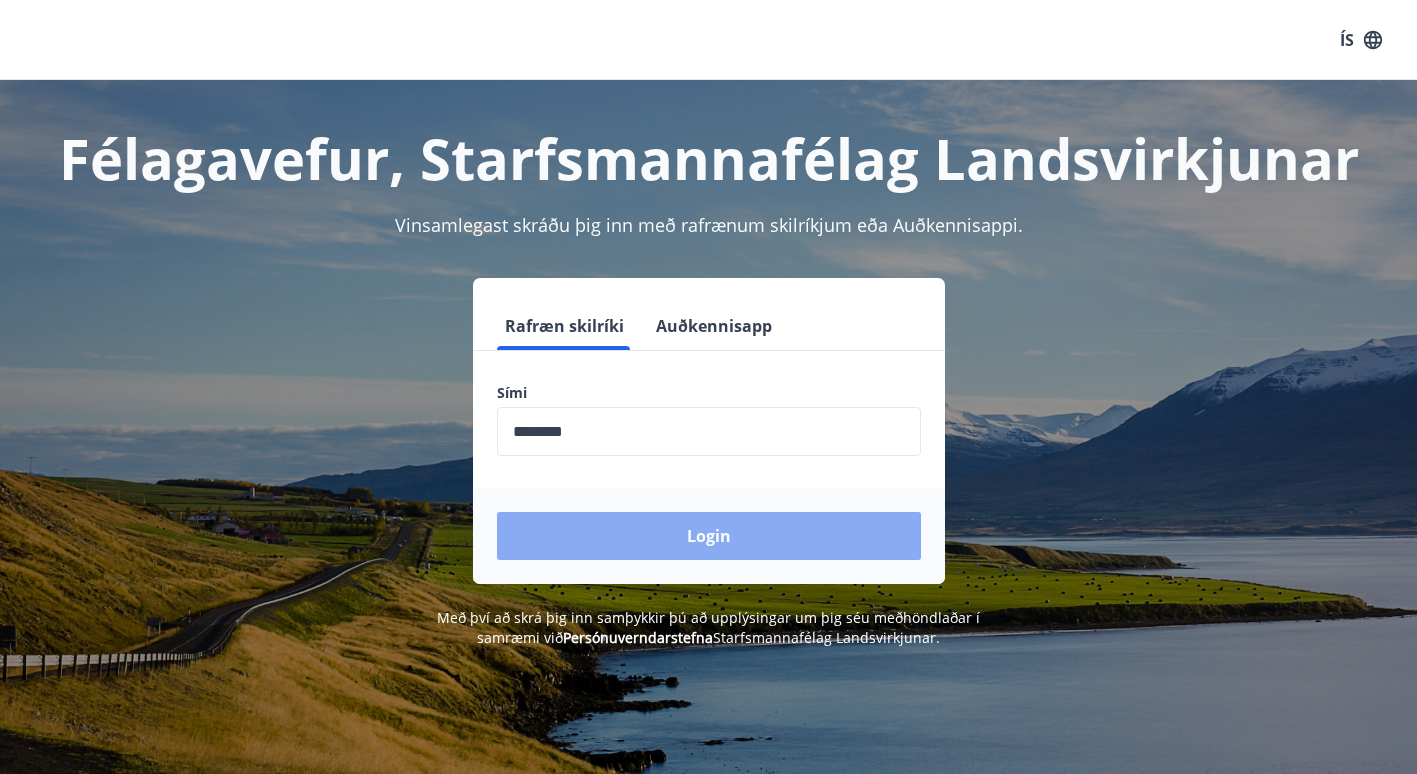 click on "Login" at bounding box center [709, 536] 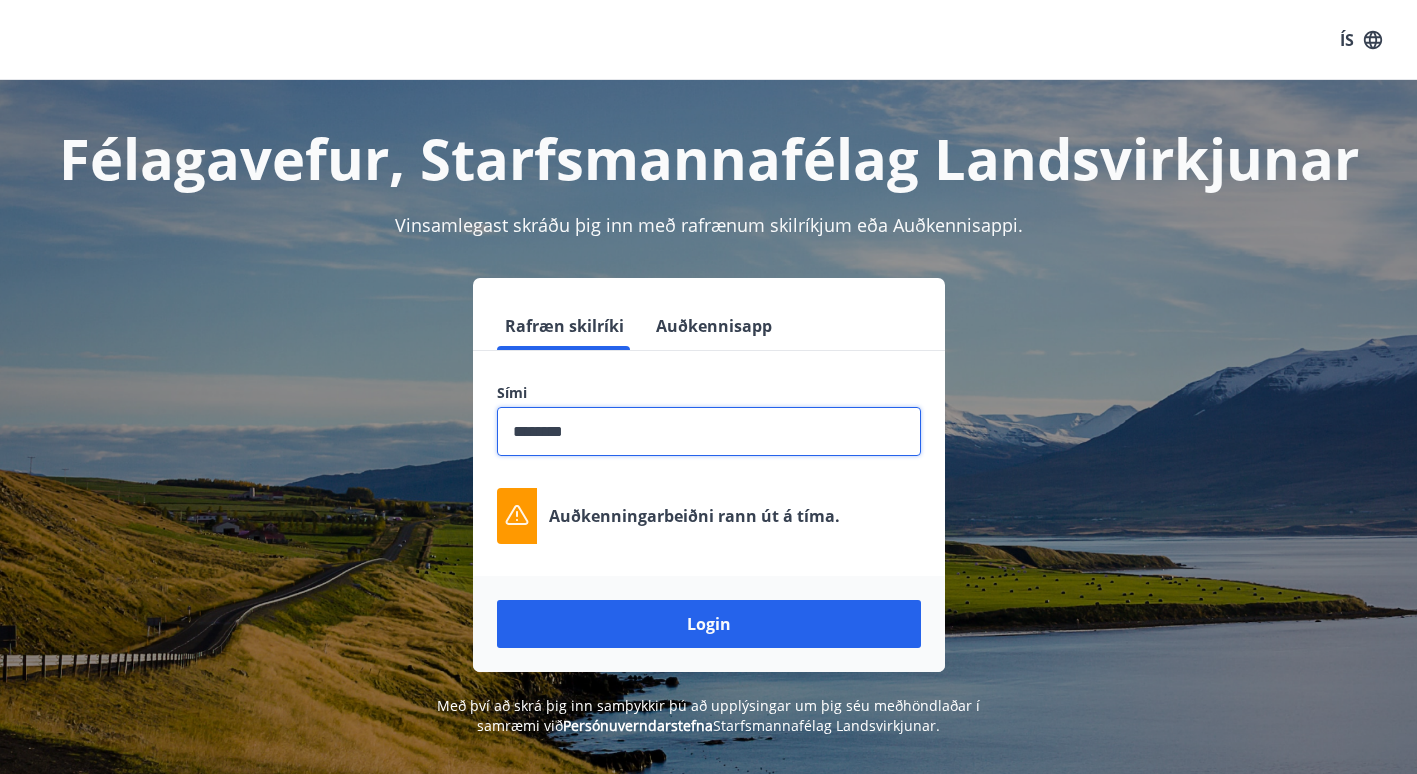 click at bounding box center (709, 431) 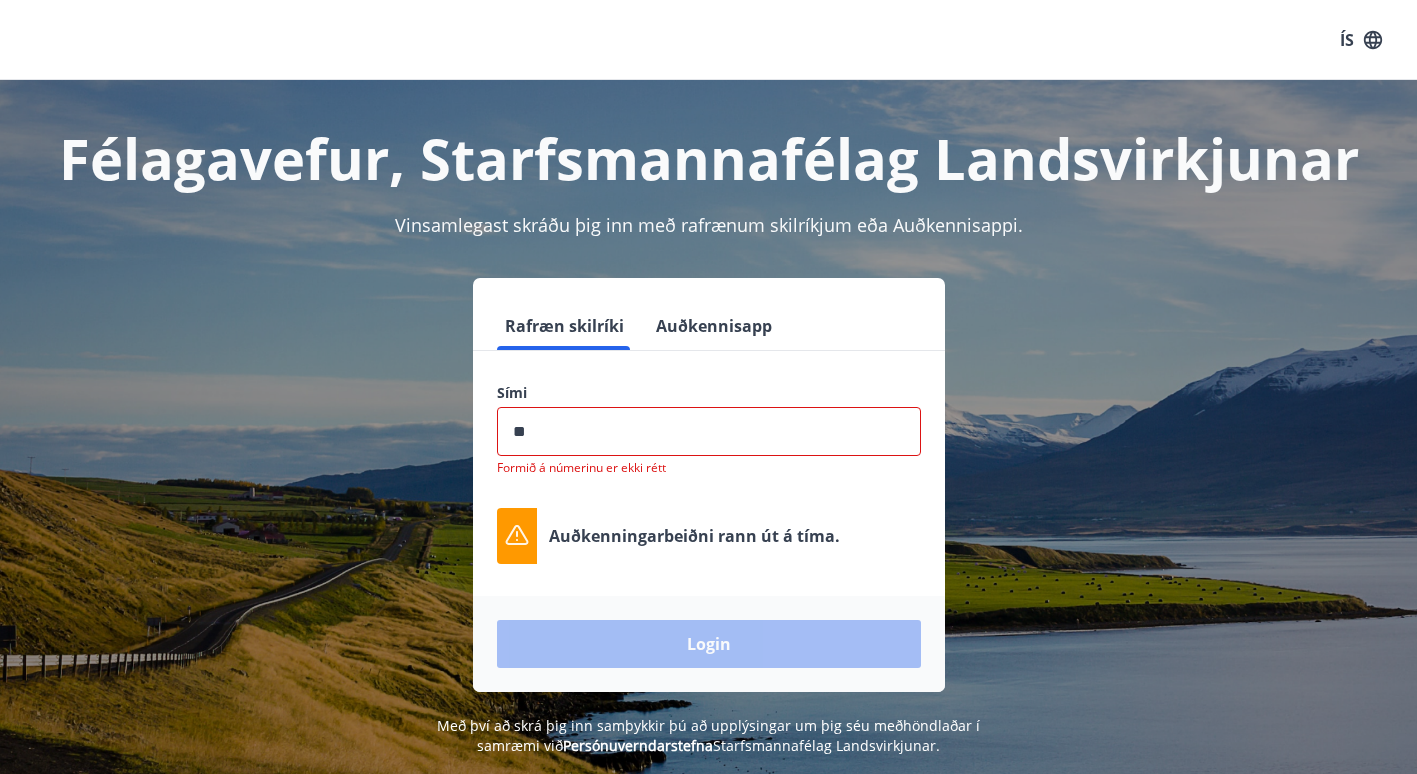 type on "*" 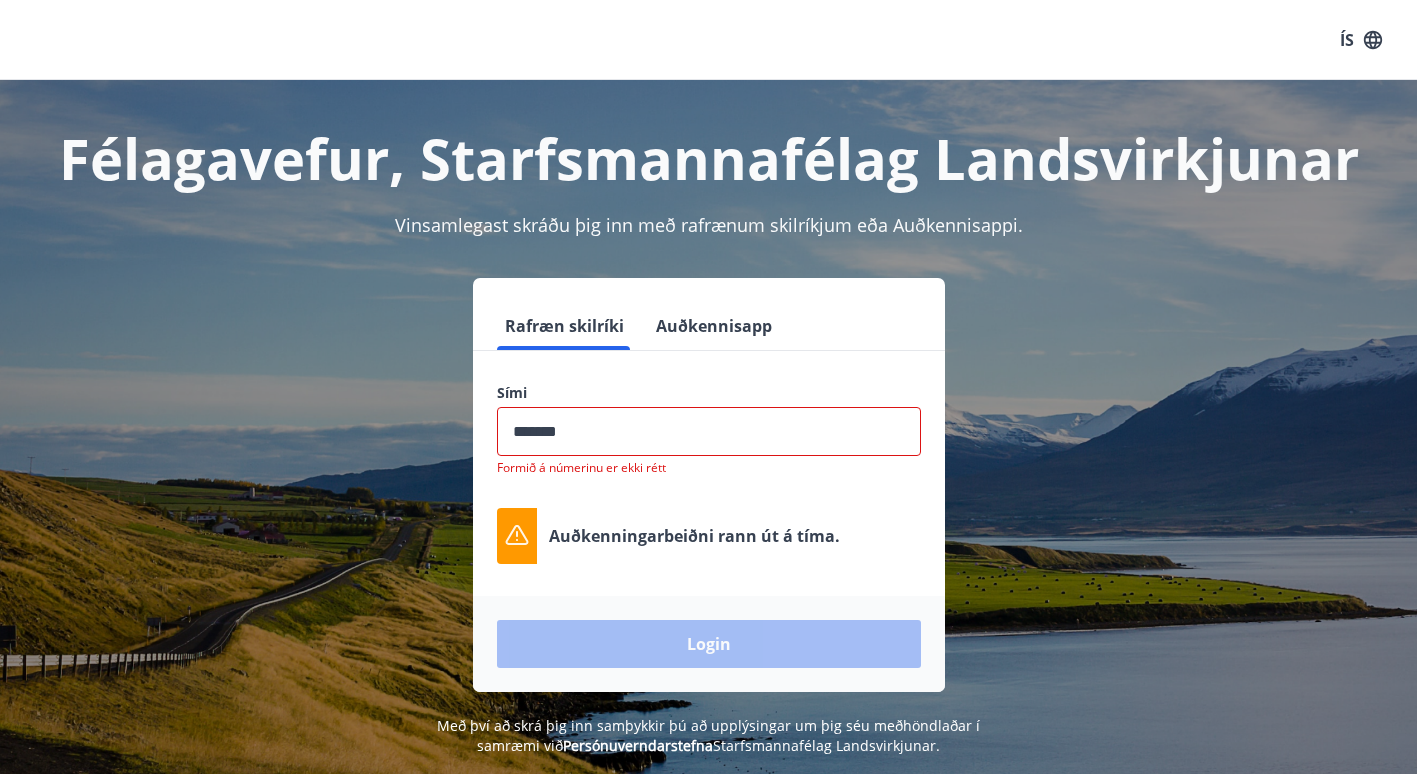 type on "********" 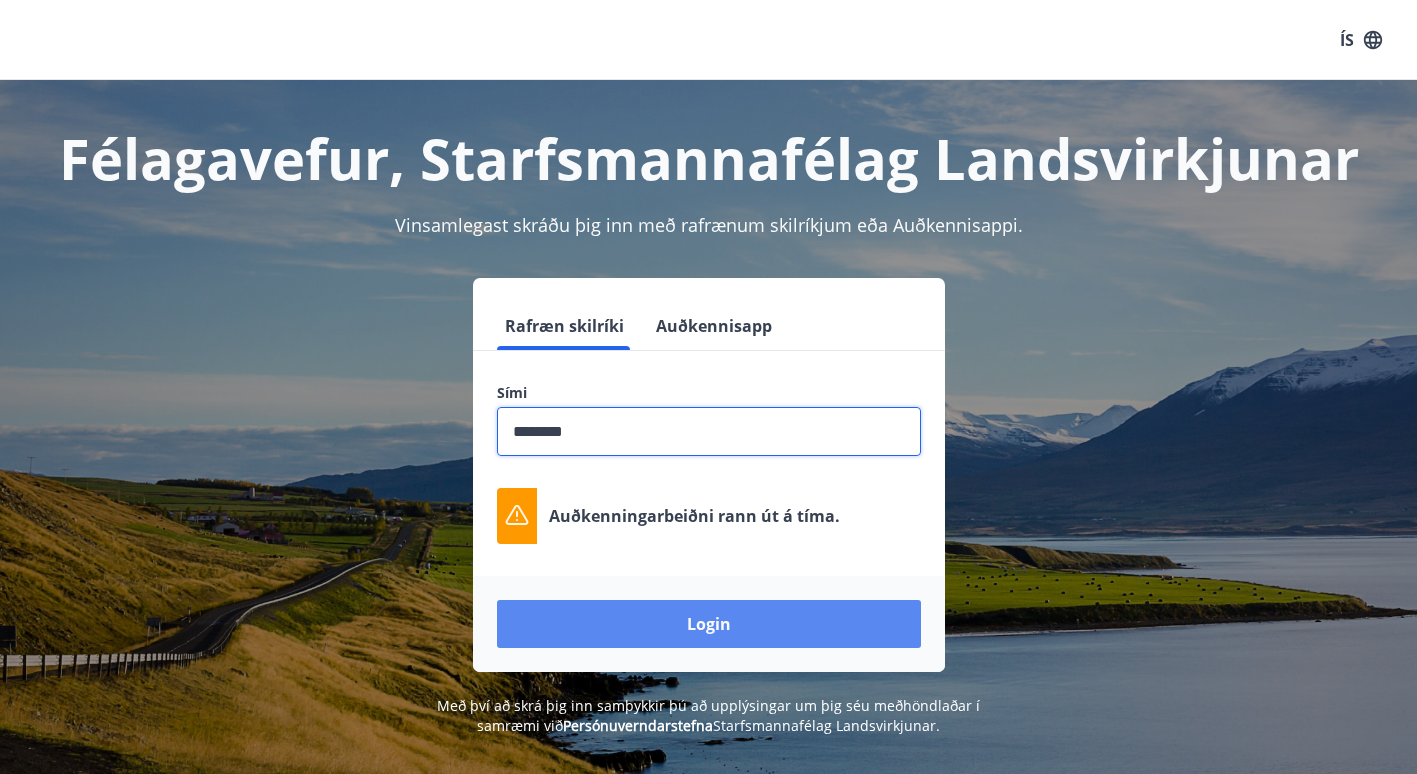 click on "Login" at bounding box center [709, 624] 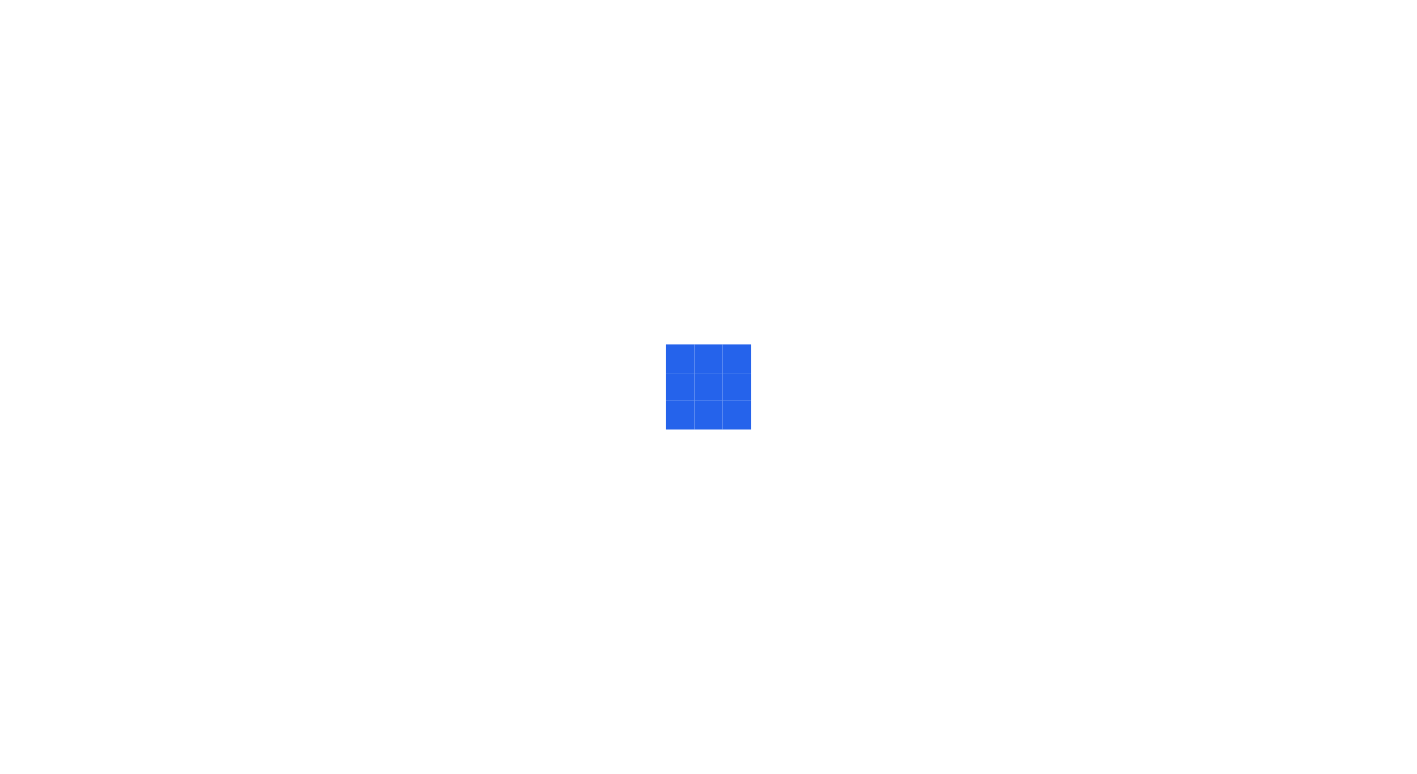 scroll, scrollTop: 0, scrollLeft: 0, axis: both 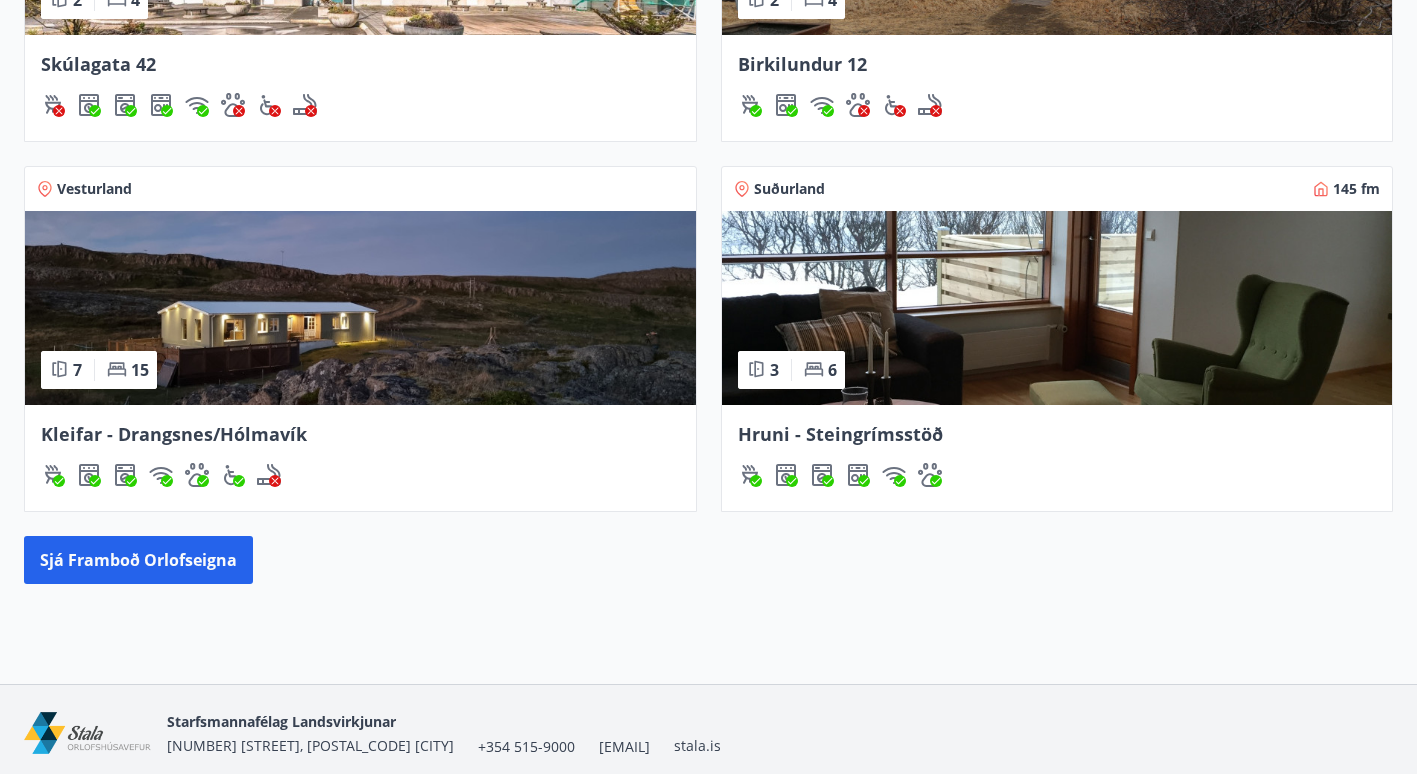click at bounding box center (360, 308) 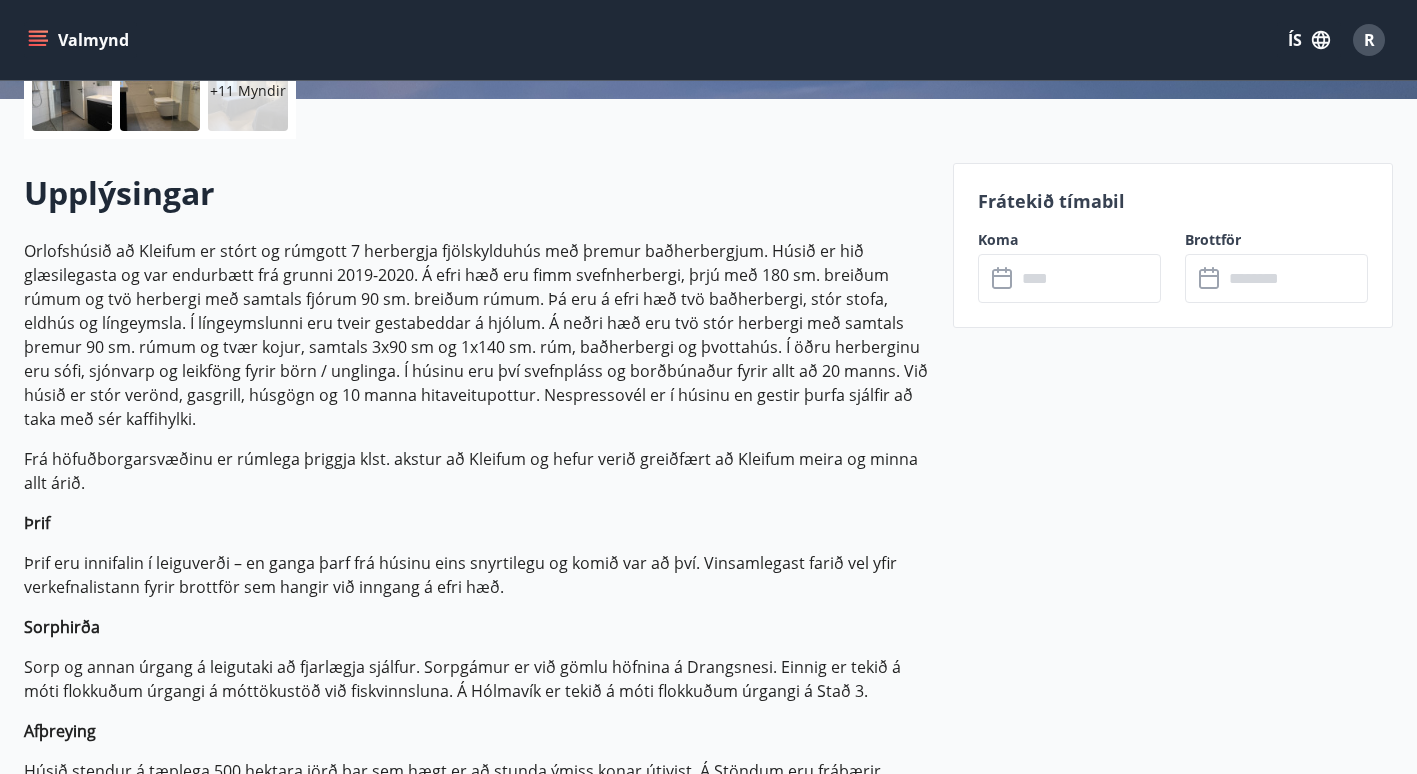 scroll, scrollTop: 652, scrollLeft: 0, axis: vertical 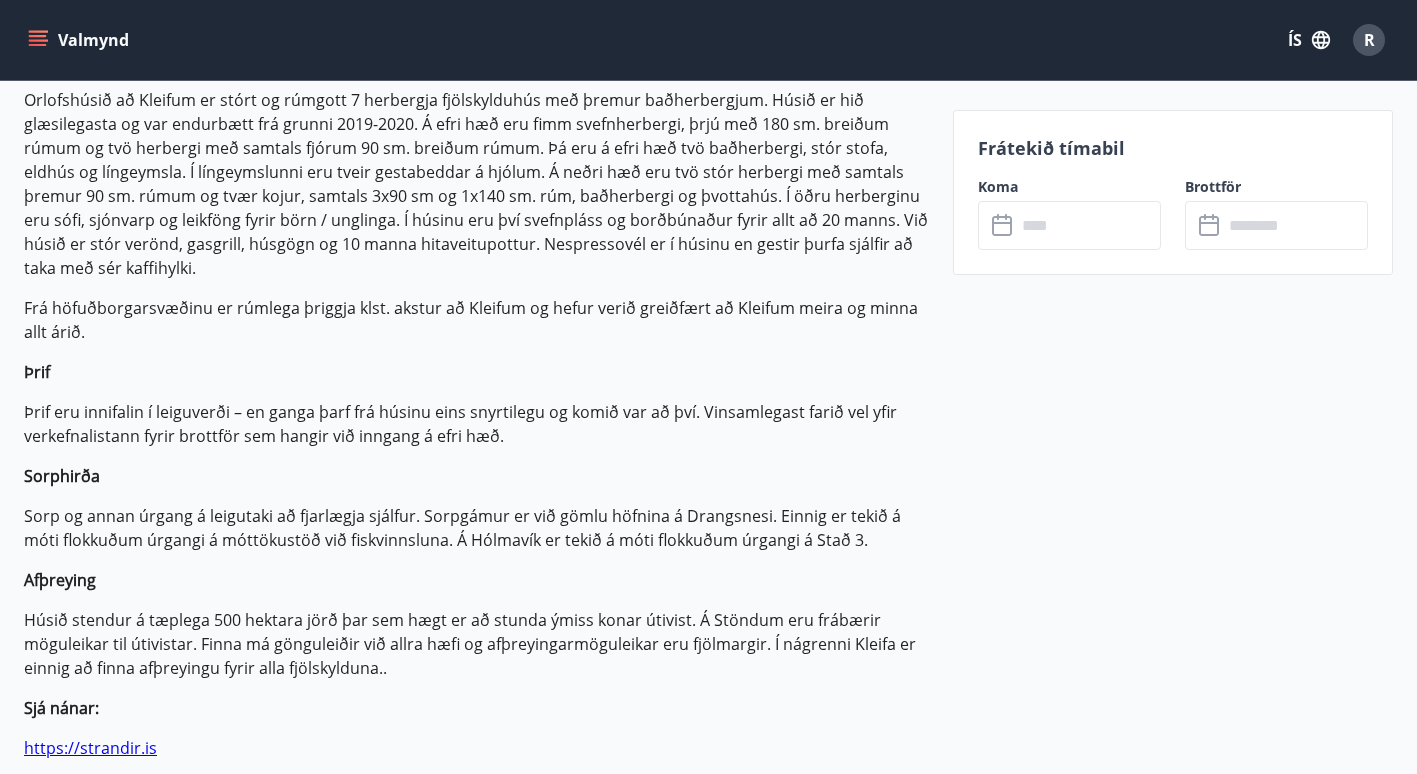 click 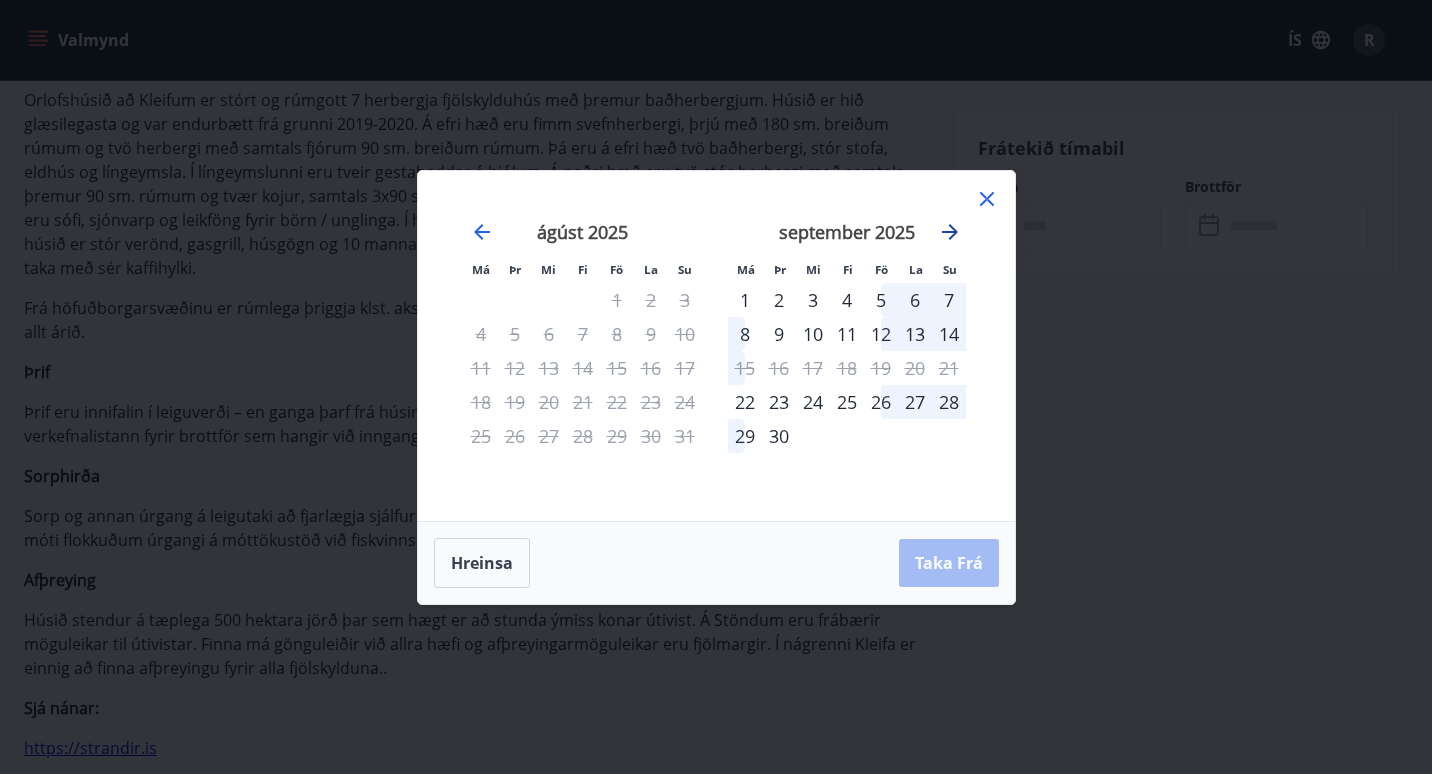 click 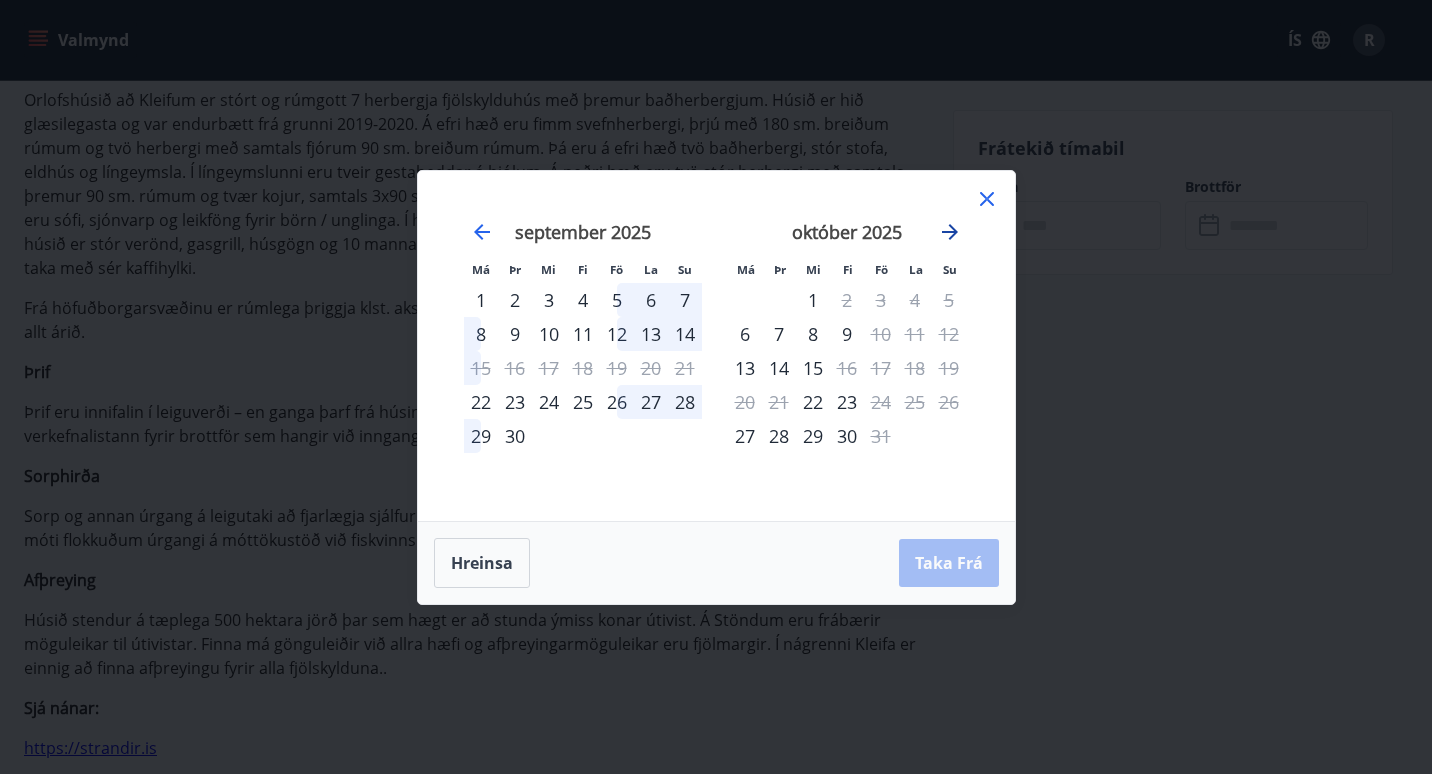 click 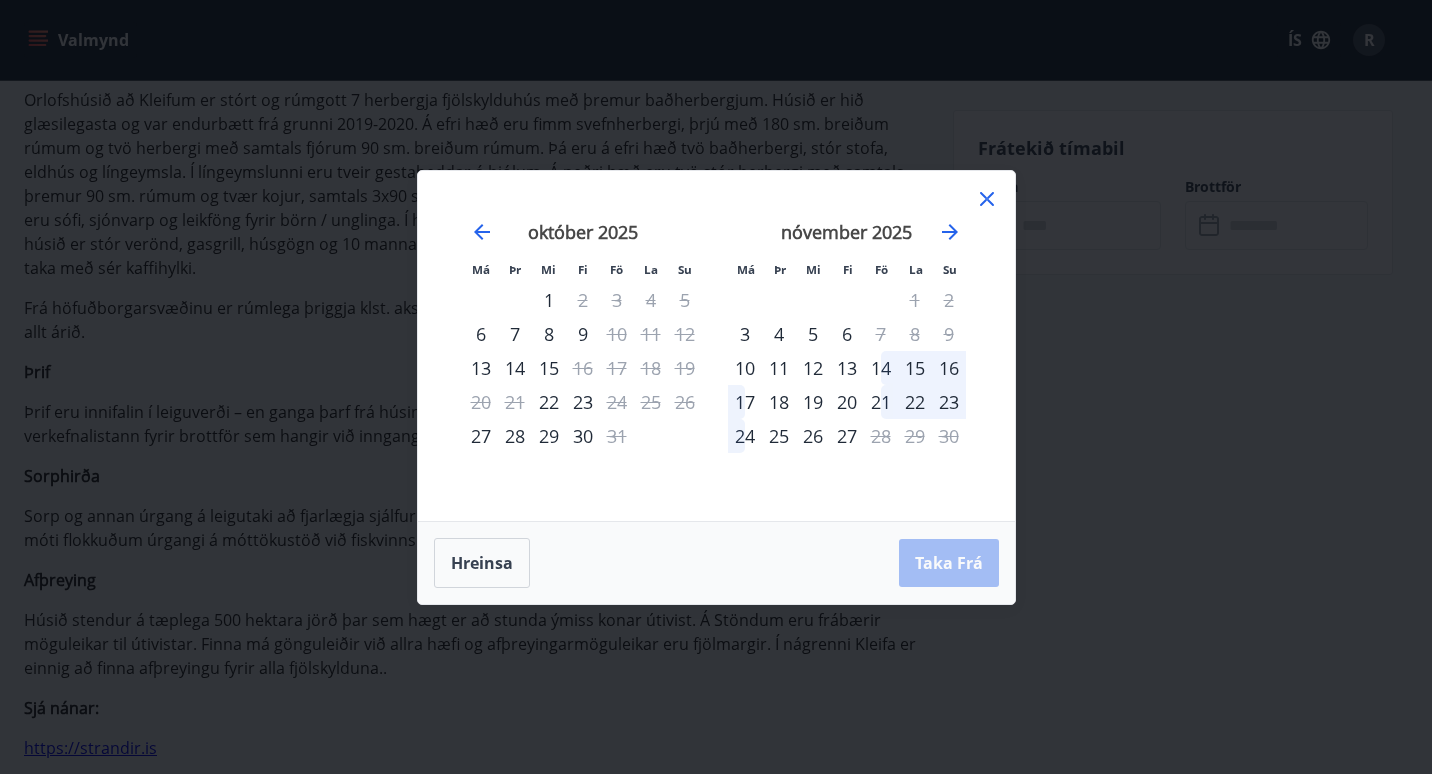 click on "14" at bounding box center [881, 368] 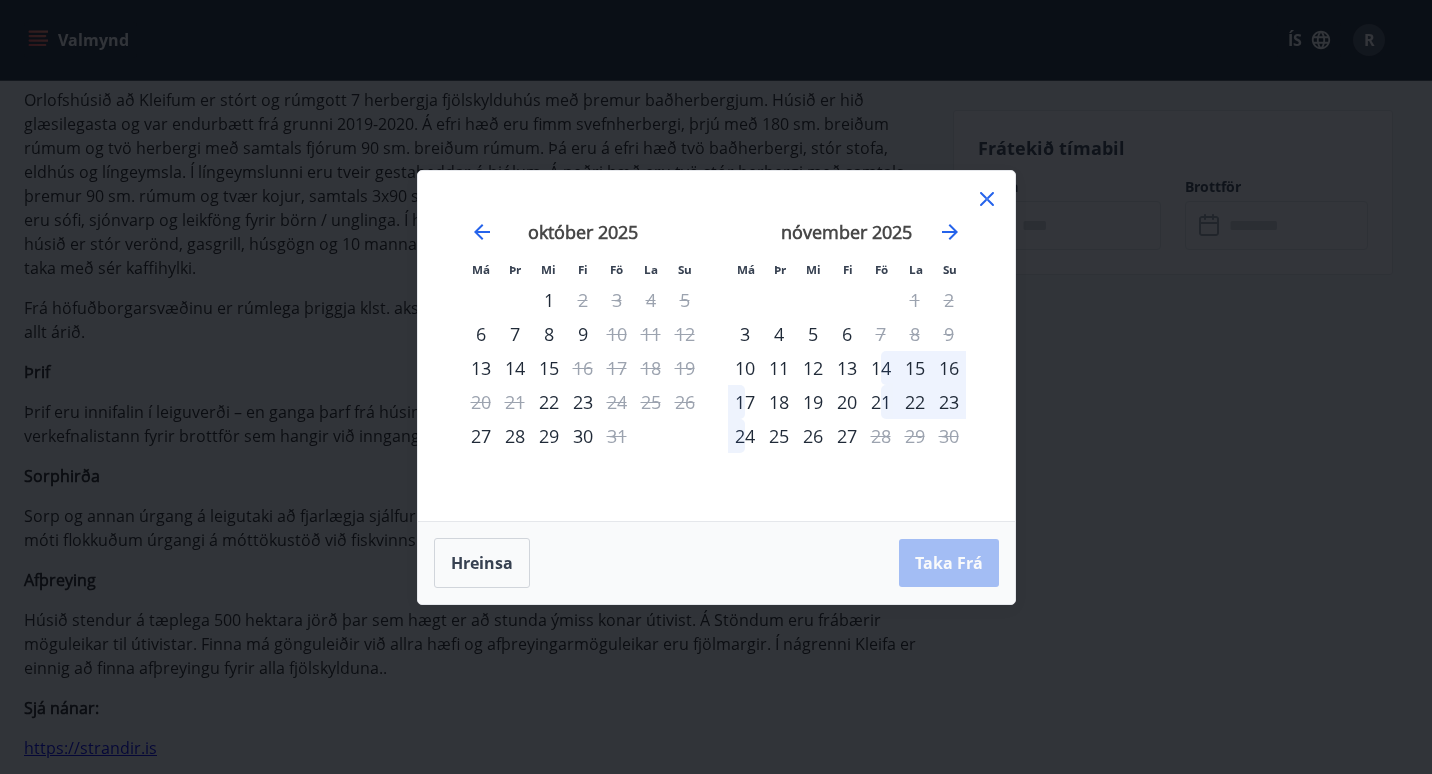 click on "15" at bounding box center (915, 368) 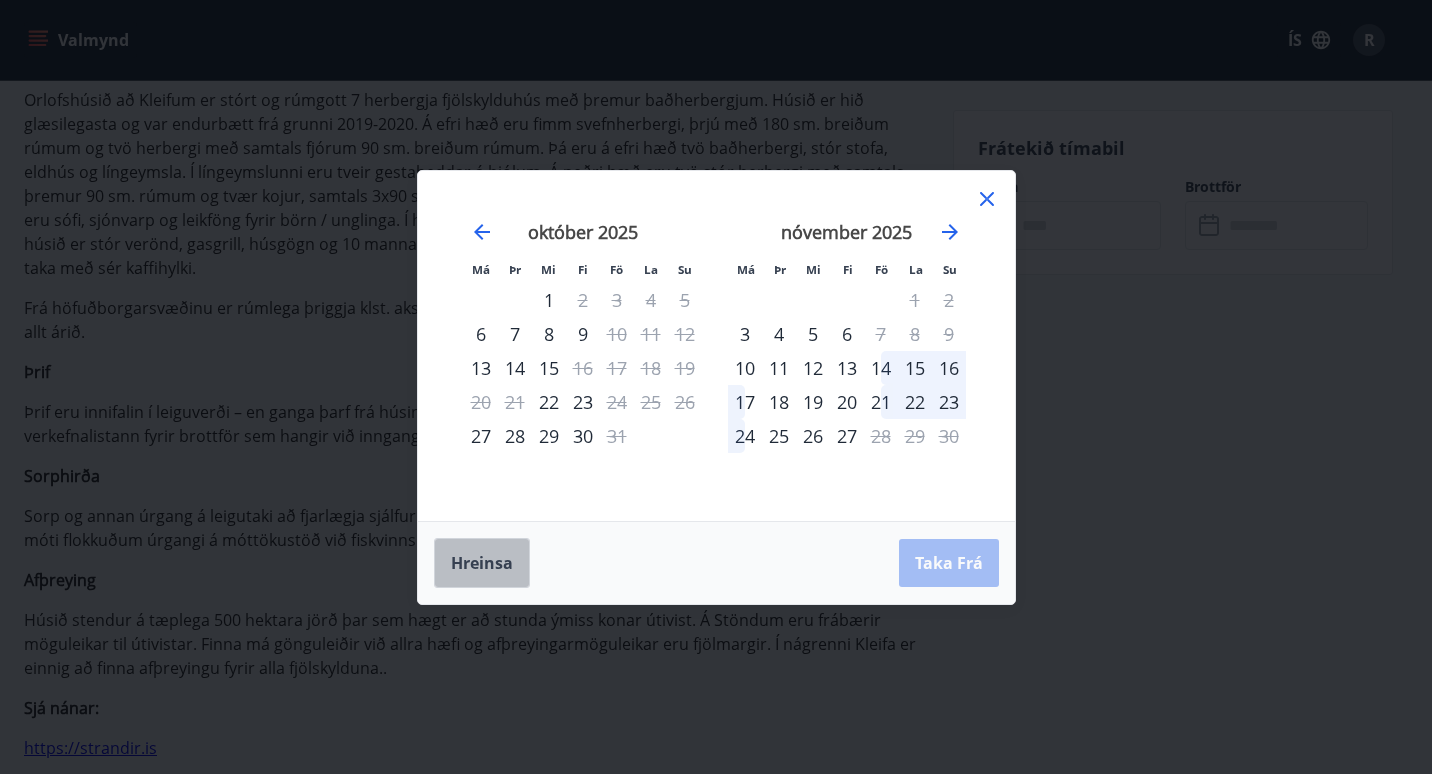 click on "Hreinsa" at bounding box center (482, 563) 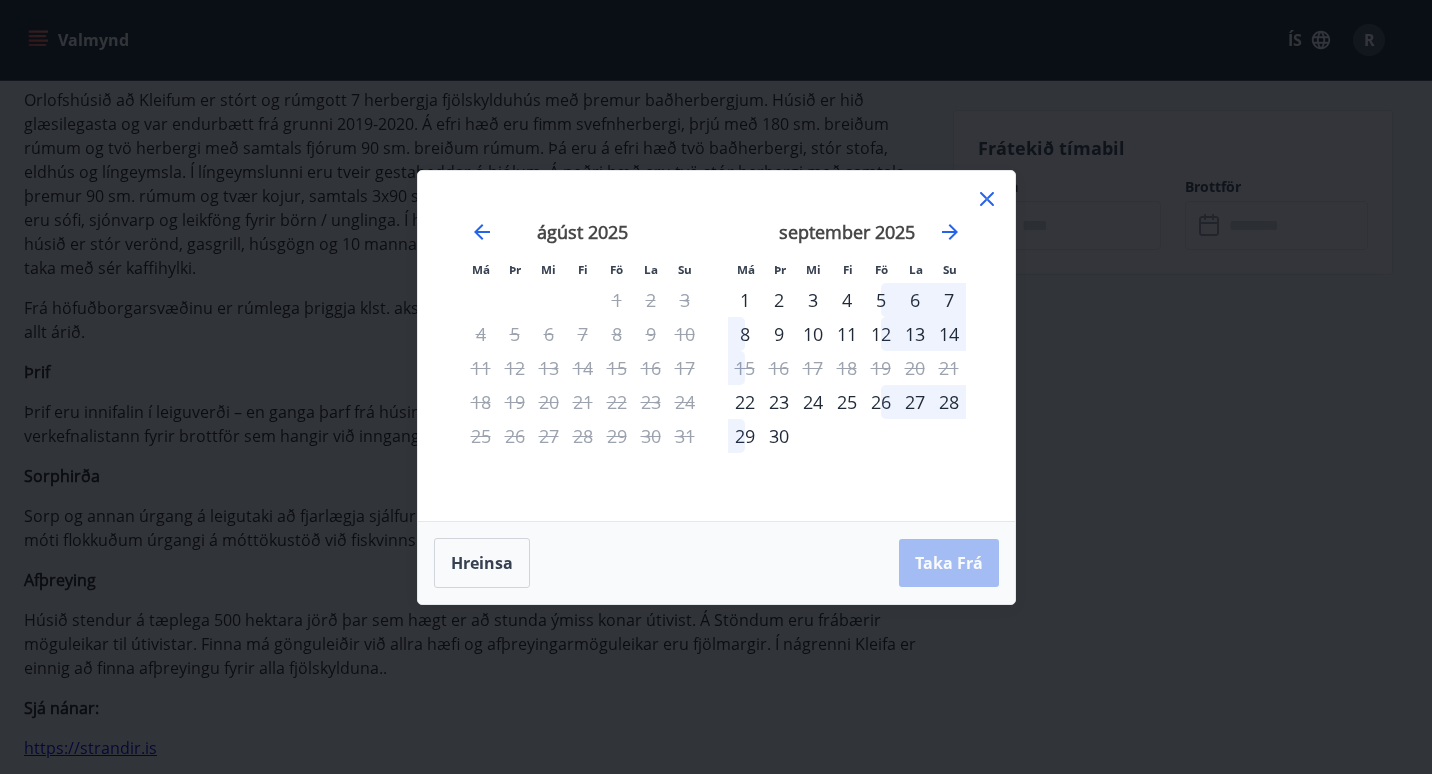 click on "6" at bounding box center (915, 300) 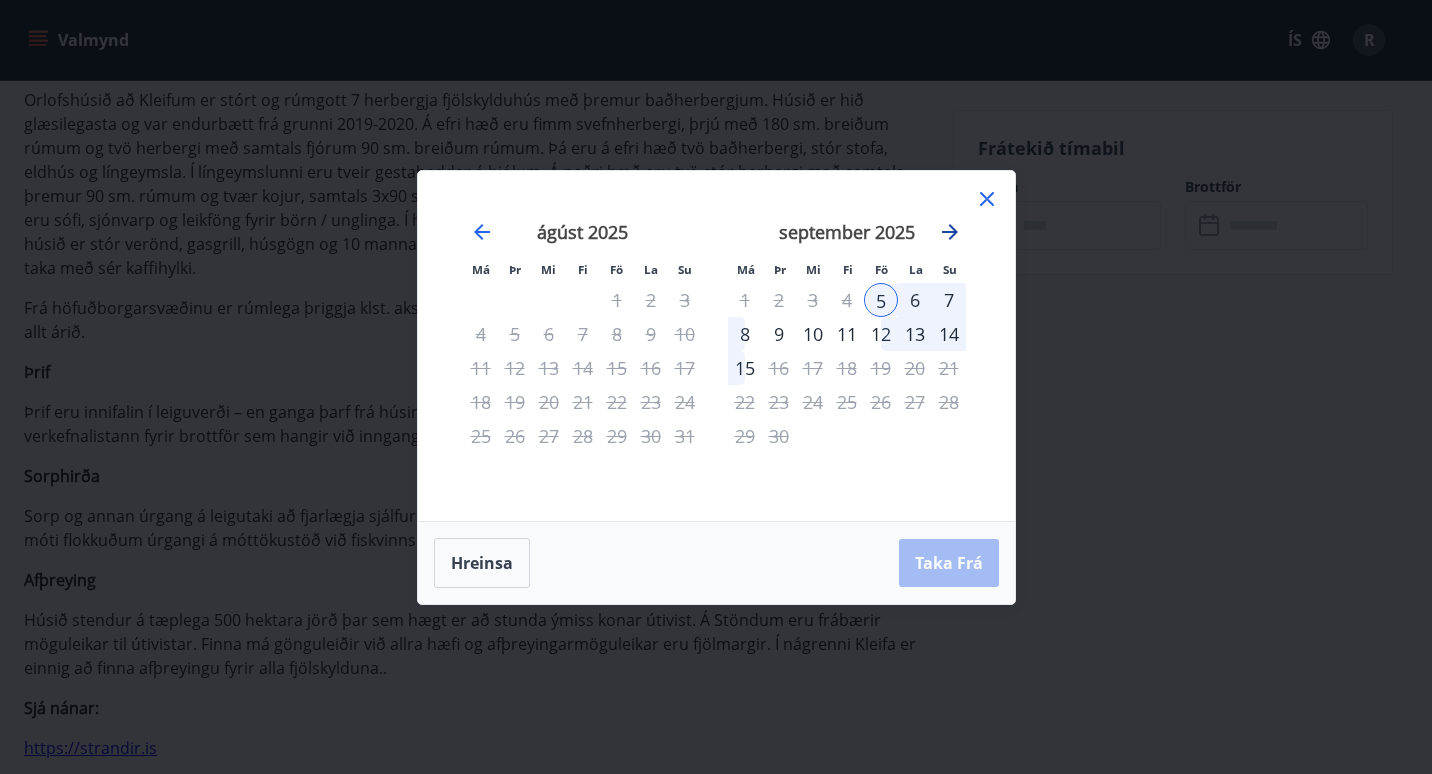click 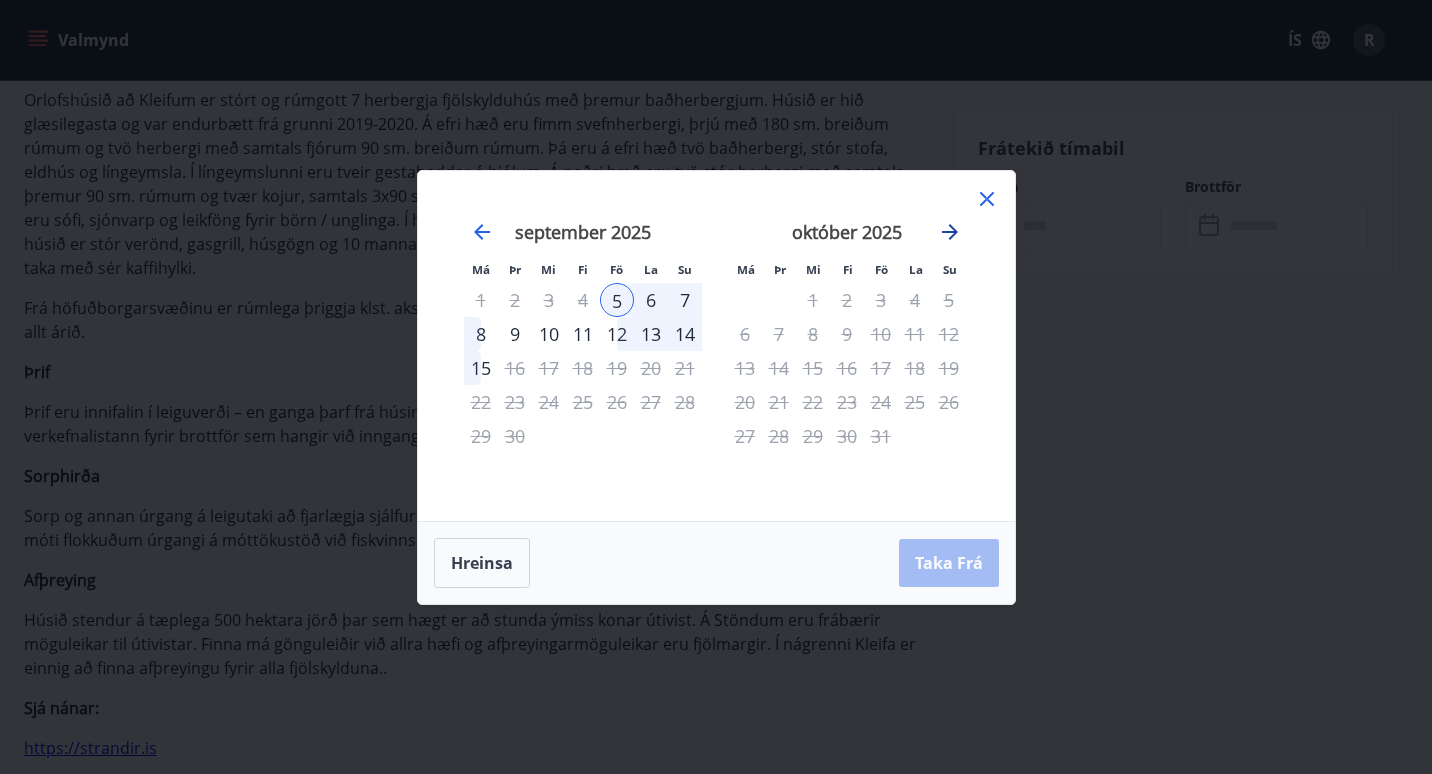 click 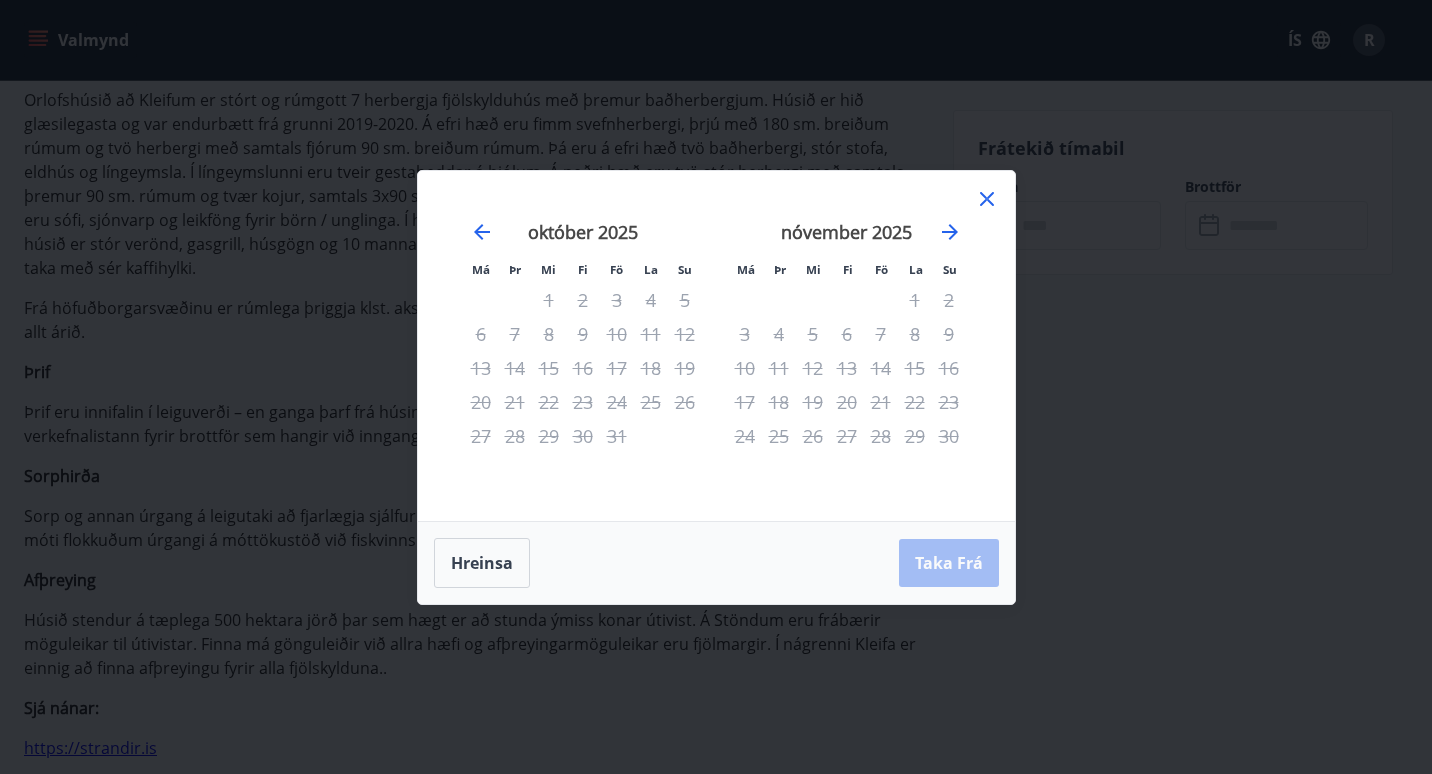 click on "Hreinsa Taka Frá" at bounding box center (716, 563) 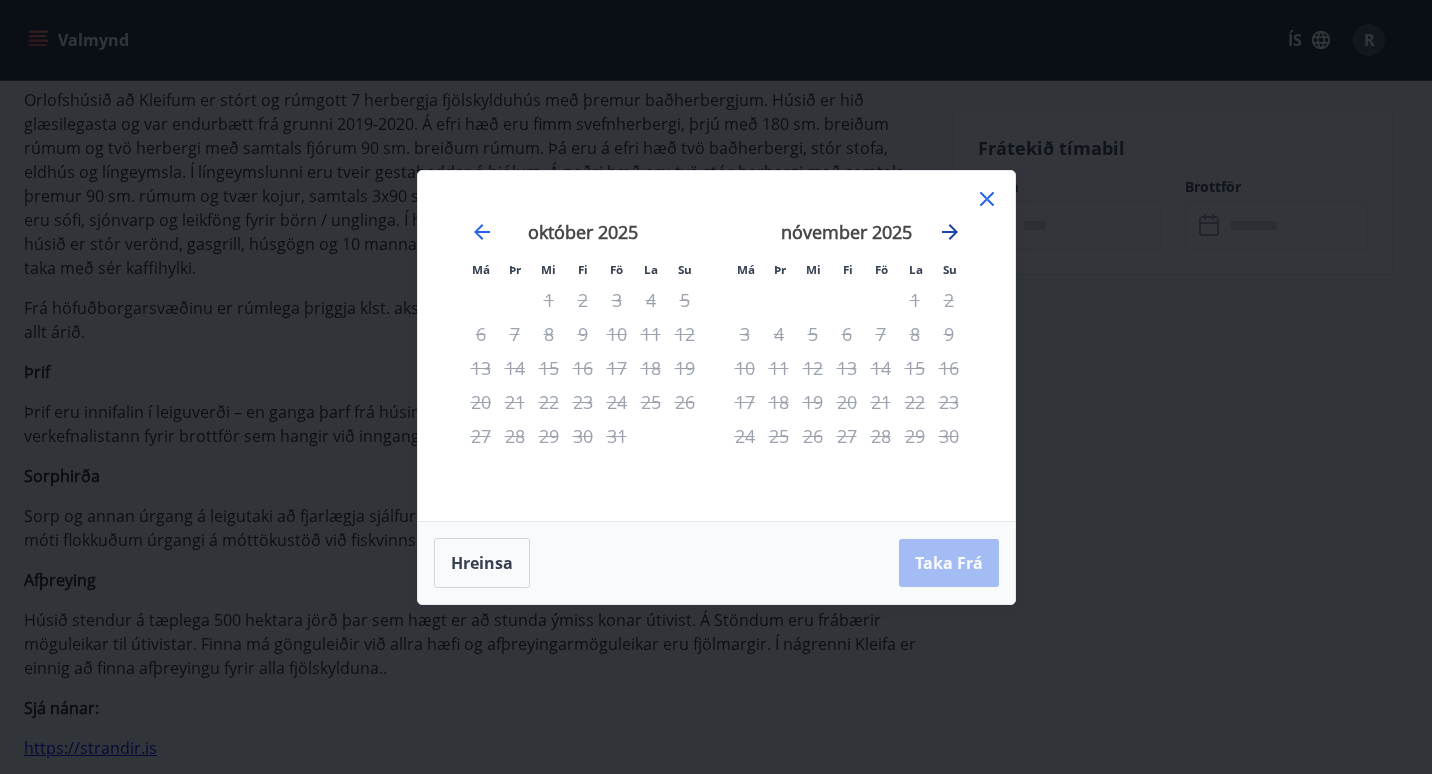click 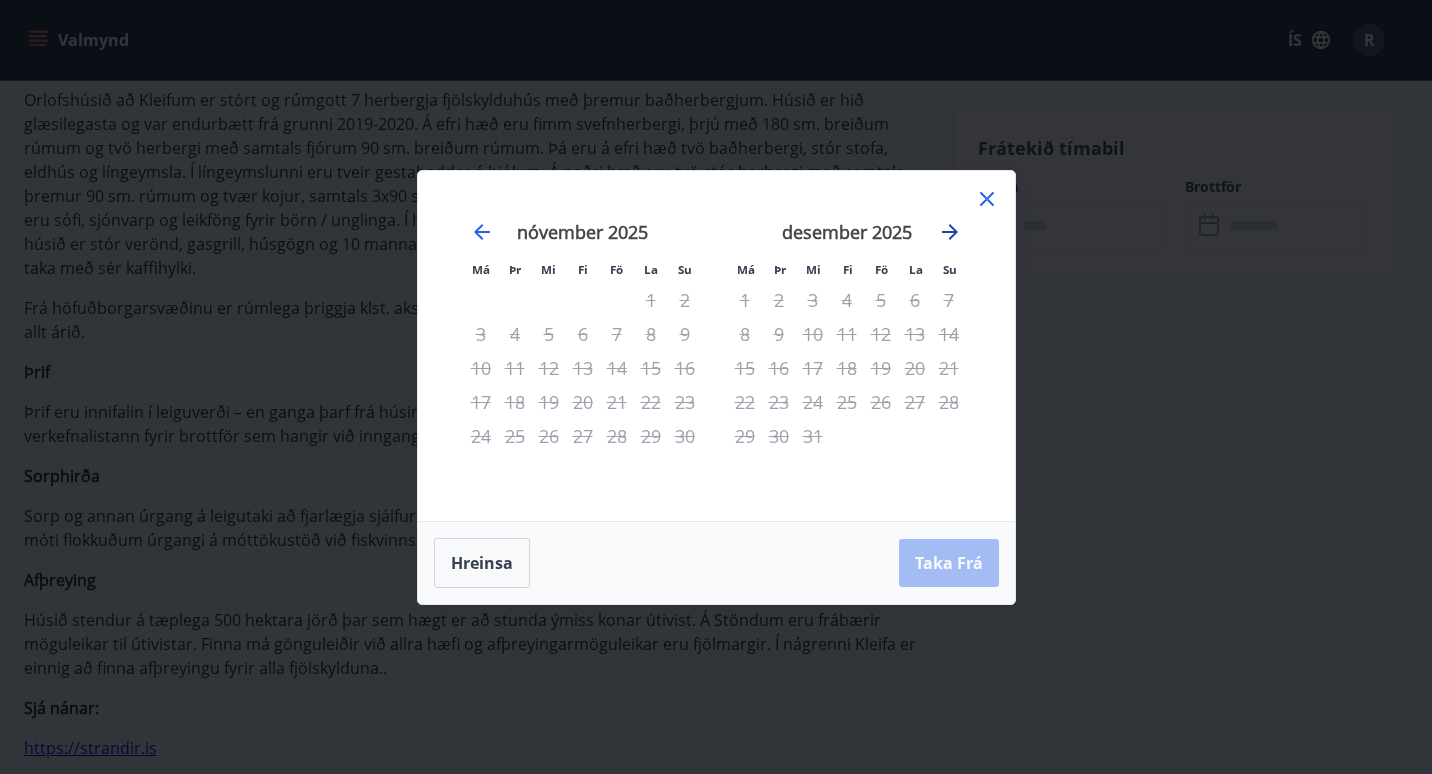 click 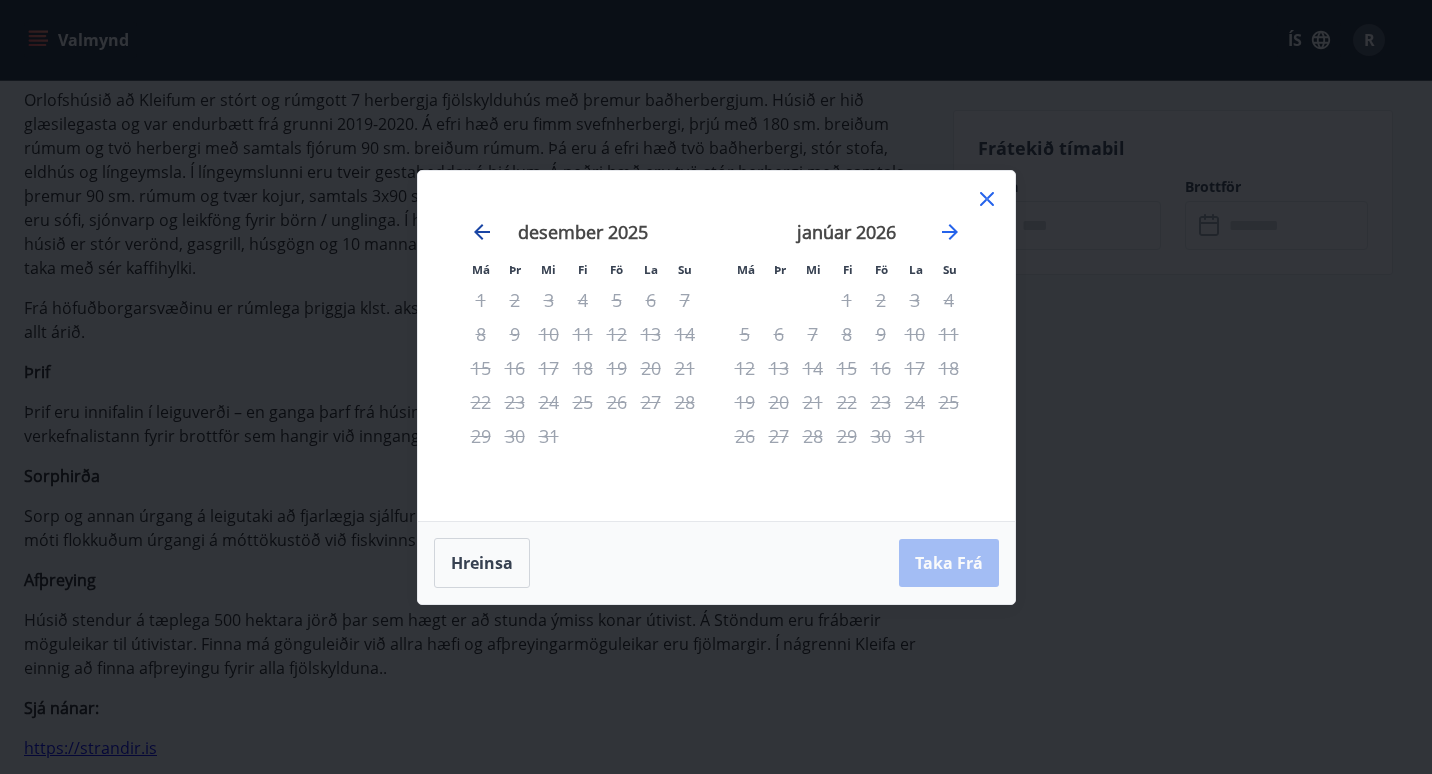 click 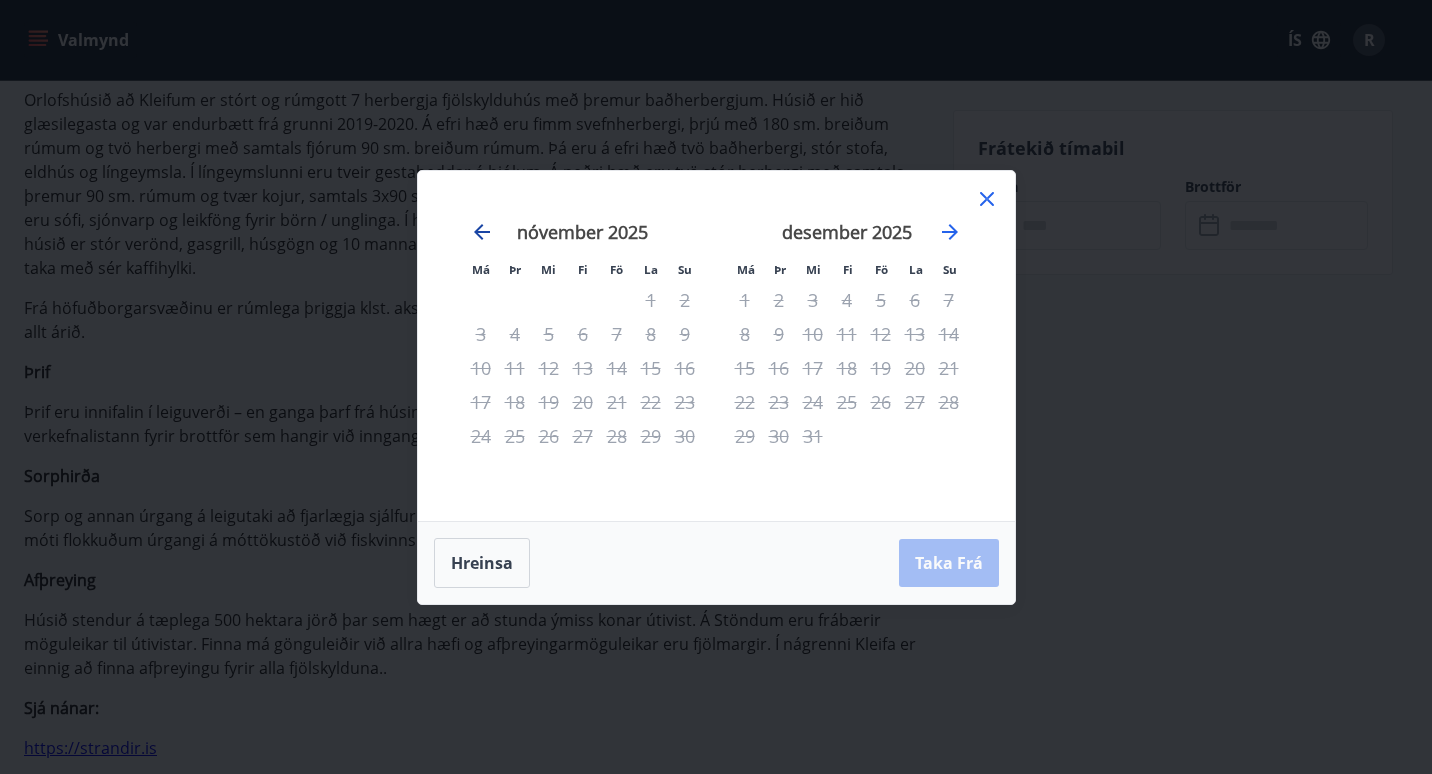 click 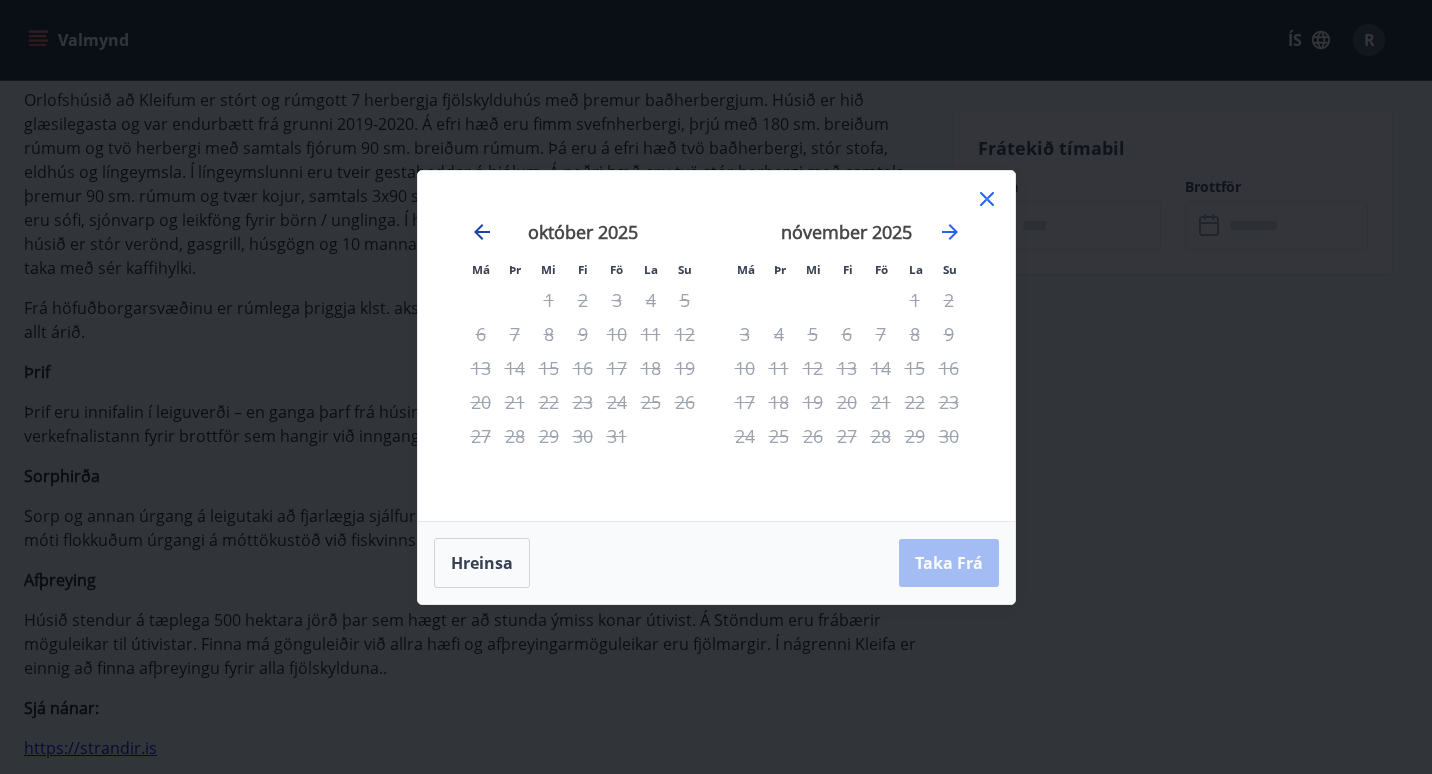 click 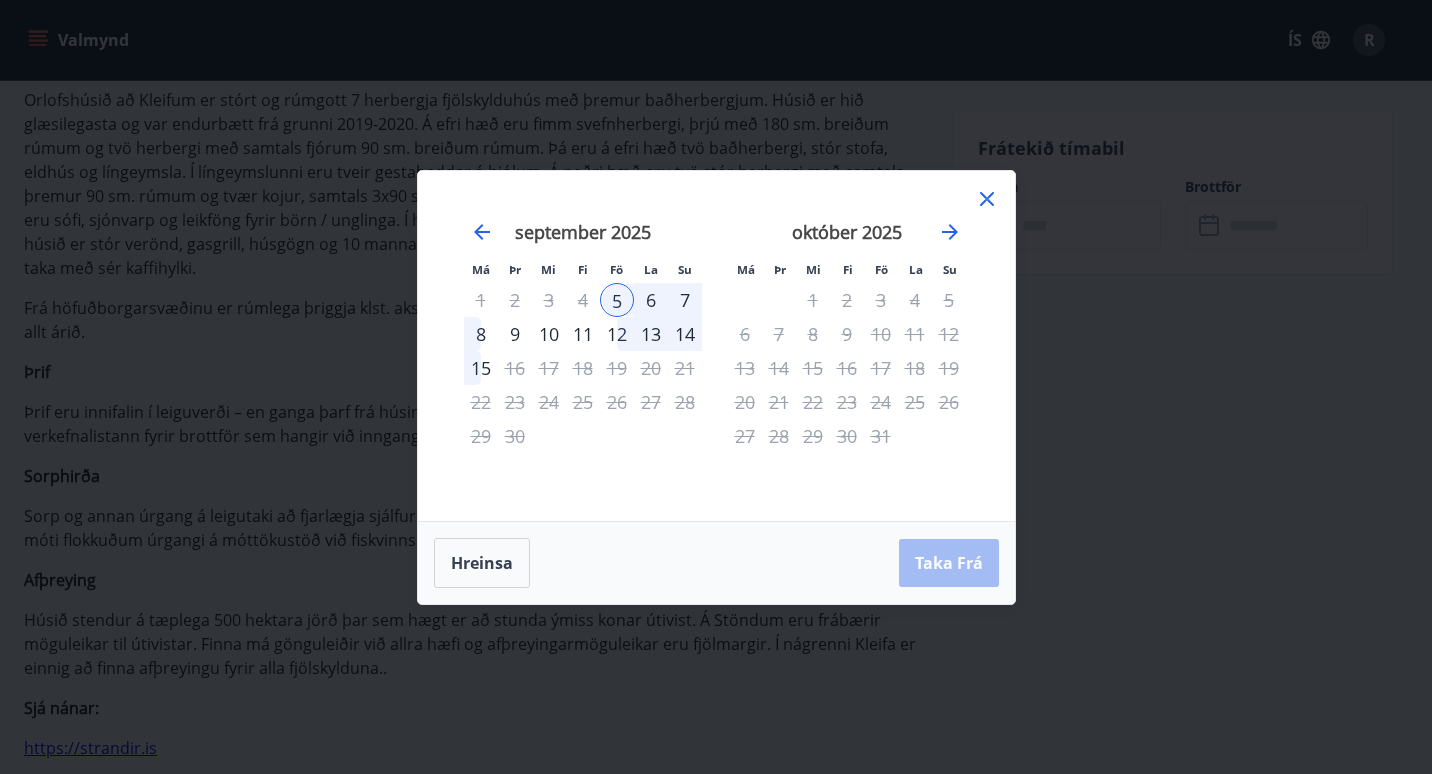 click on "12" at bounding box center [617, 334] 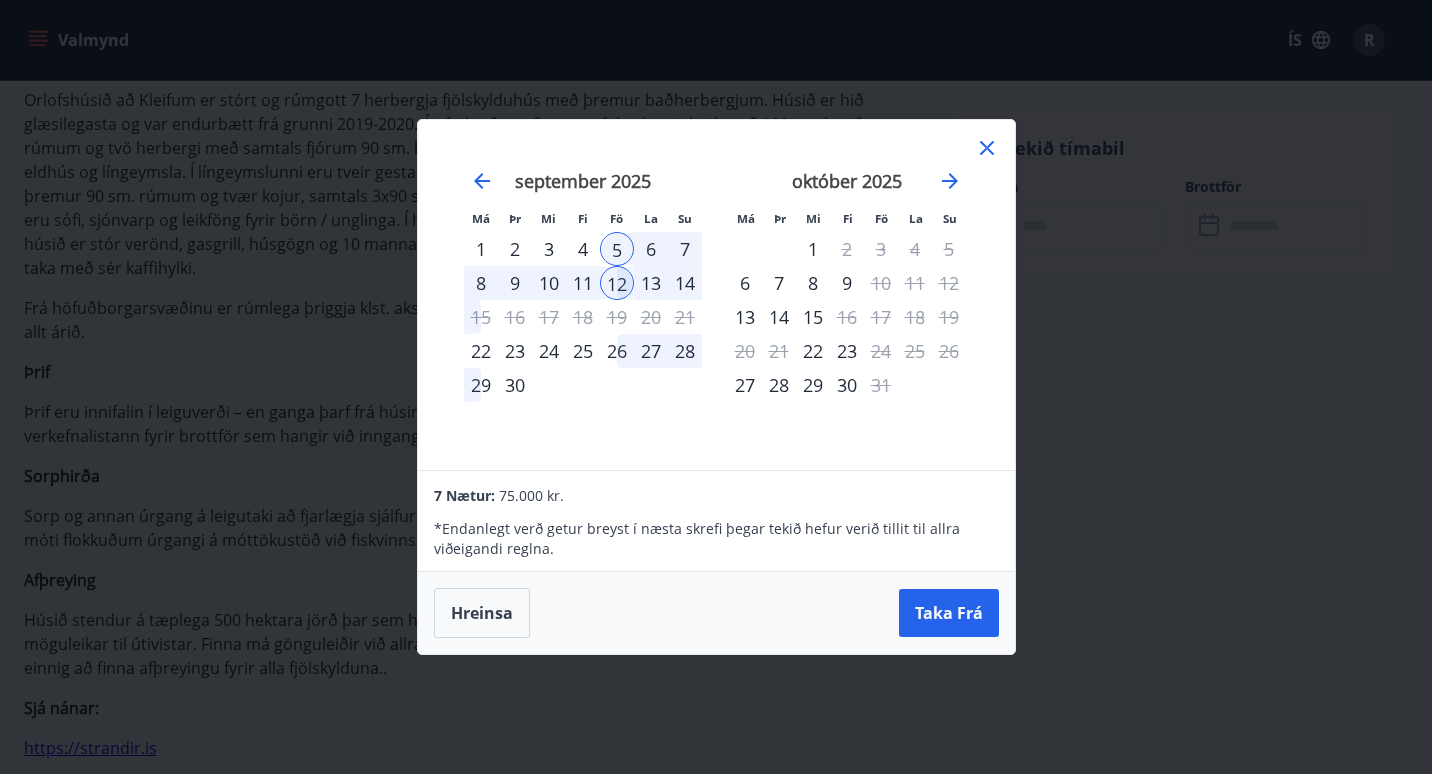 drag, startPoint x: 624, startPoint y: 334, endPoint x: 653, endPoint y: 254, distance: 85.09406 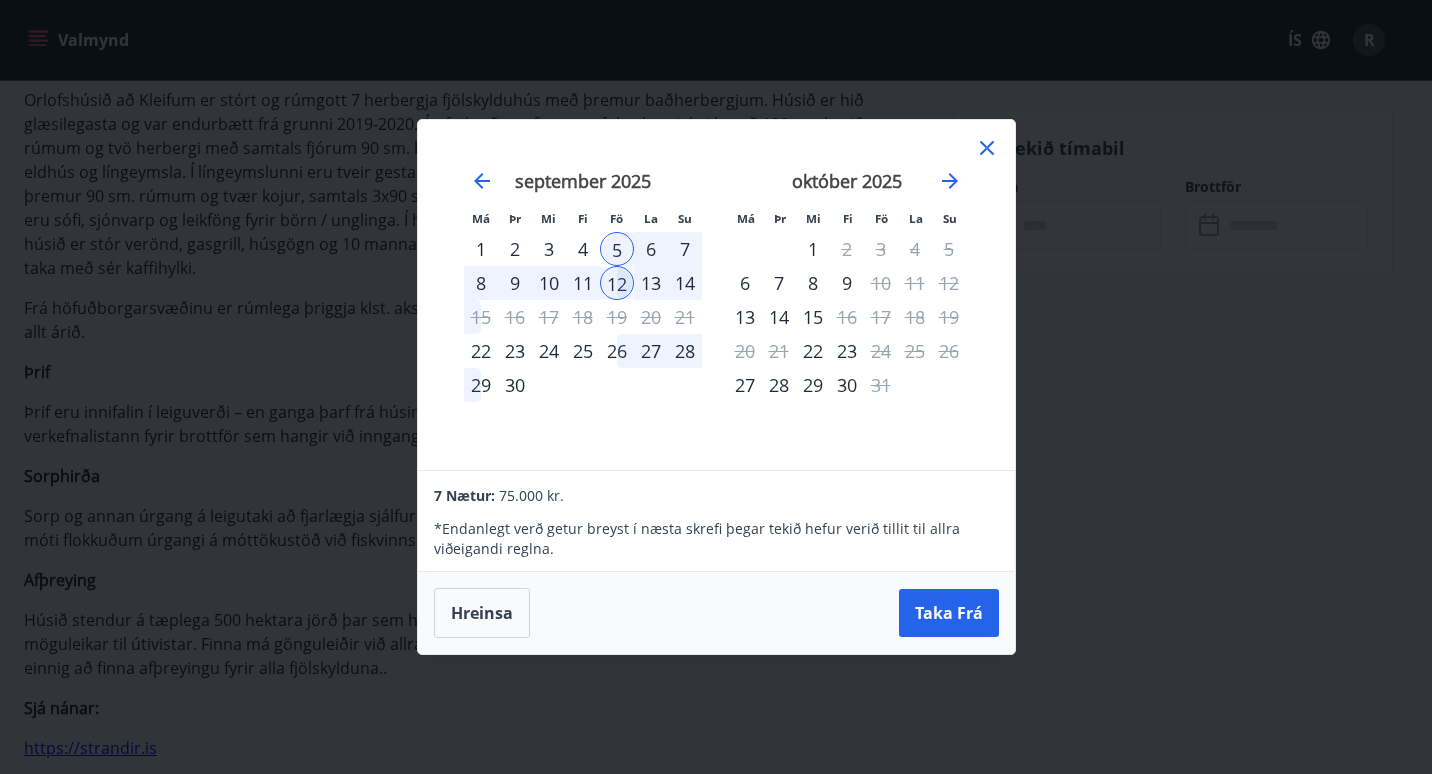 click on "14" at bounding box center (685, 283) 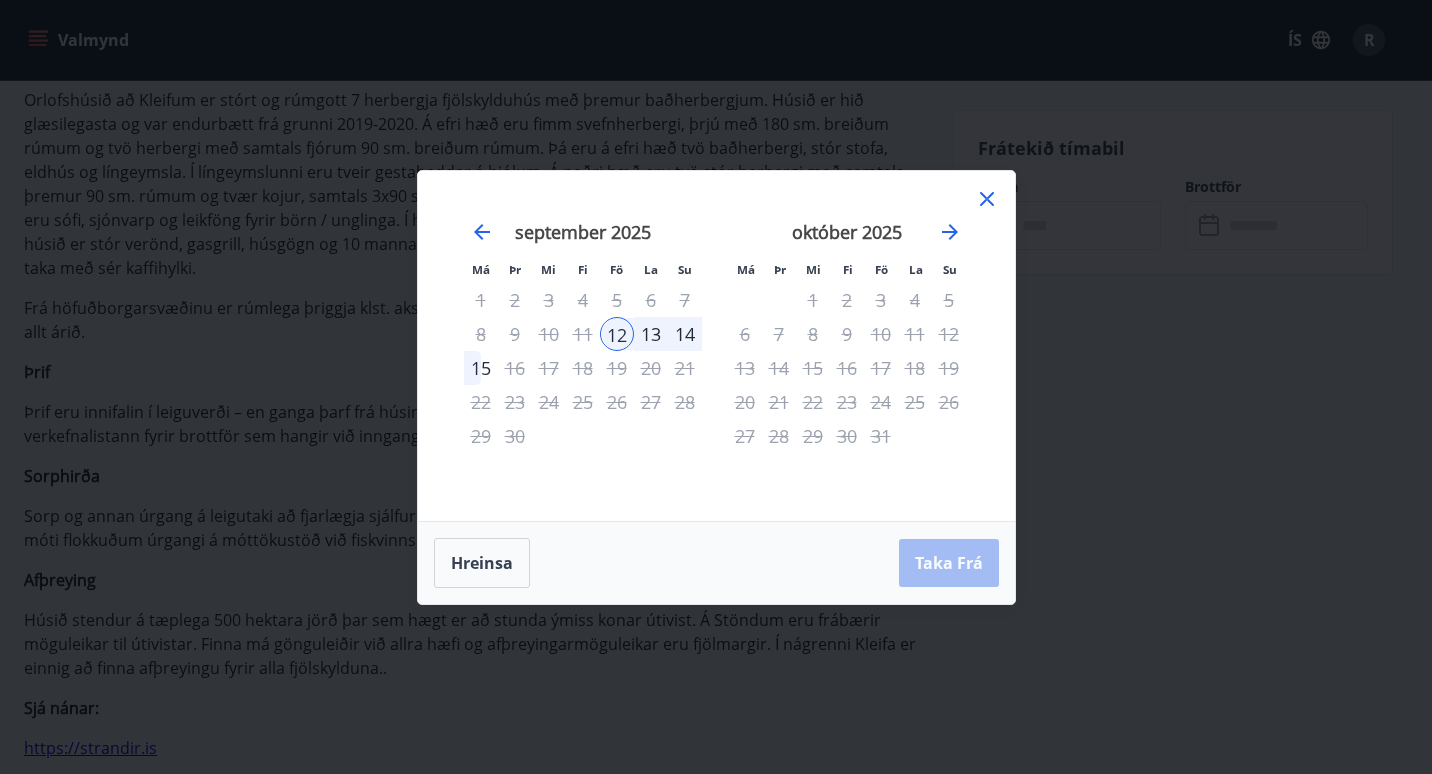 click on "Hreinsa Taka Frá" at bounding box center (716, 563) 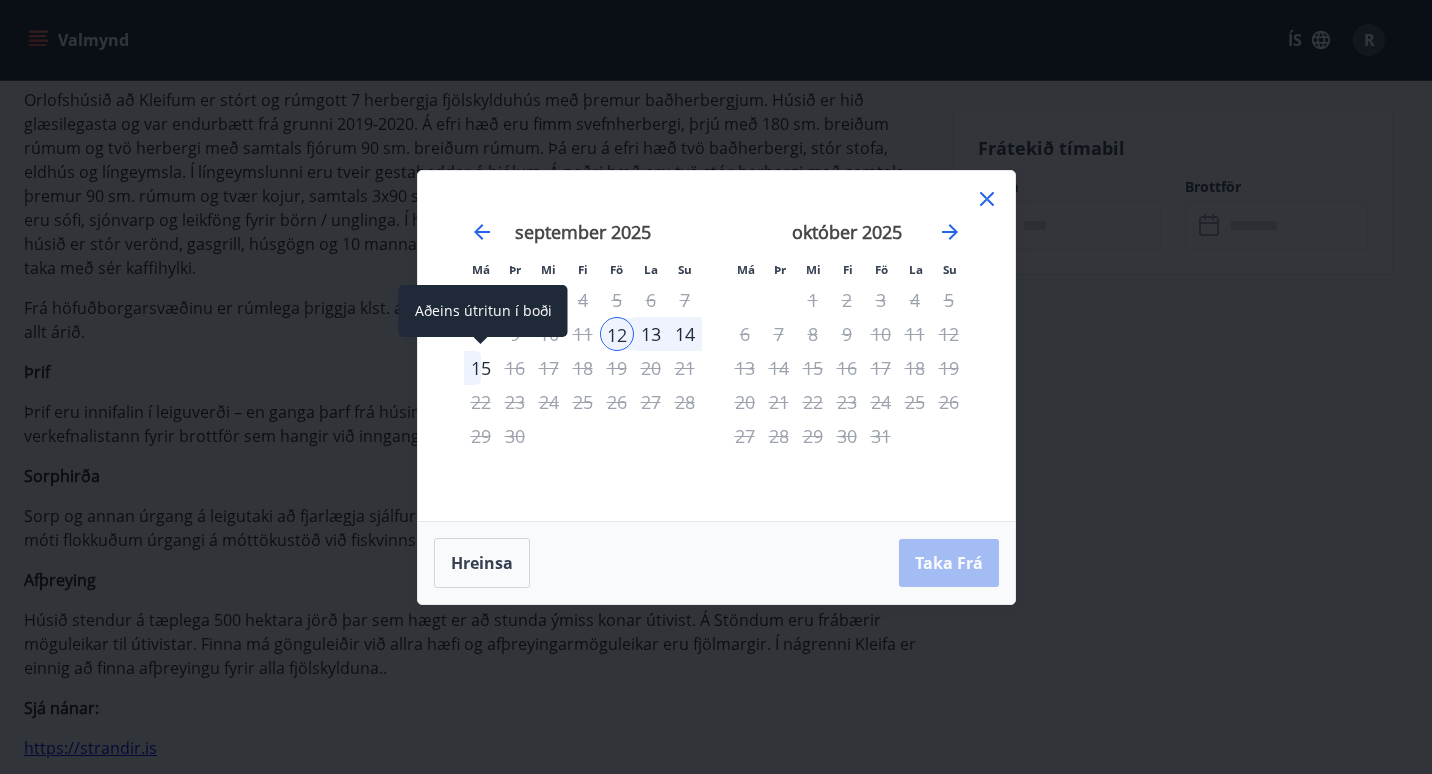 click on "15" at bounding box center (481, 368) 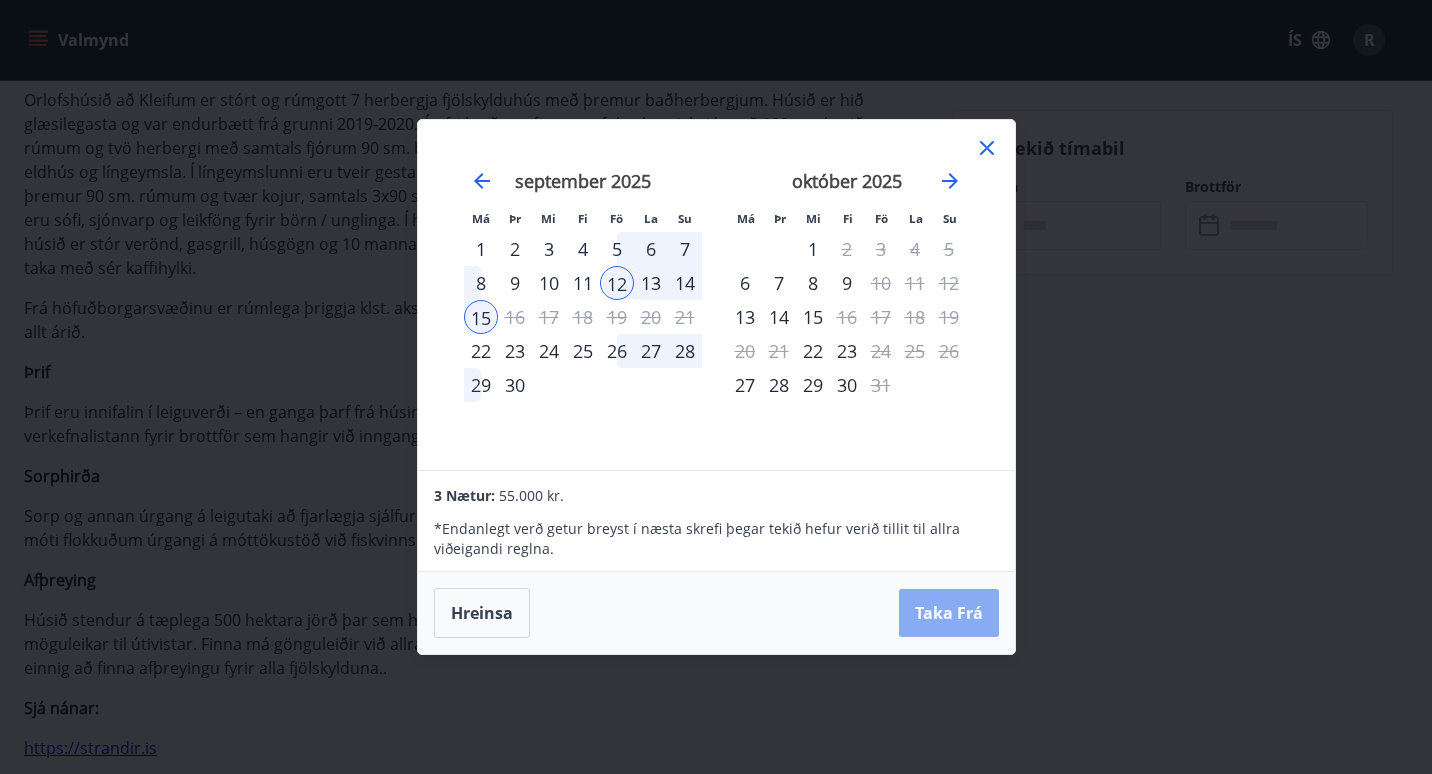 click on "Taka Frá" at bounding box center (949, 613) 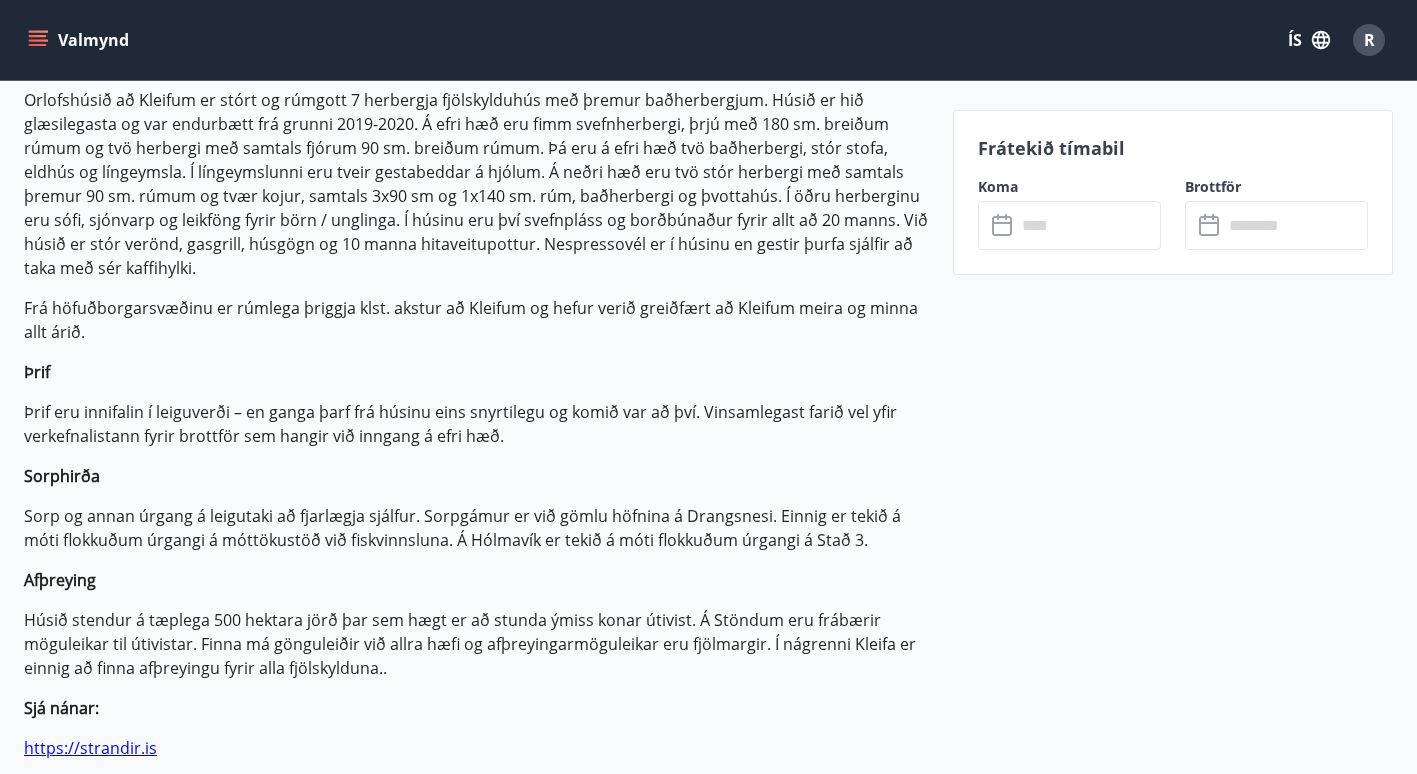 type on "******" 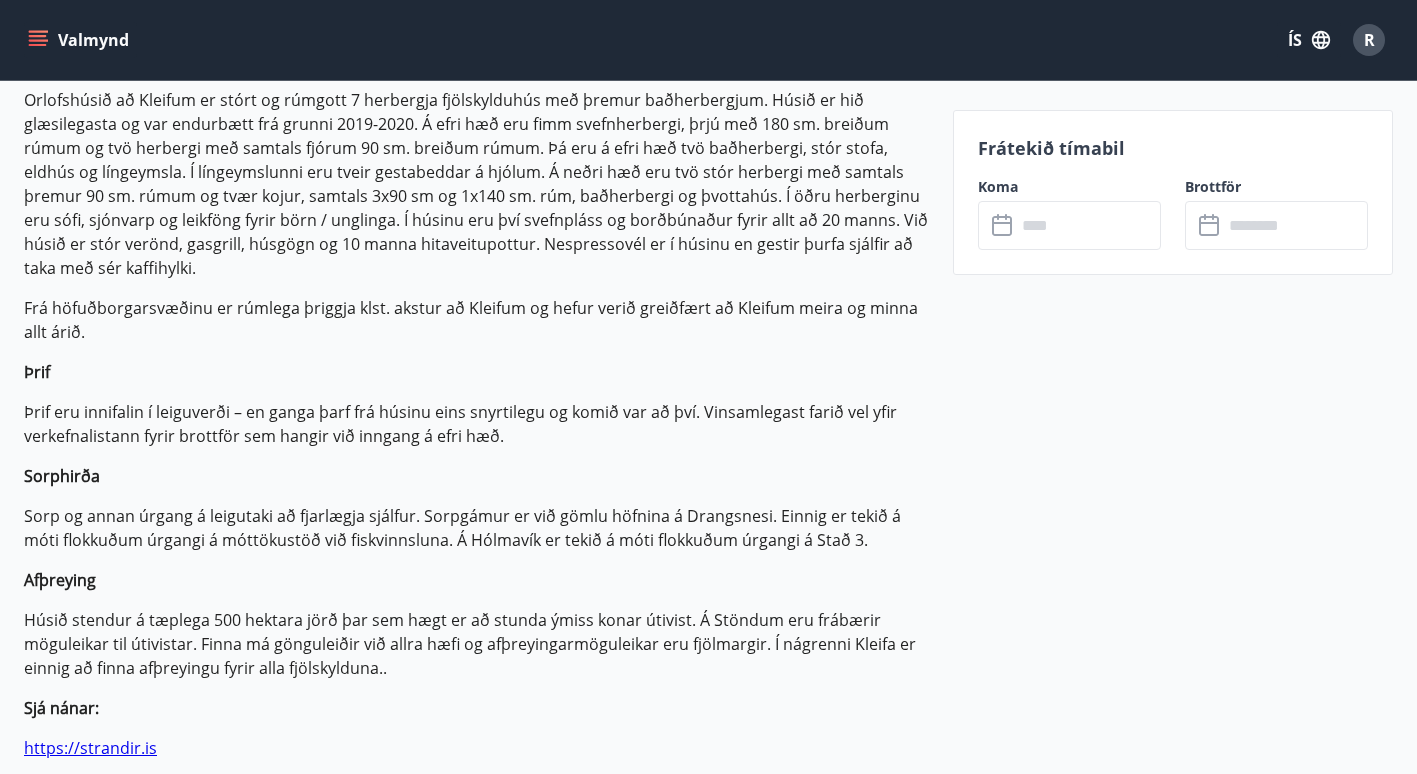 type on "******" 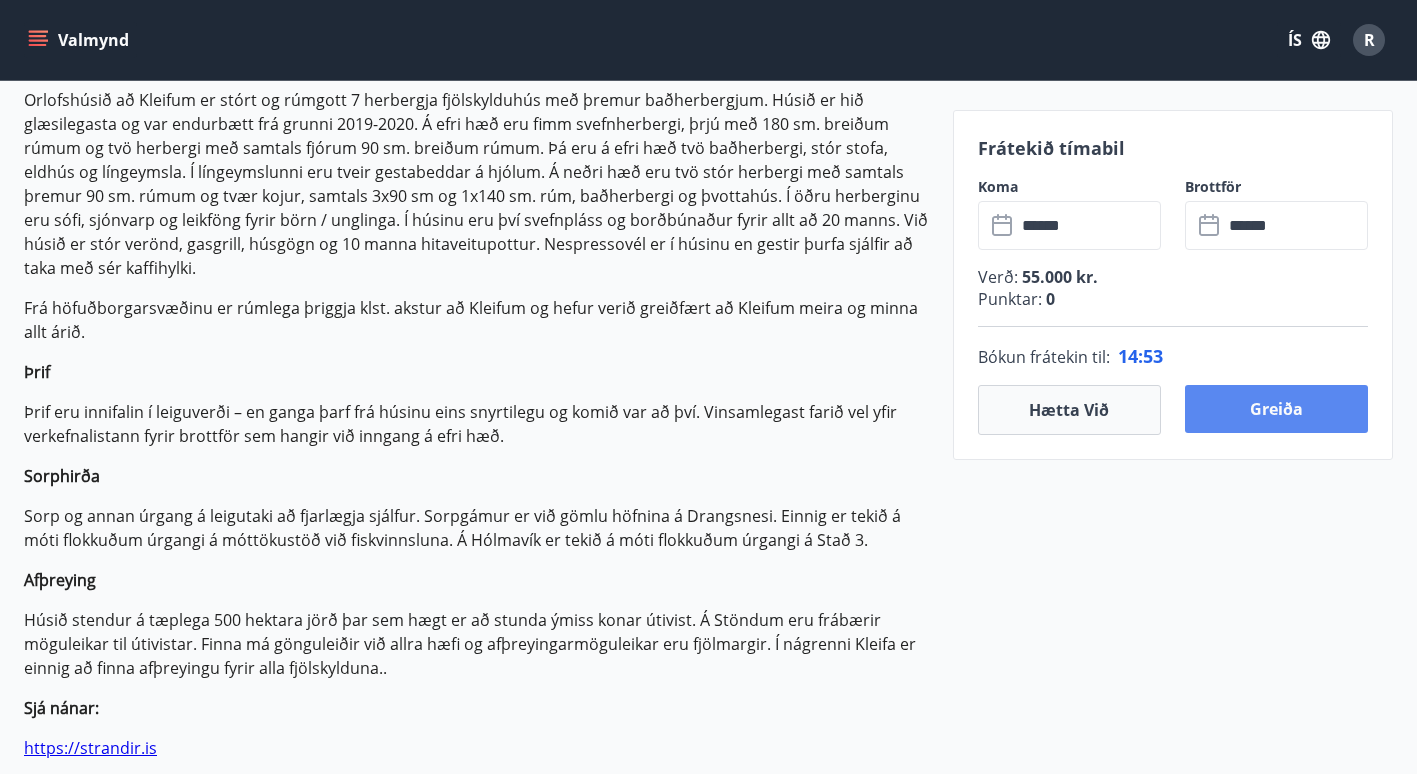 click on "Greiða" at bounding box center [1276, 409] 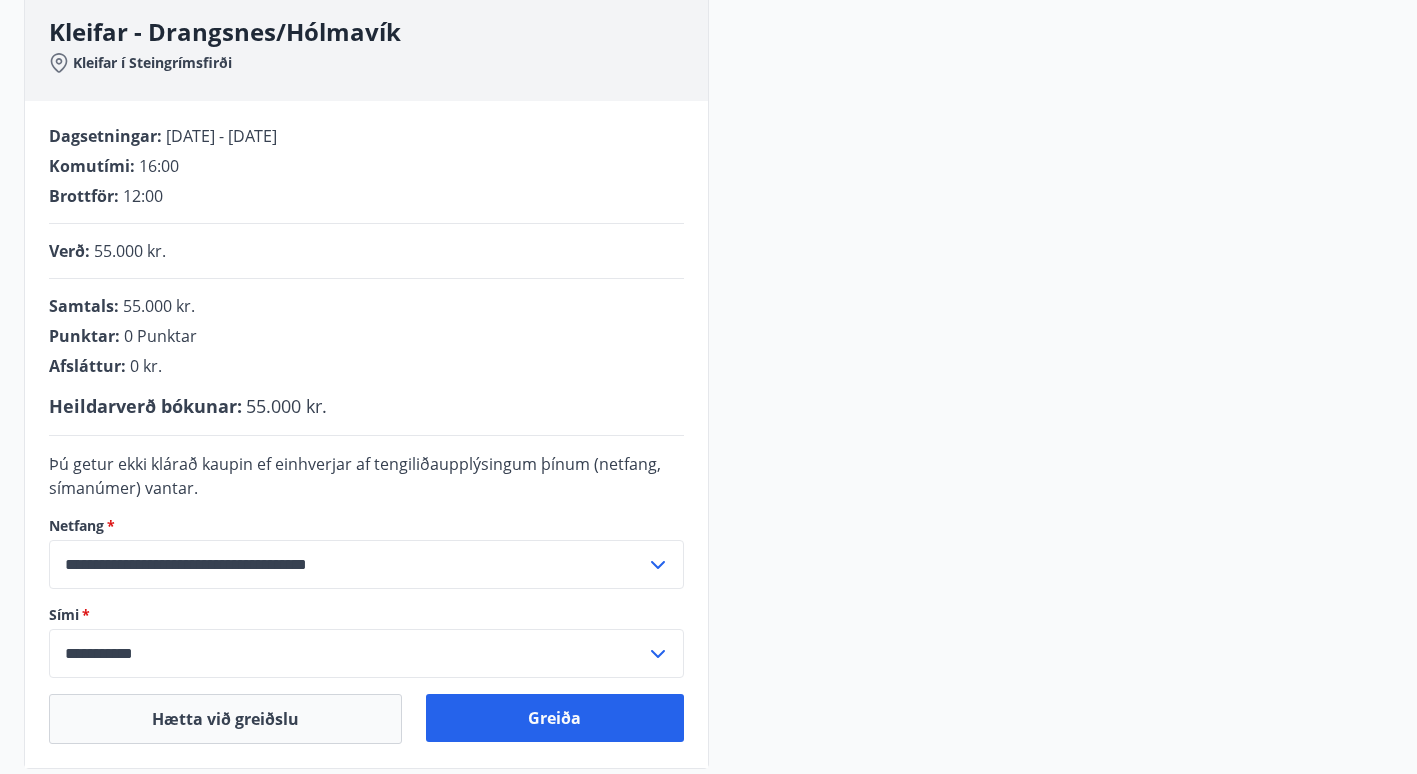 scroll, scrollTop: 522, scrollLeft: 0, axis: vertical 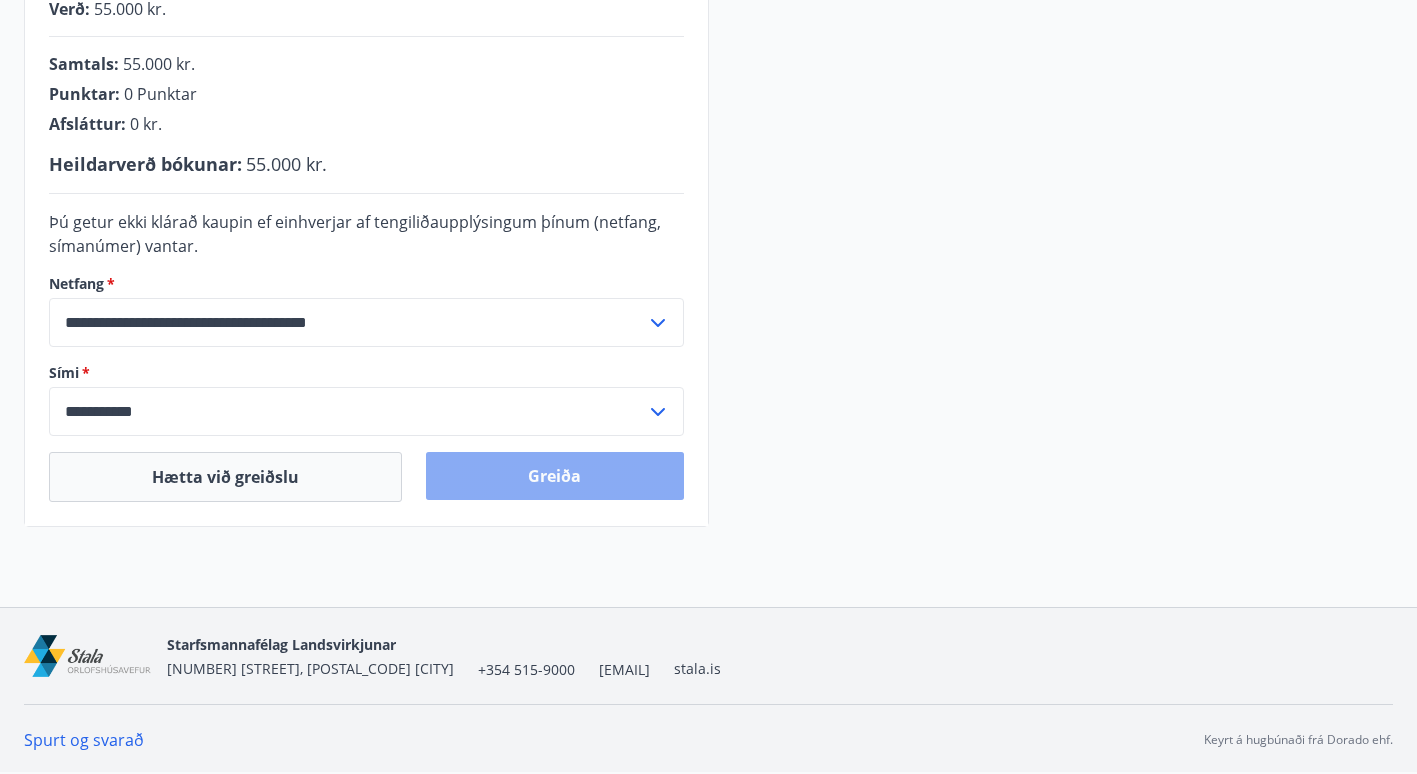 click on "Greiða" at bounding box center [554, 476] 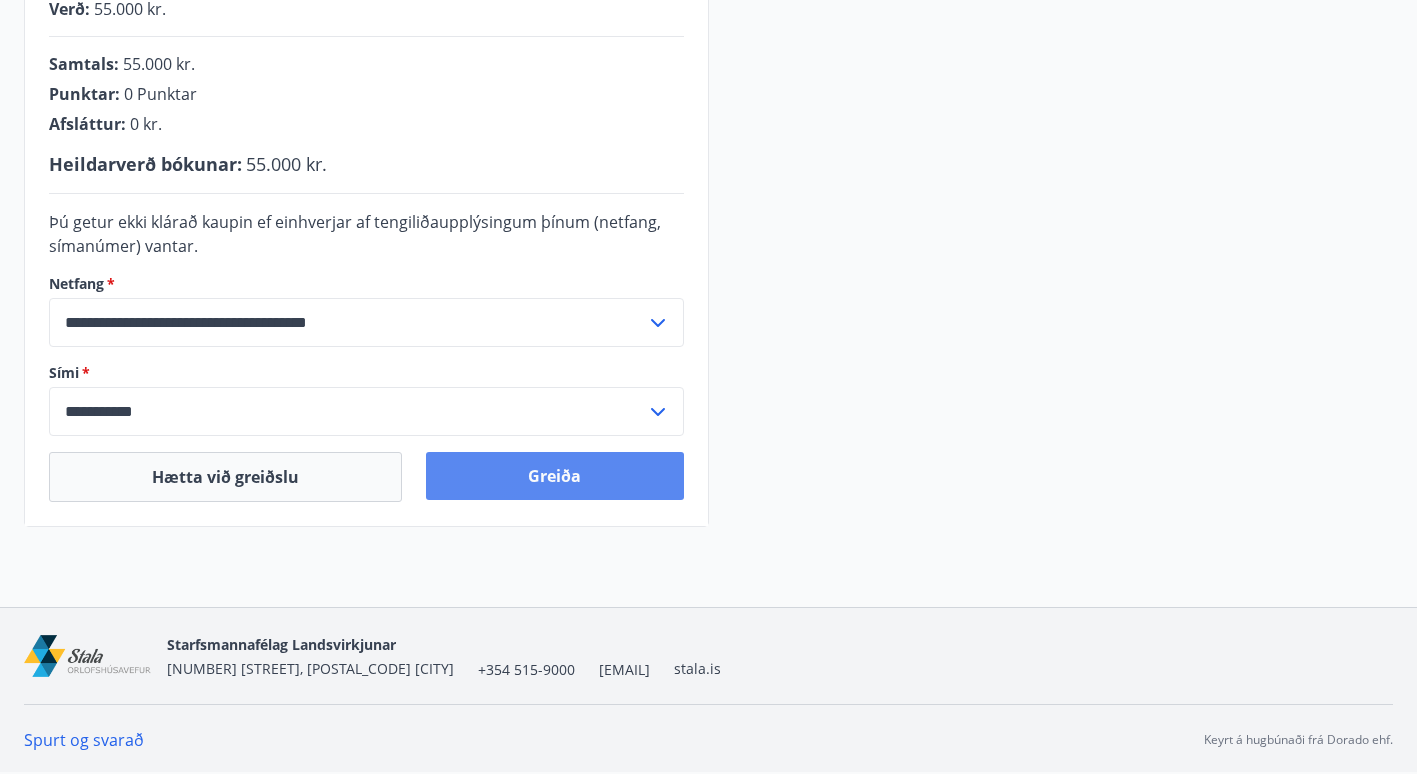 scroll, scrollTop: 0, scrollLeft: 0, axis: both 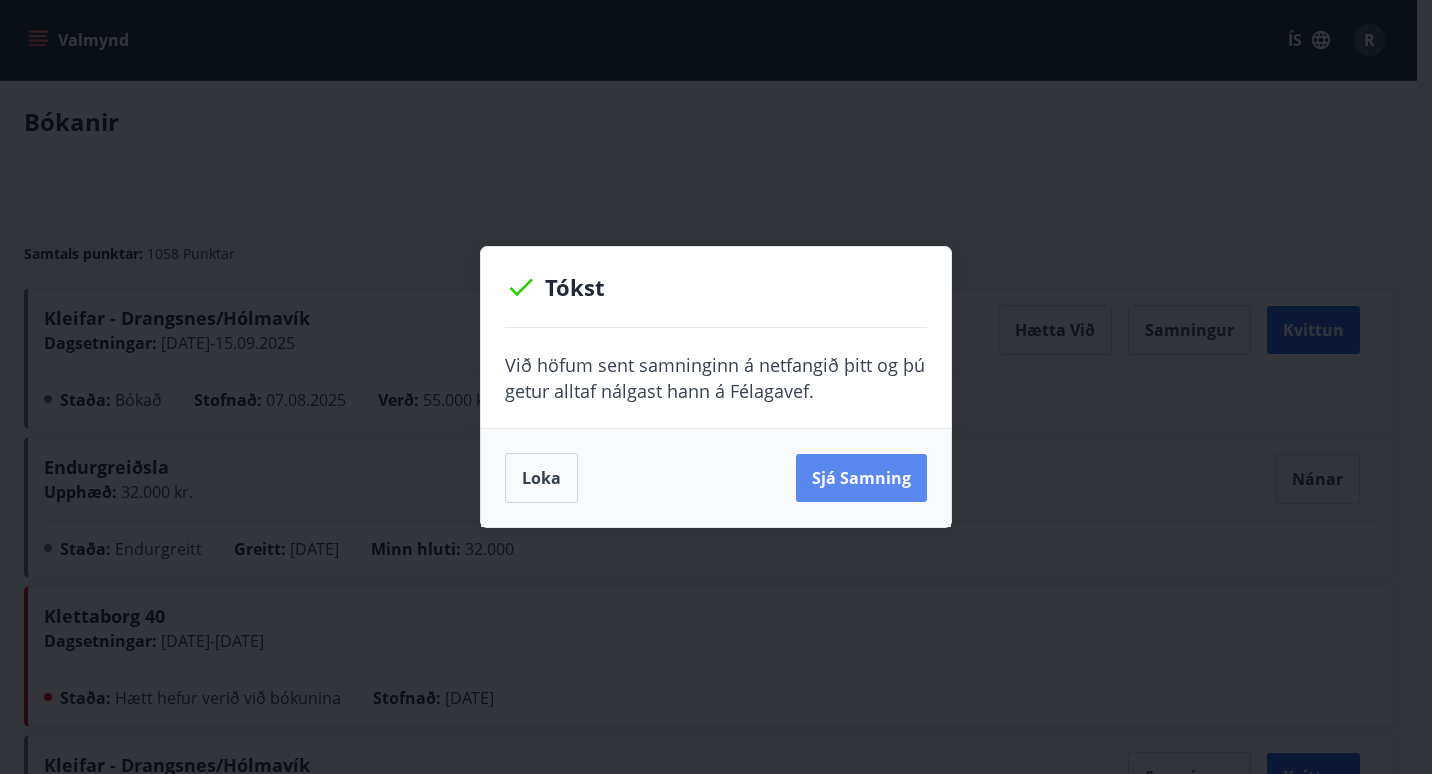 click on "Sjá samning" at bounding box center (861, 478) 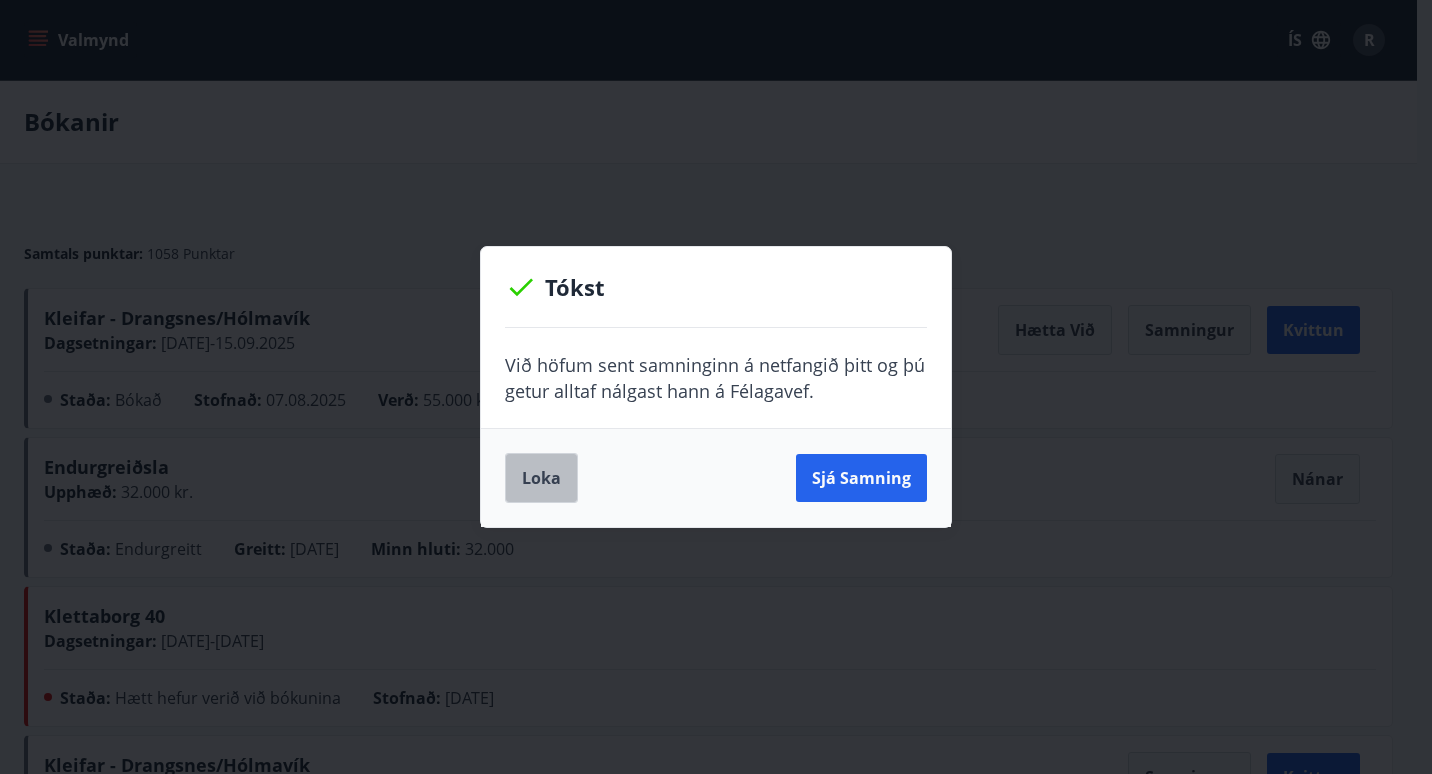 click on "Loka" at bounding box center (541, 478) 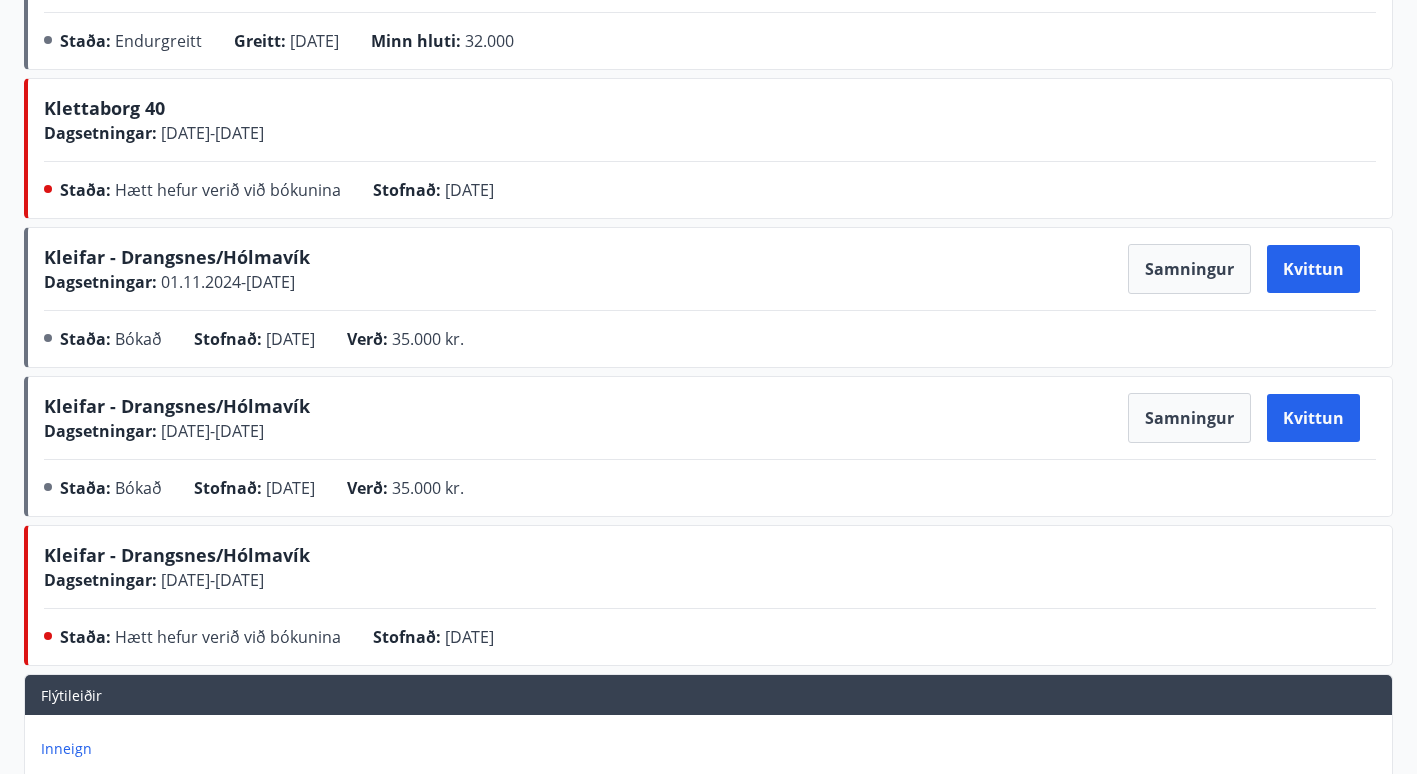 scroll, scrollTop: 0, scrollLeft: 0, axis: both 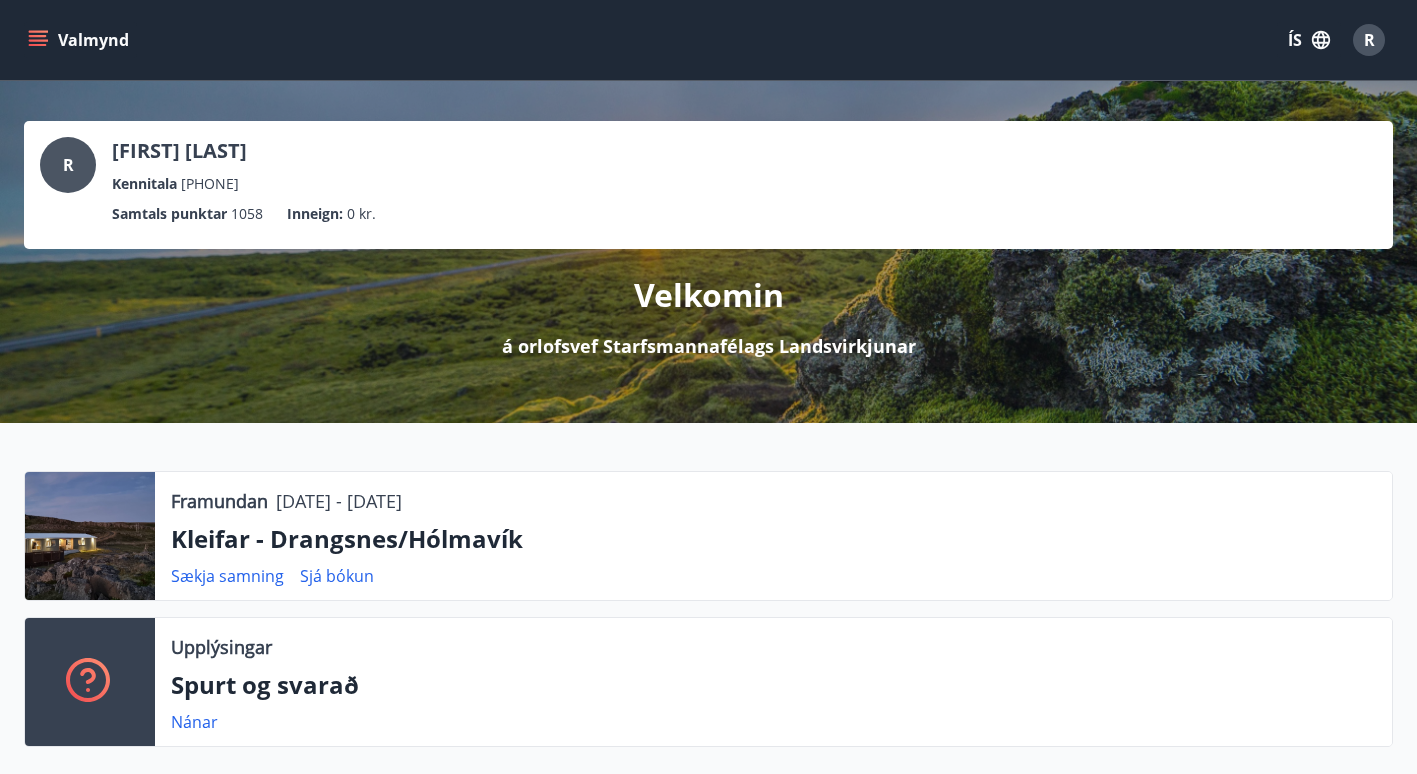 click on "R" at bounding box center (1369, 40) 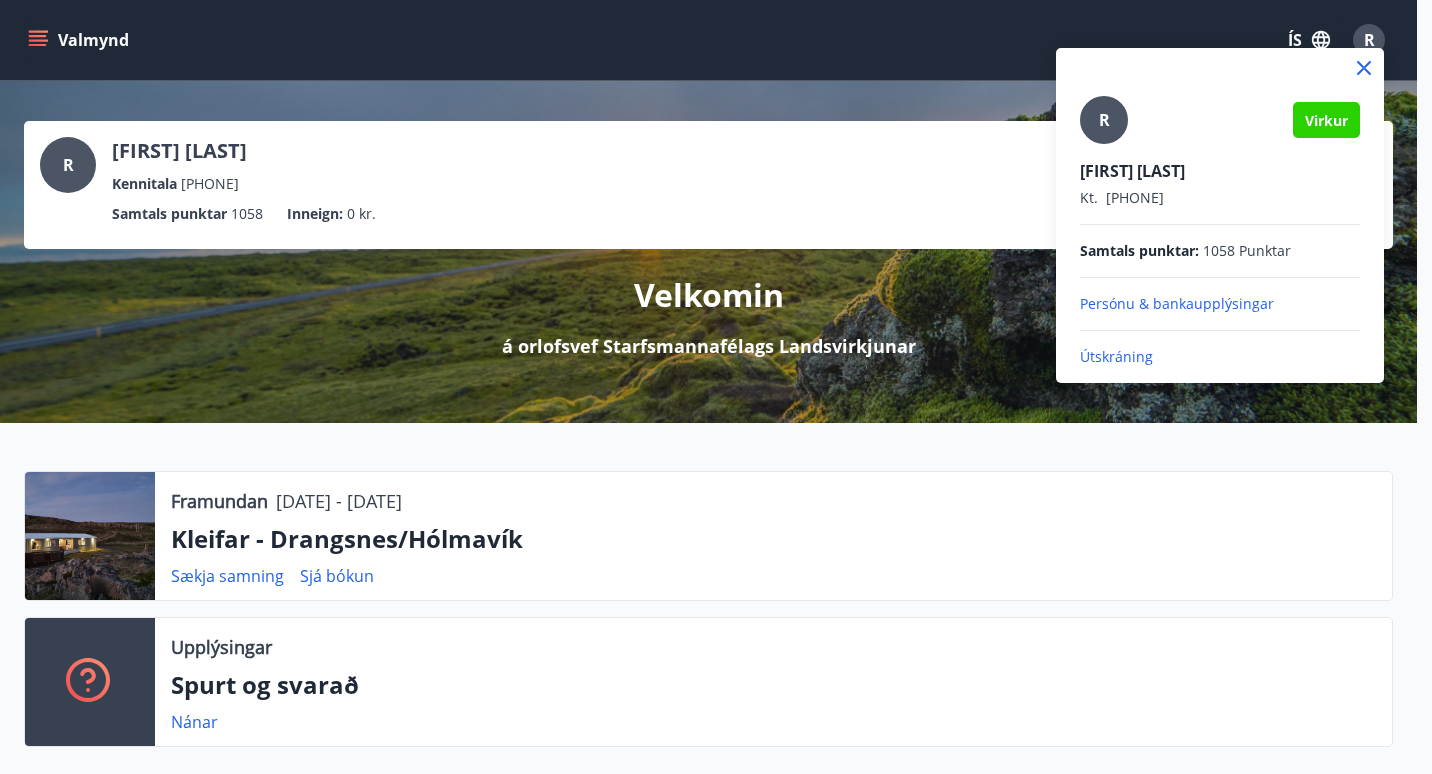 click on "Útskráning" at bounding box center (1220, 357) 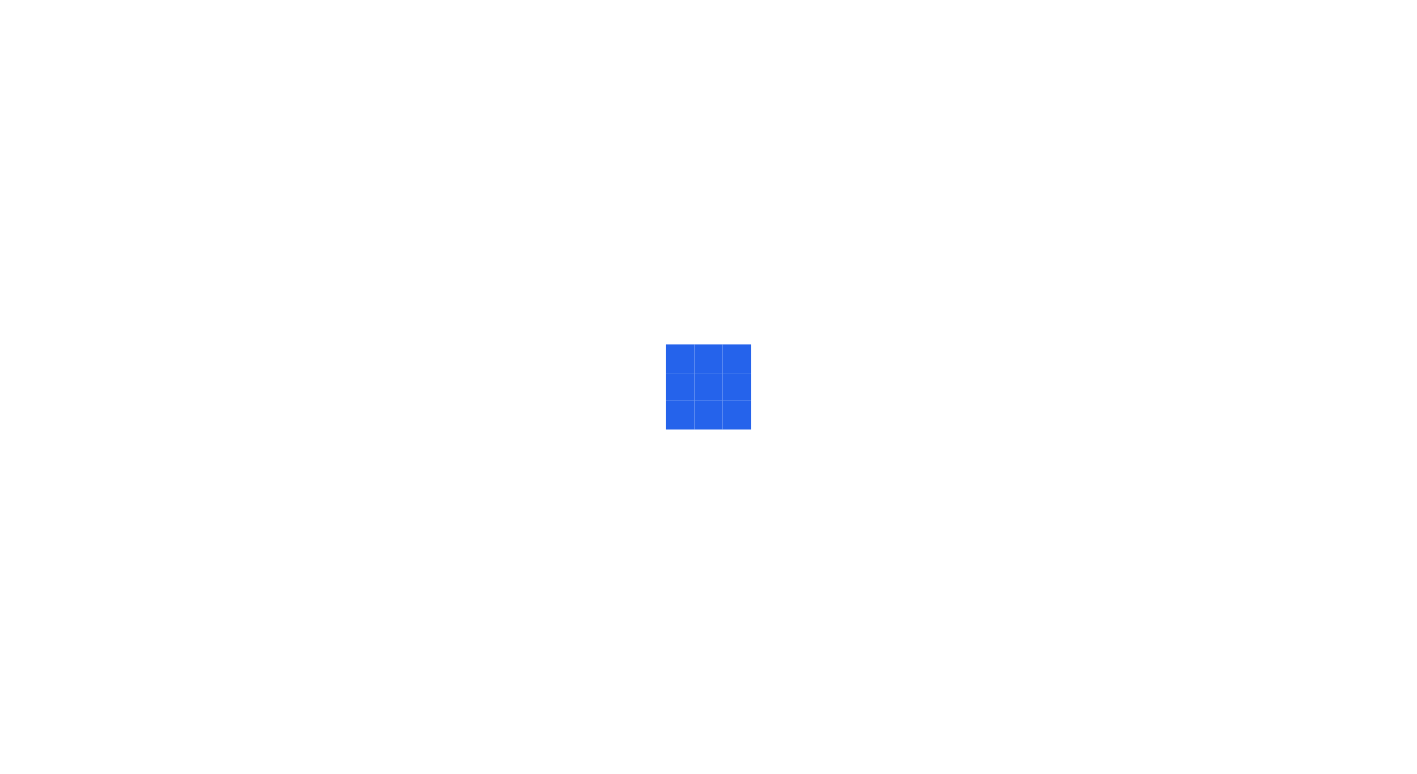 scroll, scrollTop: 0, scrollLeft: 0, axis: both 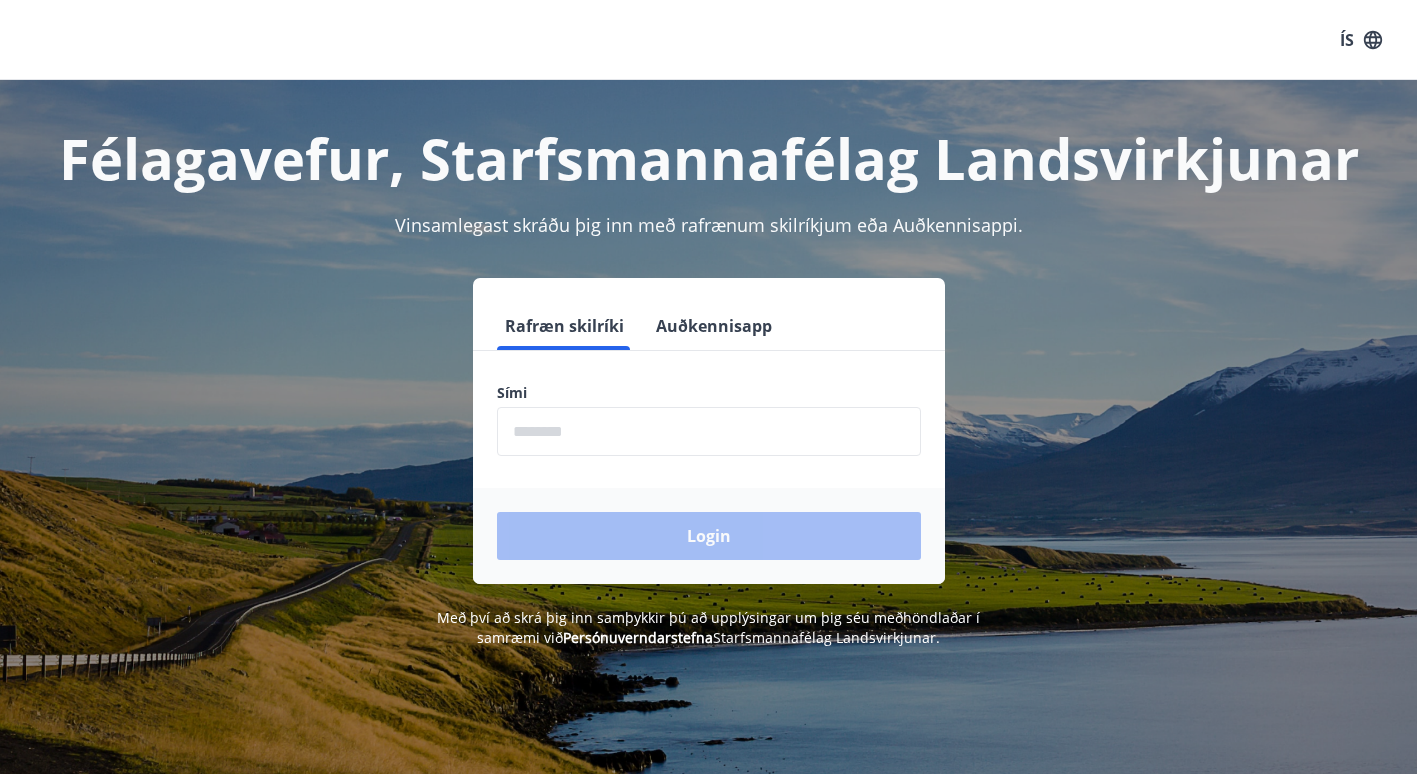 click at bounding box center [709, 431] 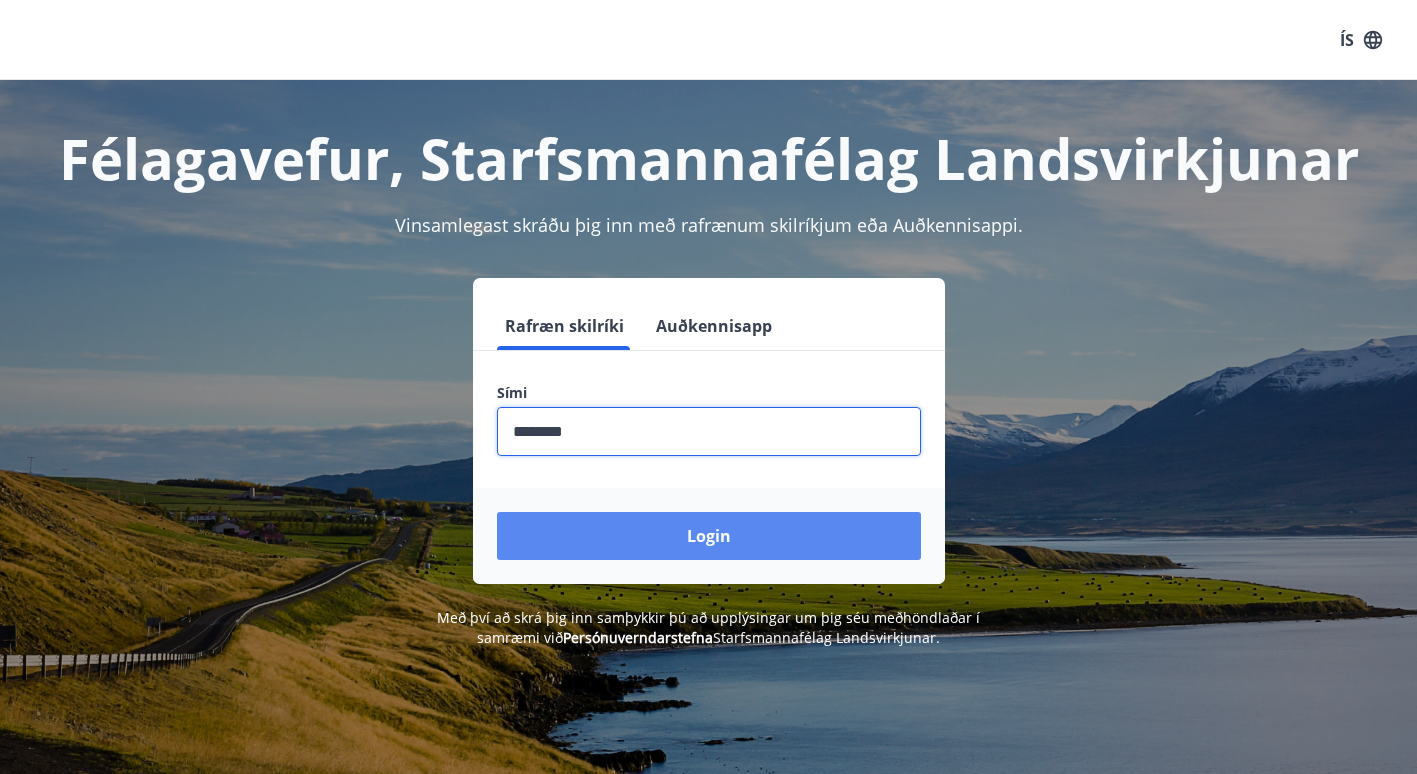 type on "********" 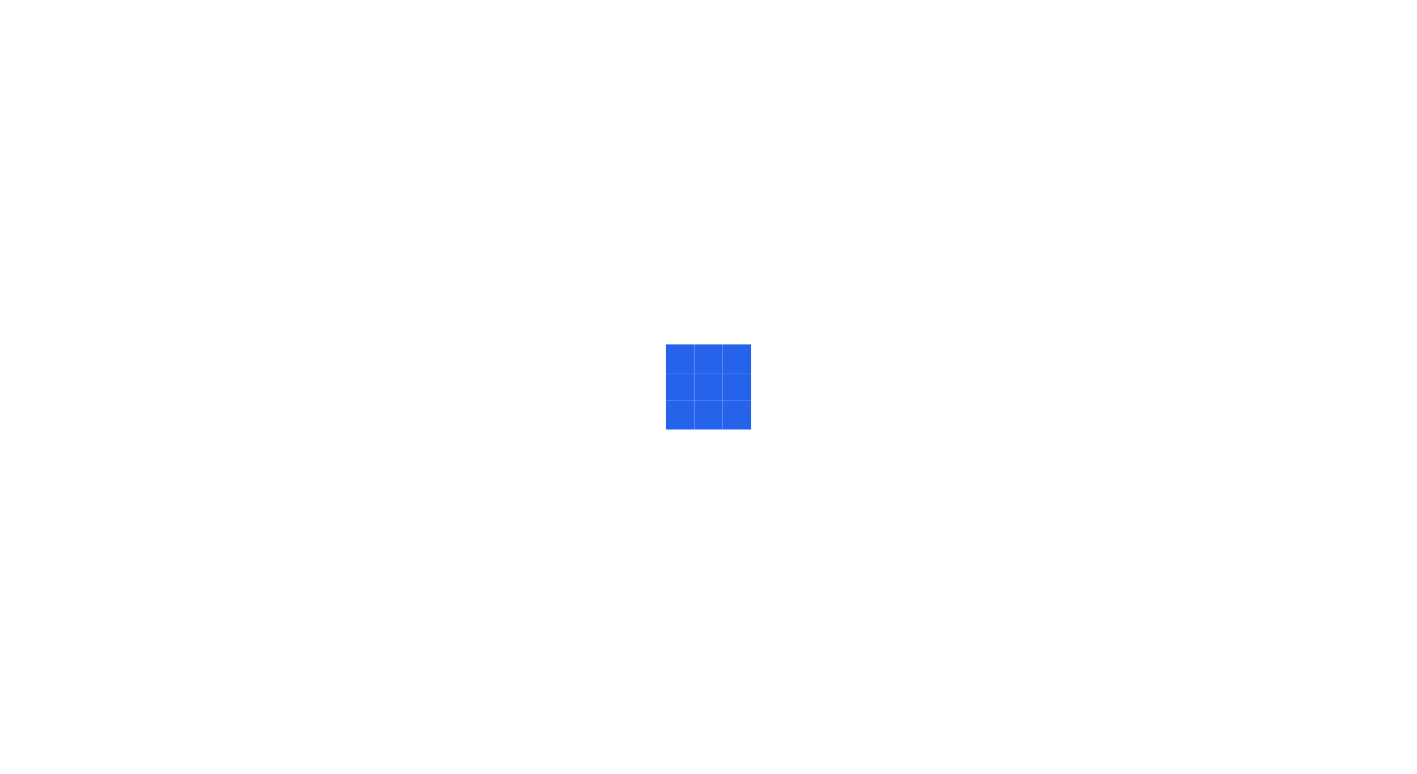 scroll, scrollTop: 0, scrollLeft: 0, axis: both 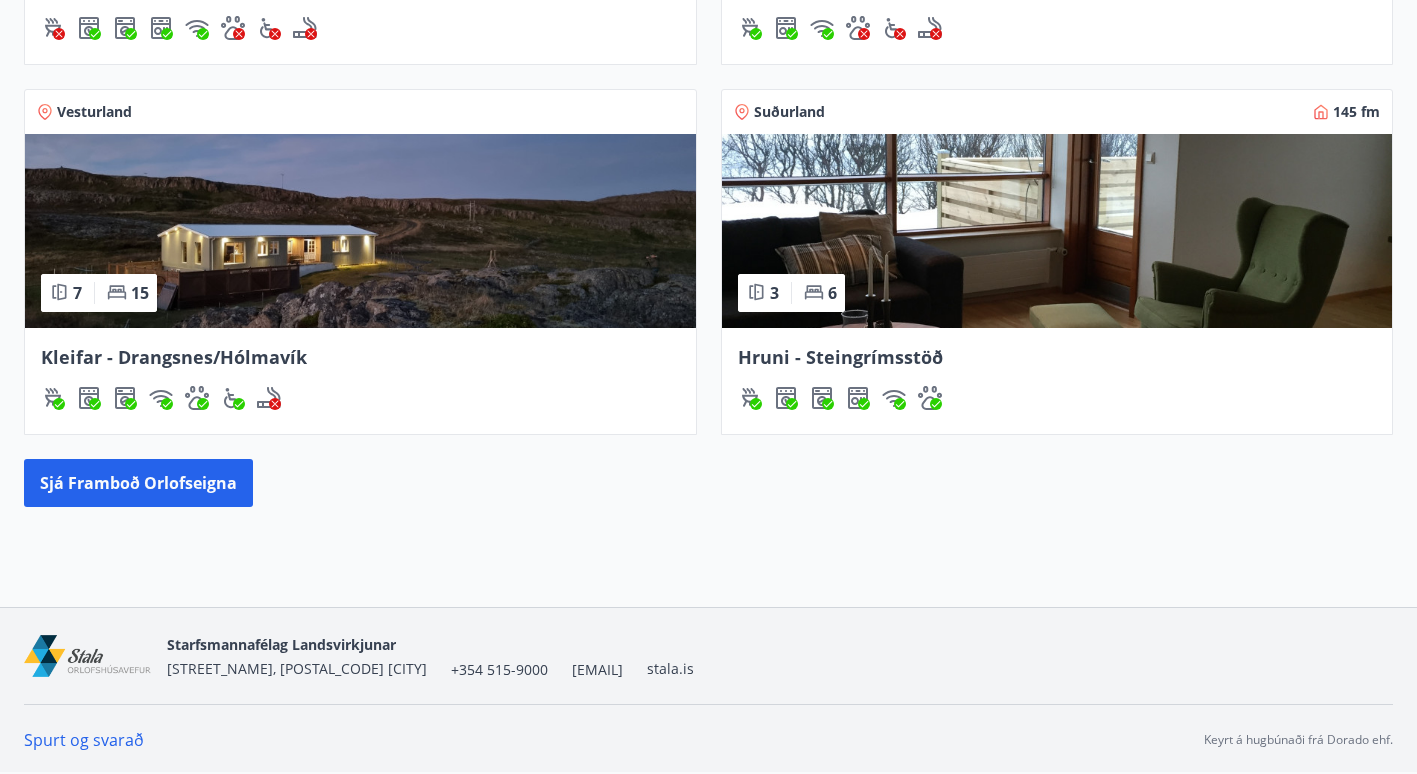 click at bounding box center [360, 231] 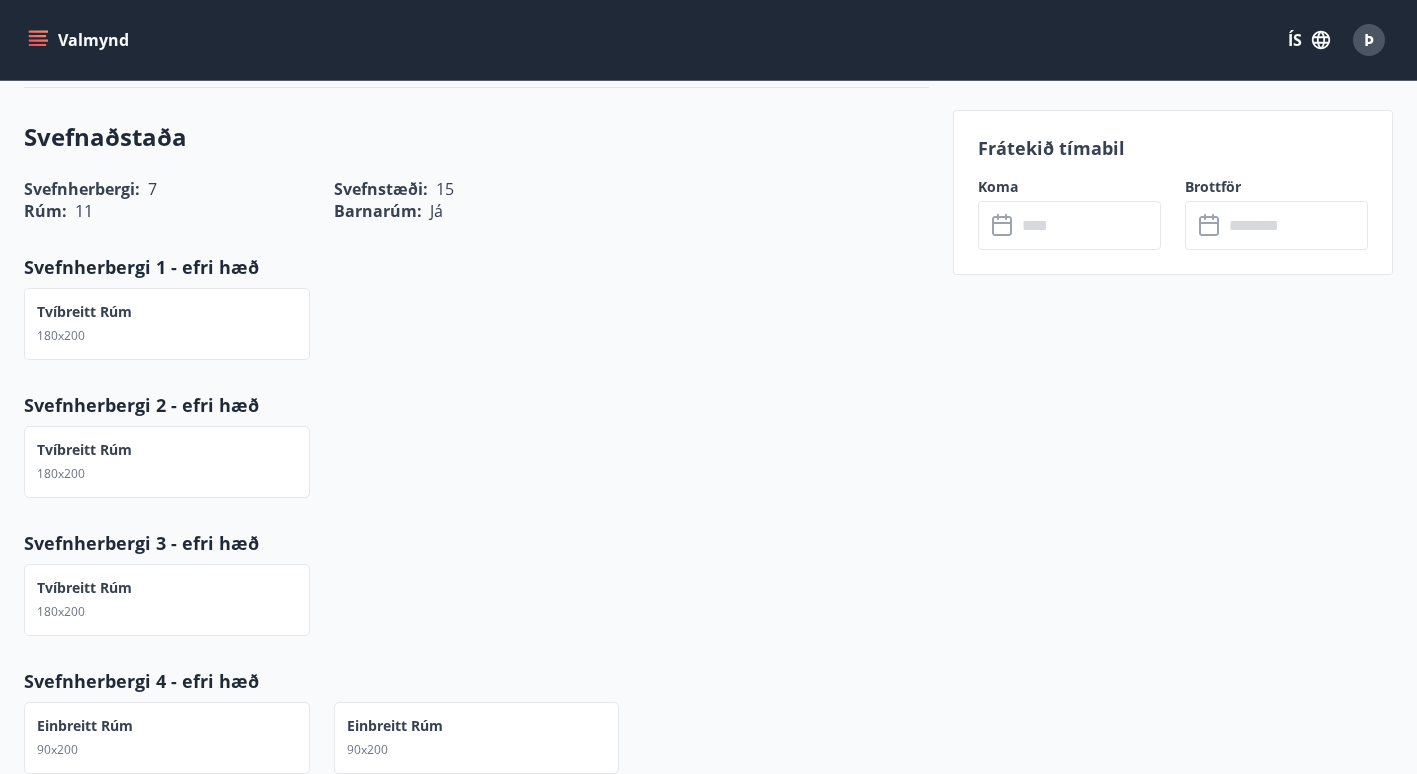 scroll, scrollTop: 0, scrollLeft: 0, axis: both 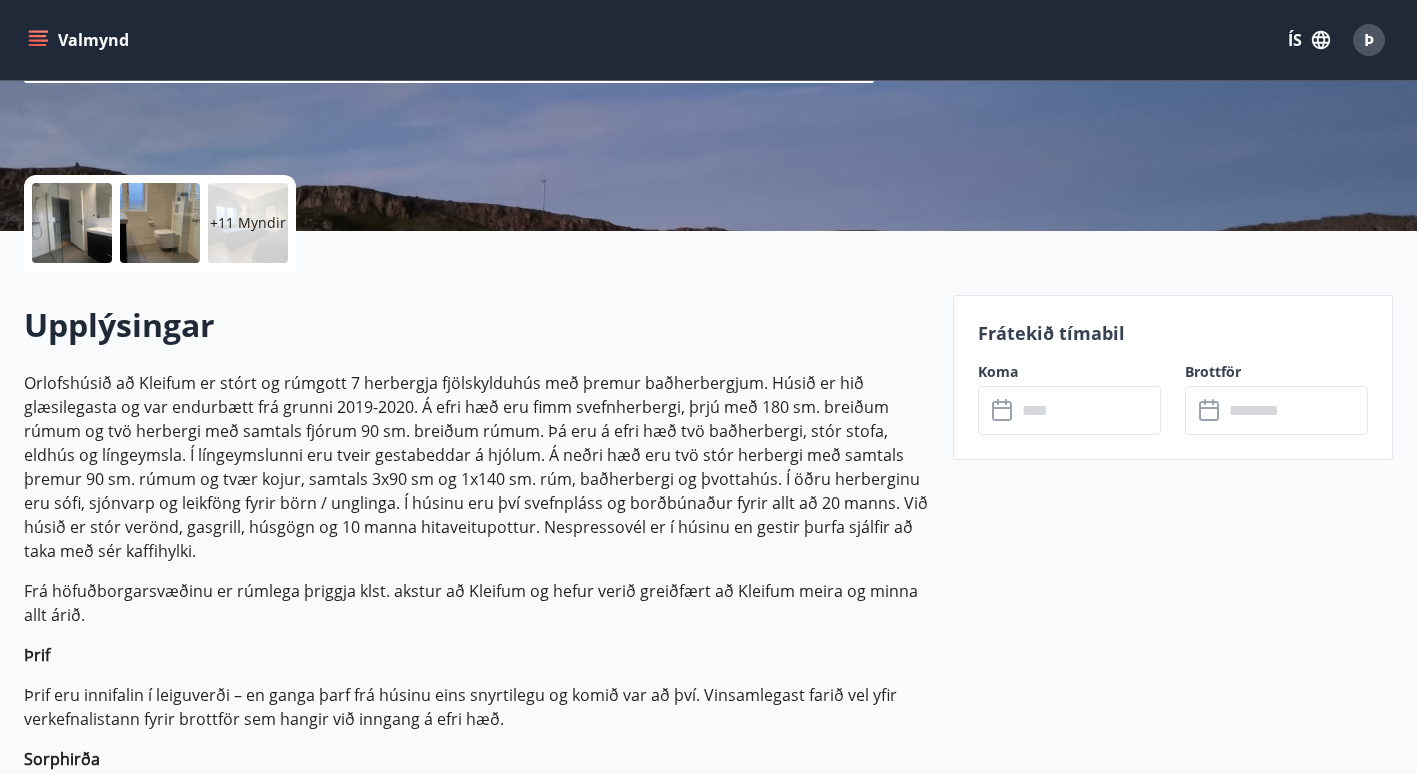 click at bounding box center (1088, 410) 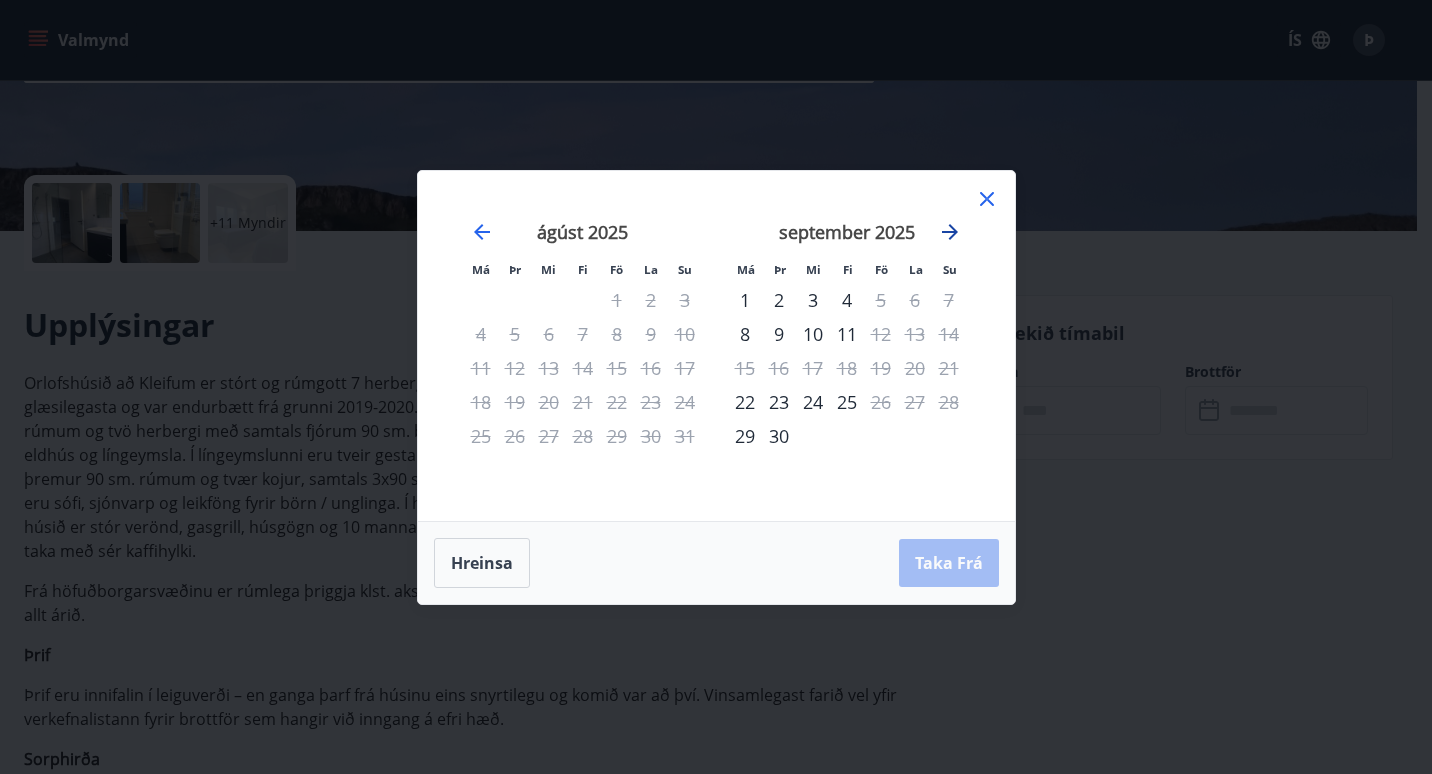 click 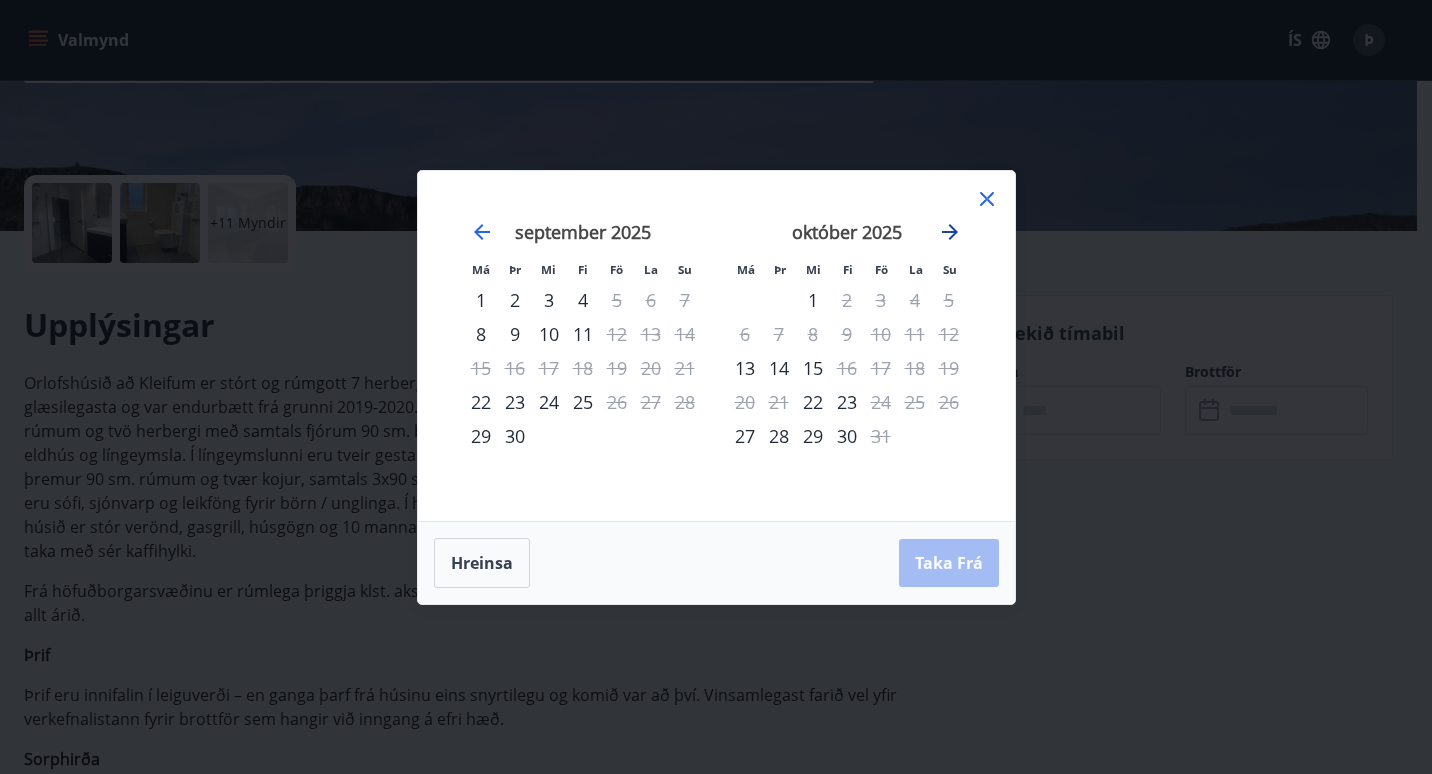 click 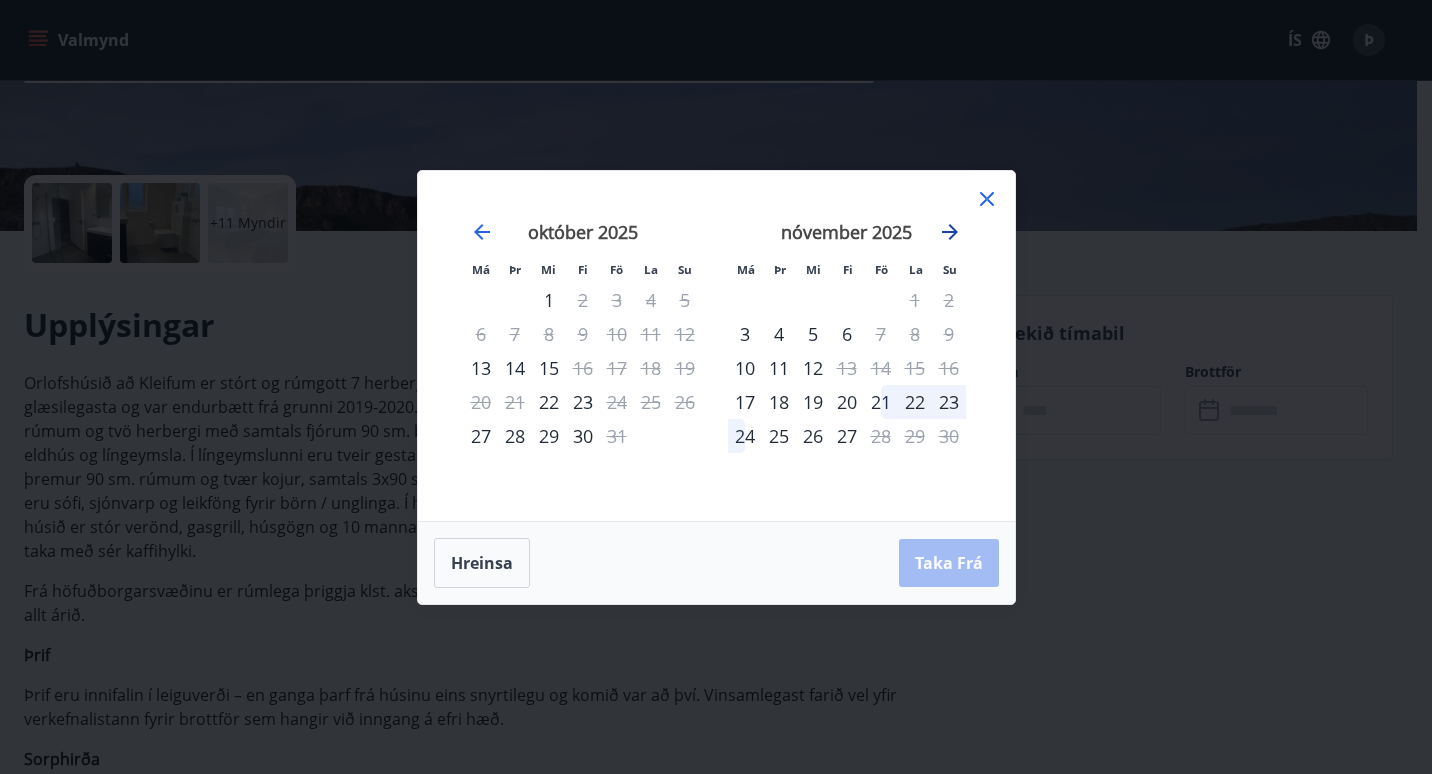 click 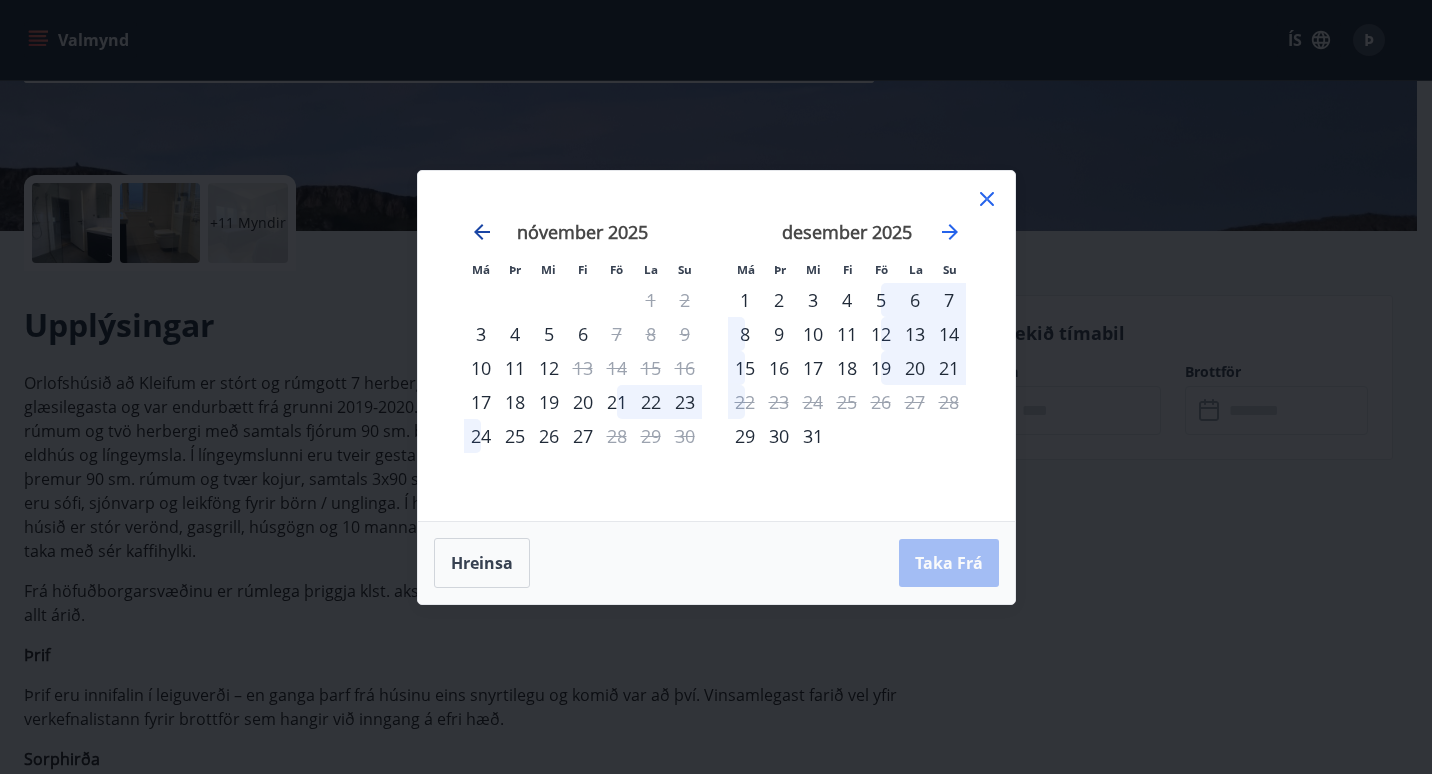 click 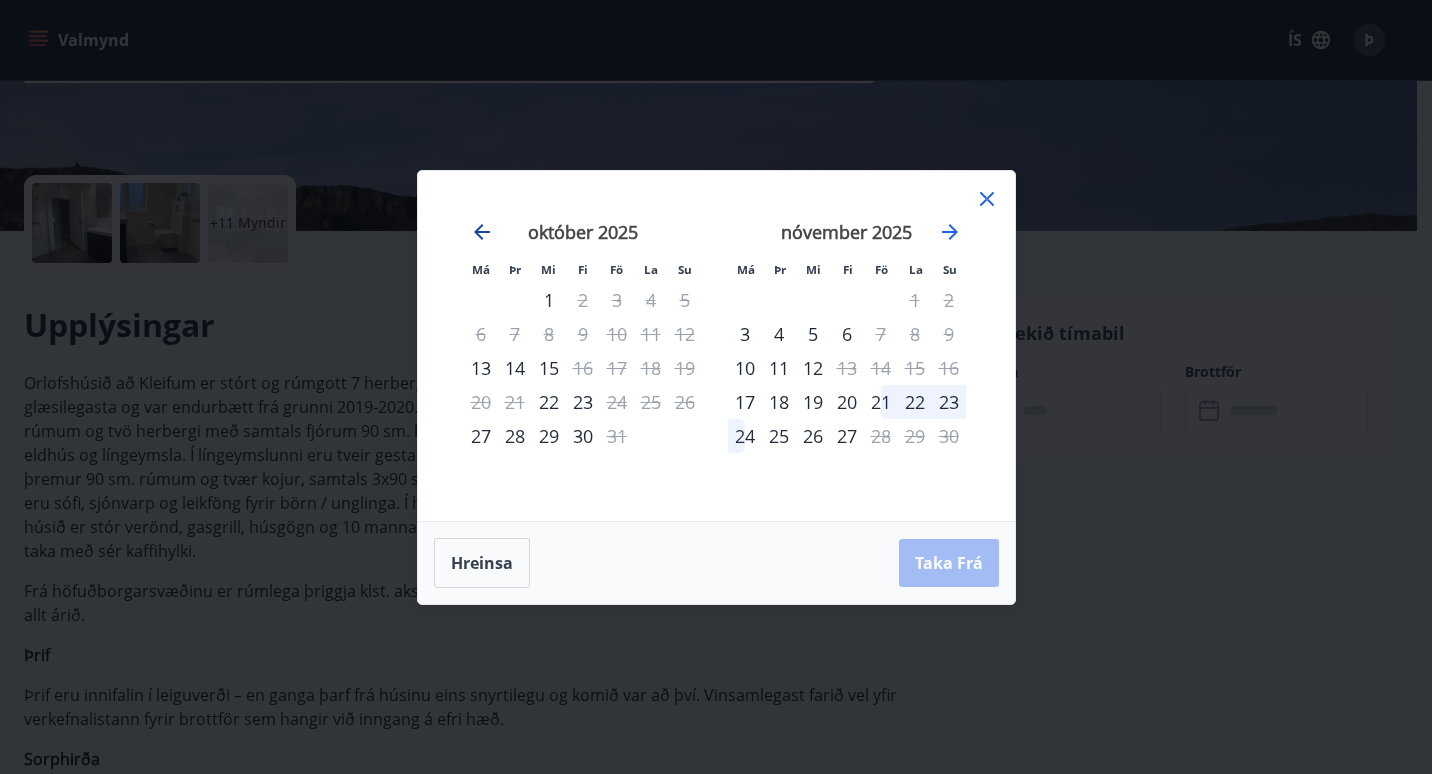 click 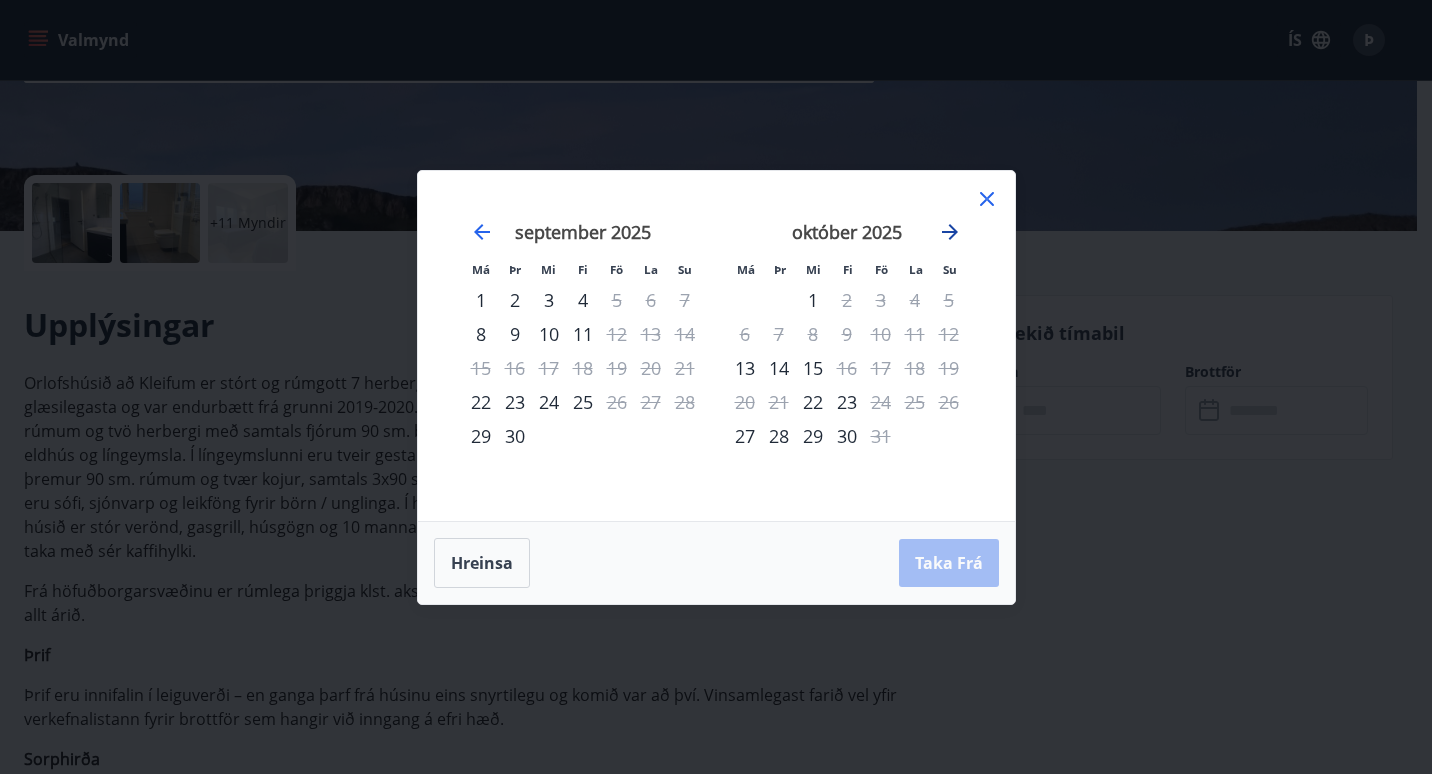 click 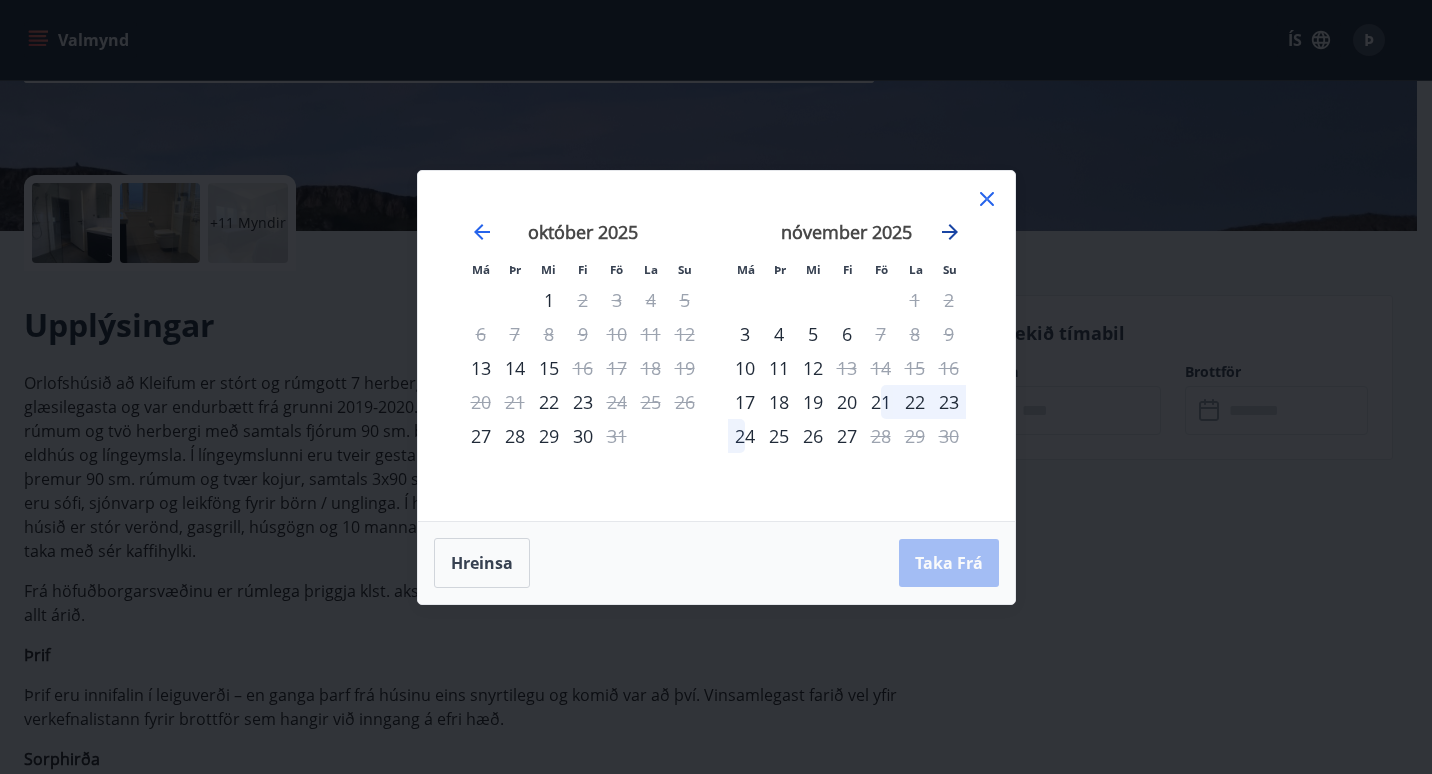click 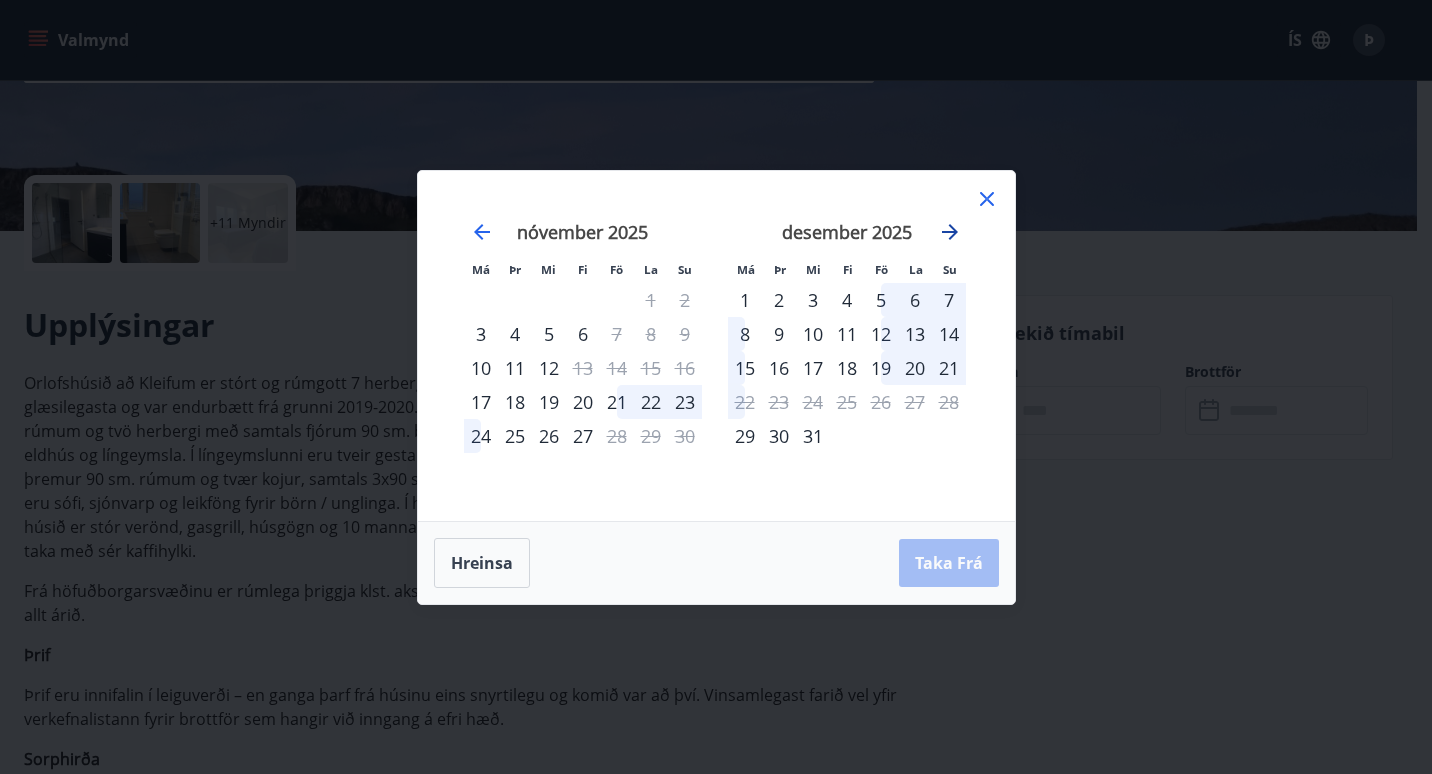click 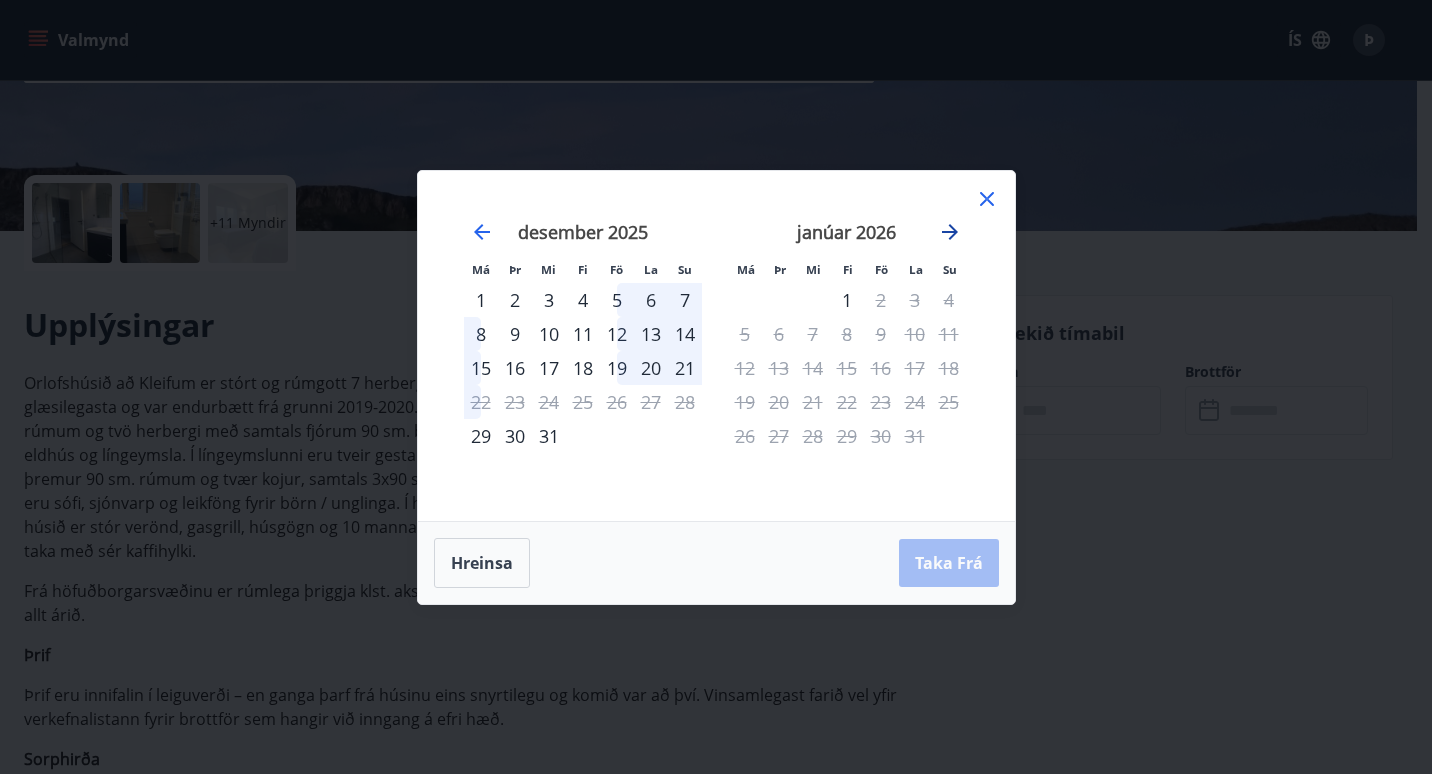 click 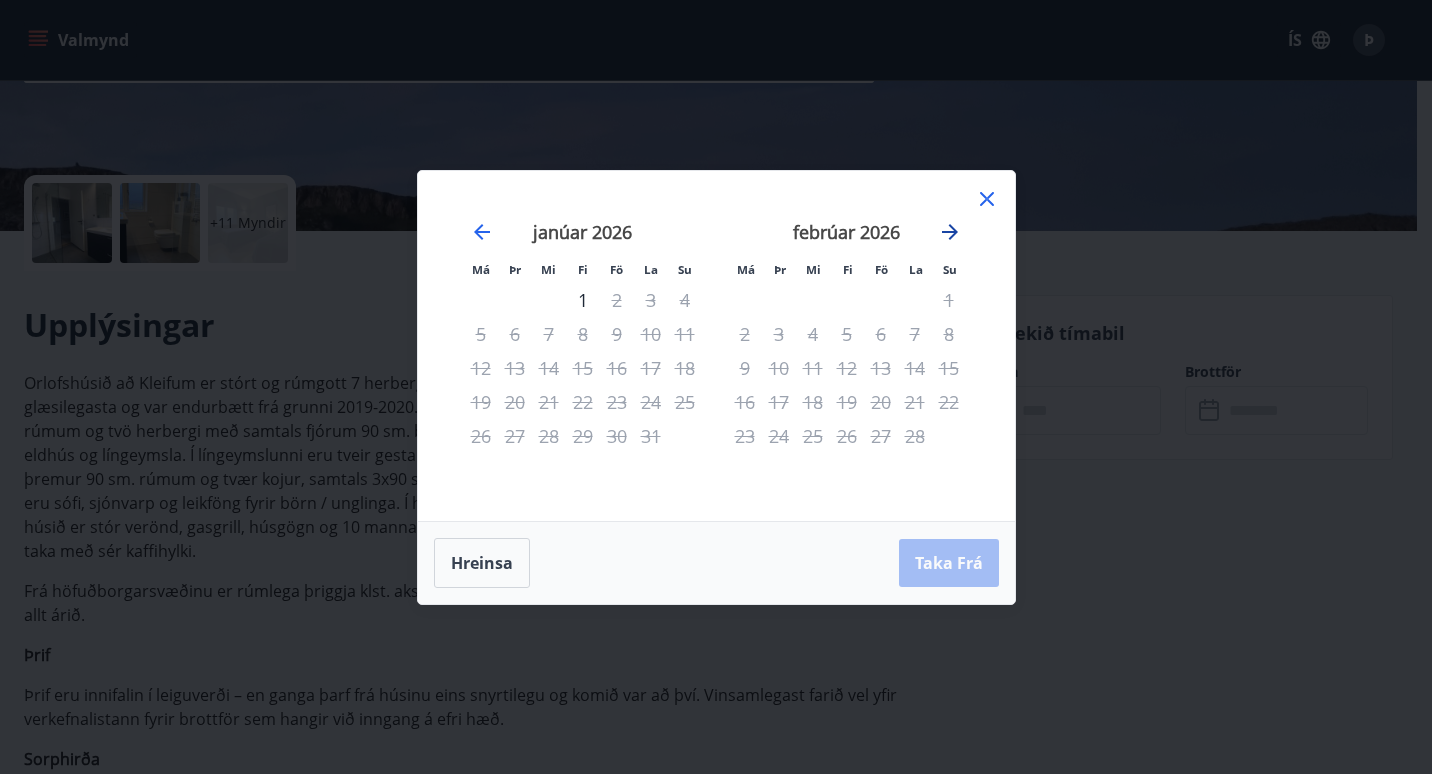click 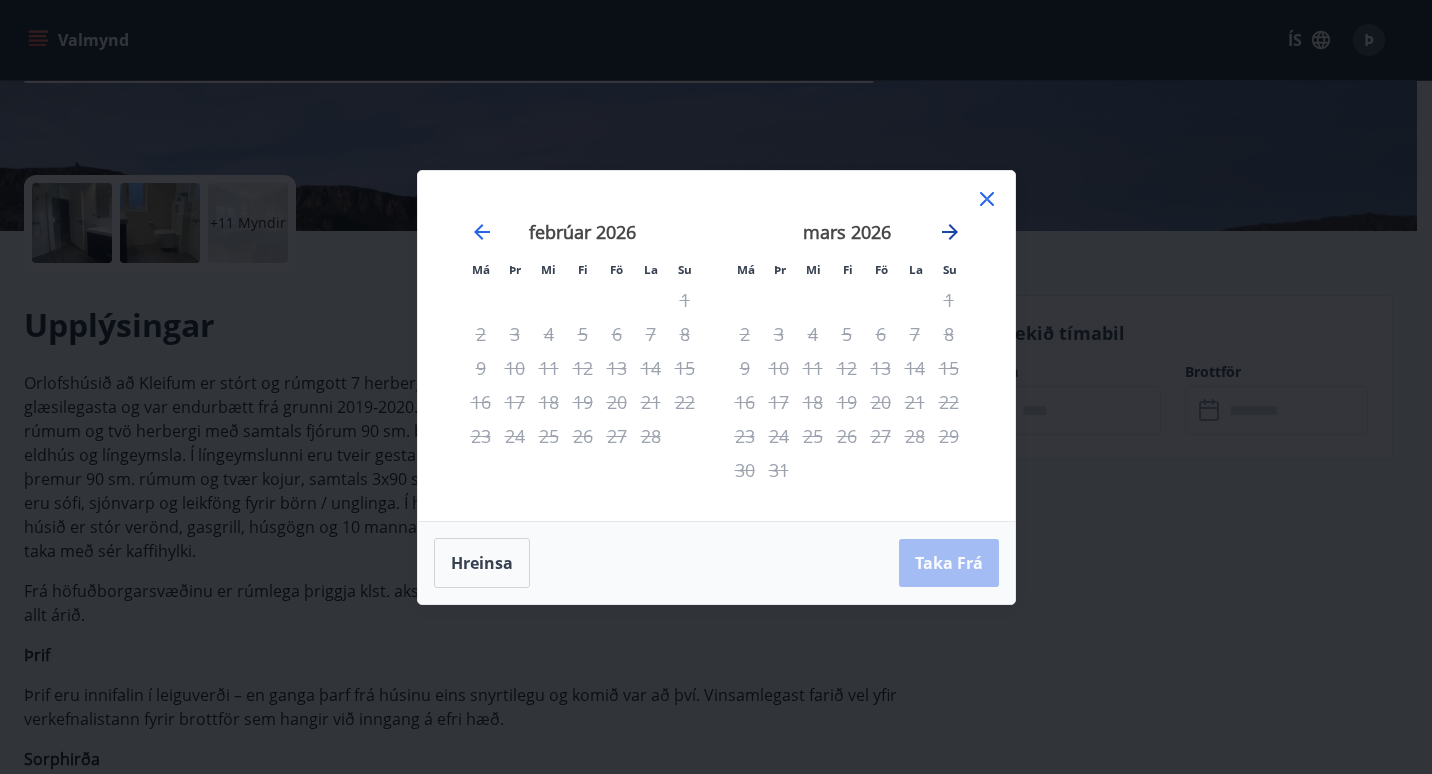 click 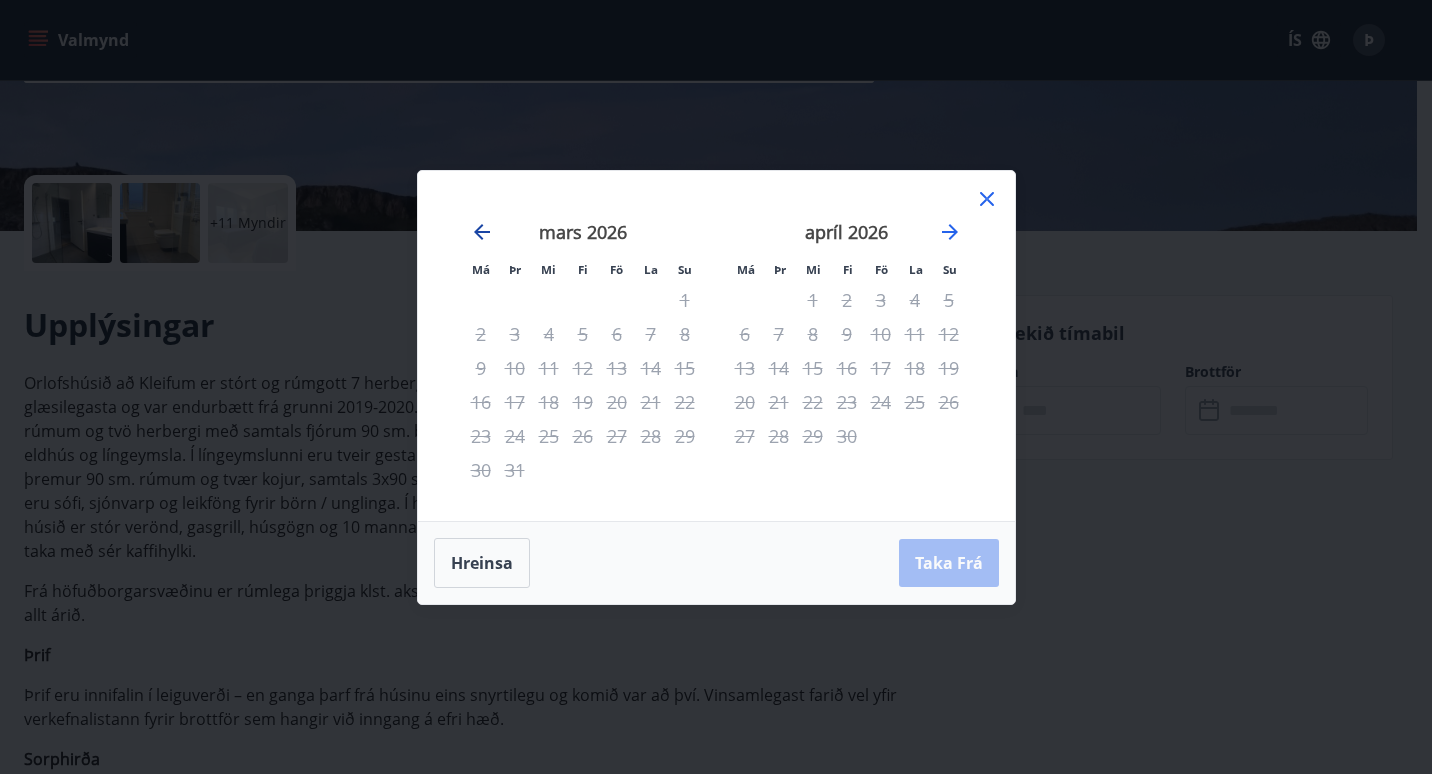 click 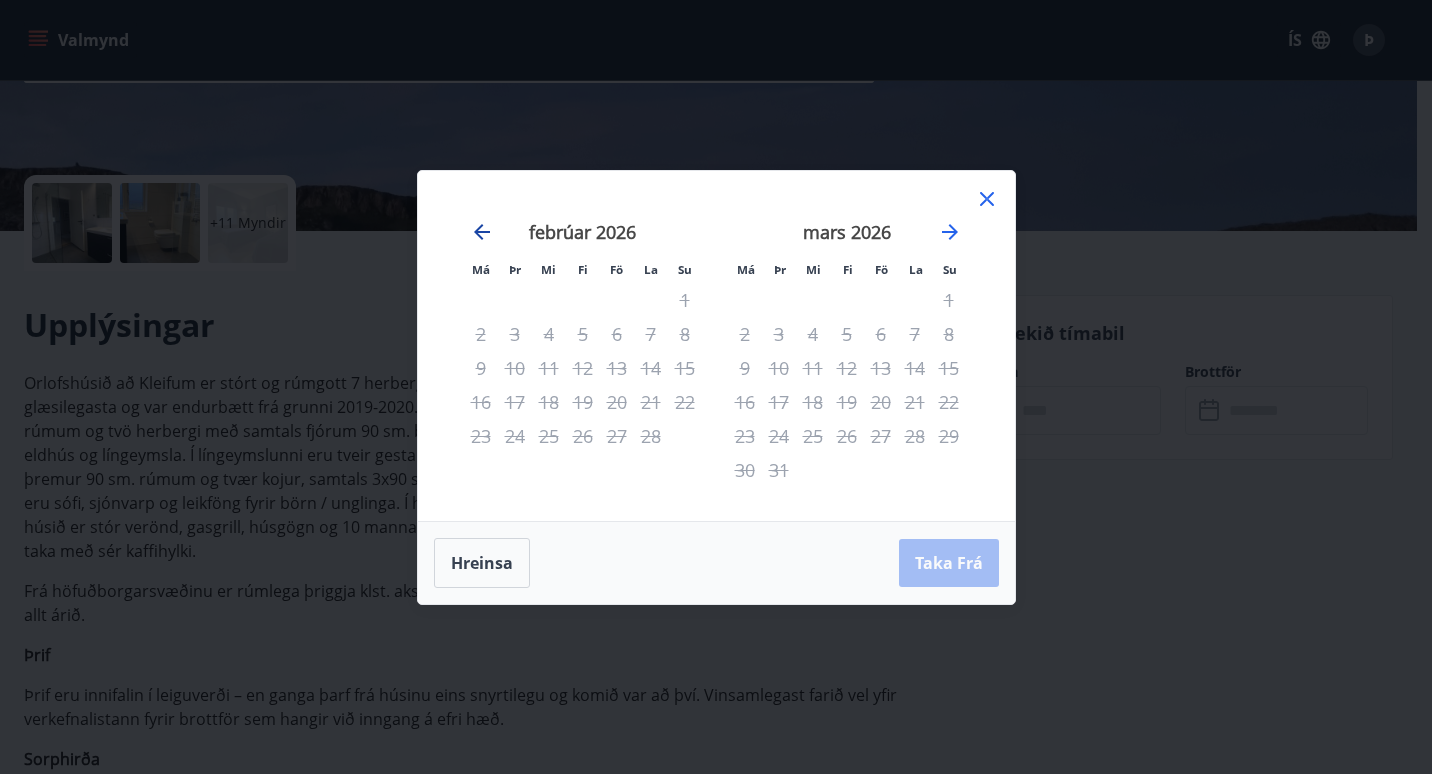 click 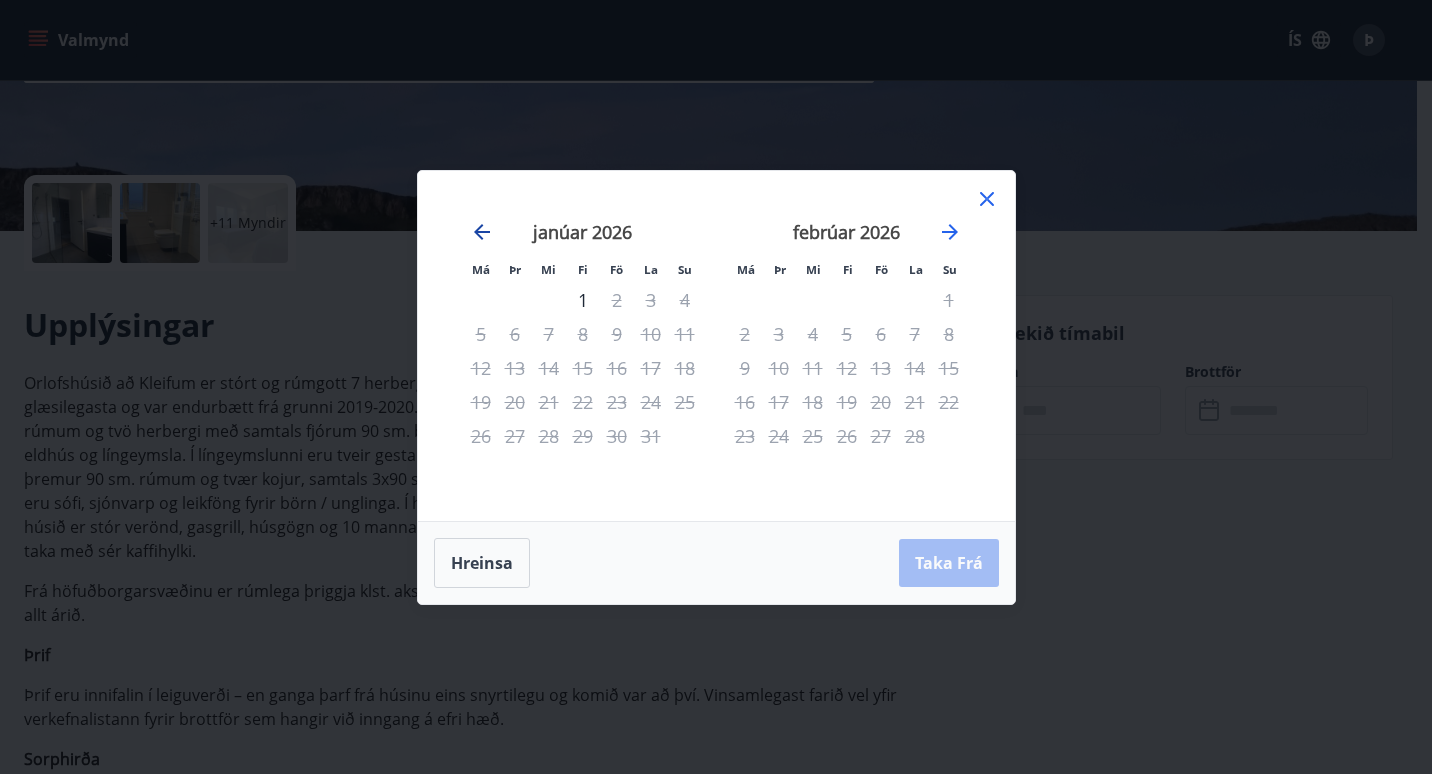 click 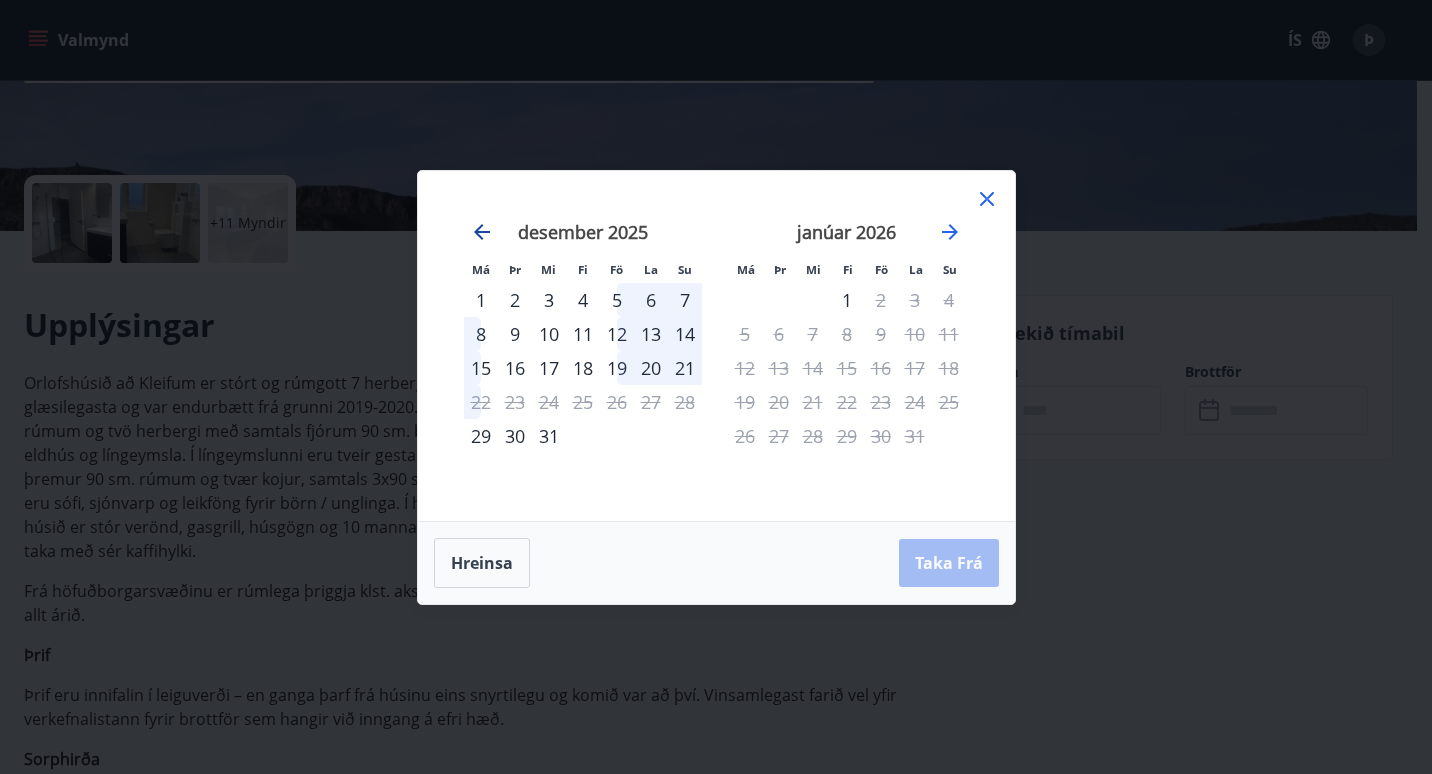click 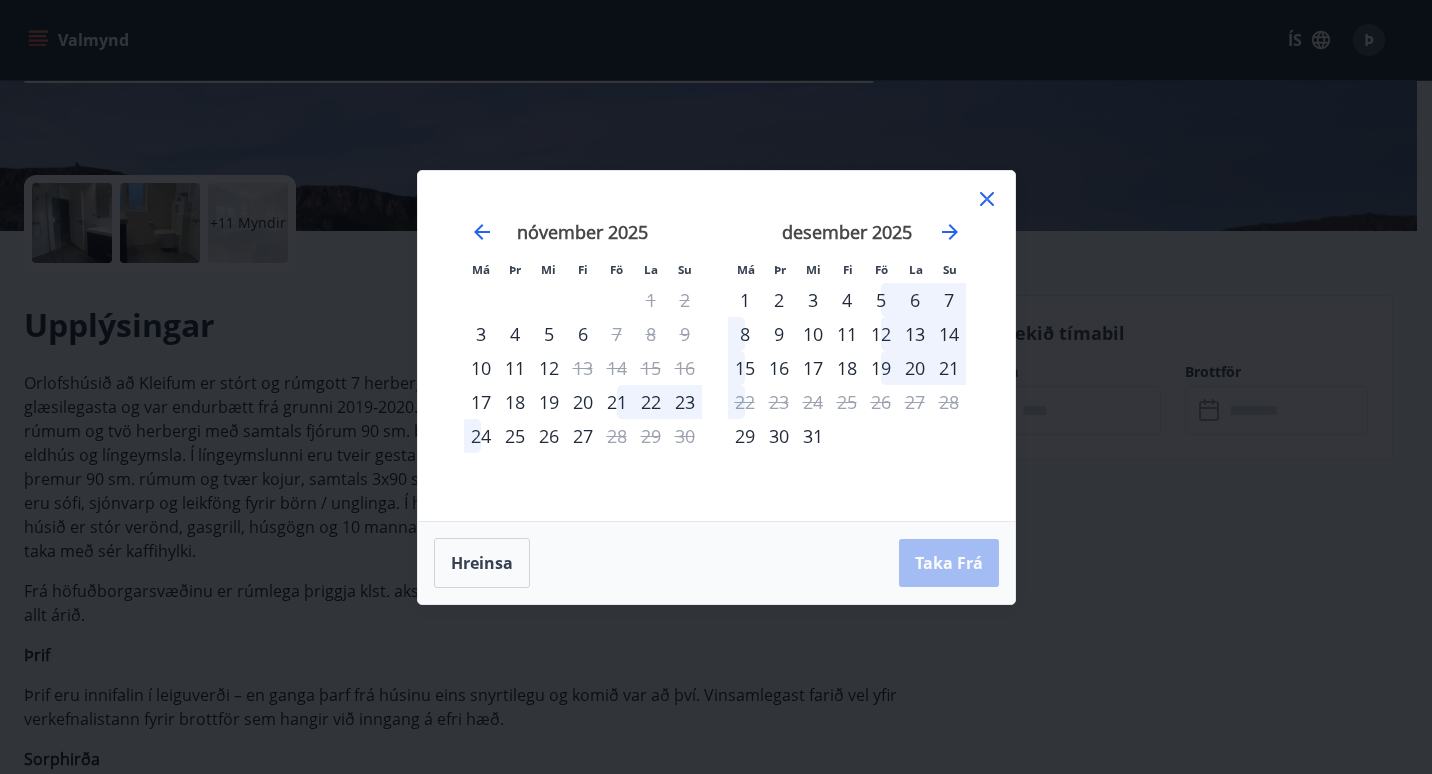click on "5" at bounding box center [881, 300] 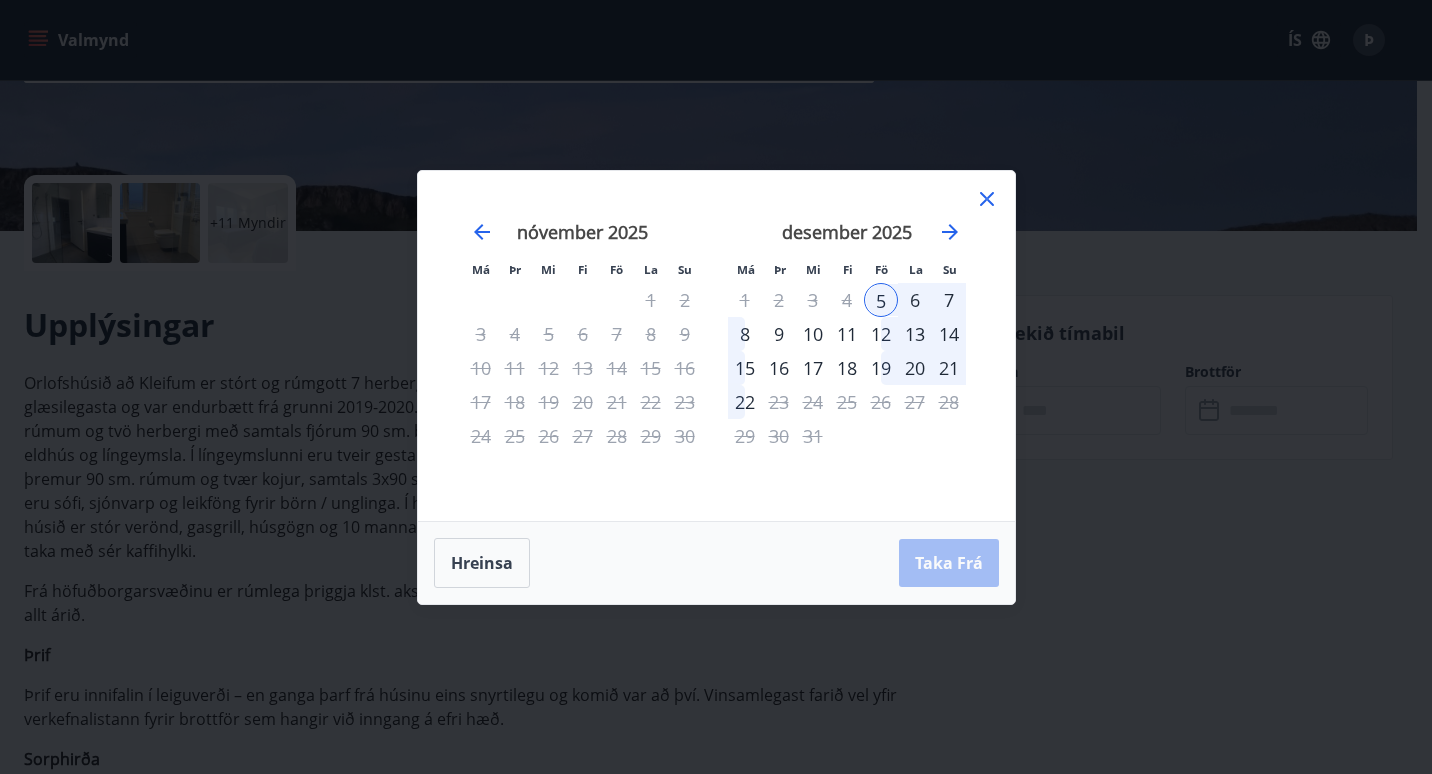 click on "8" at bounding box center (745, 334) 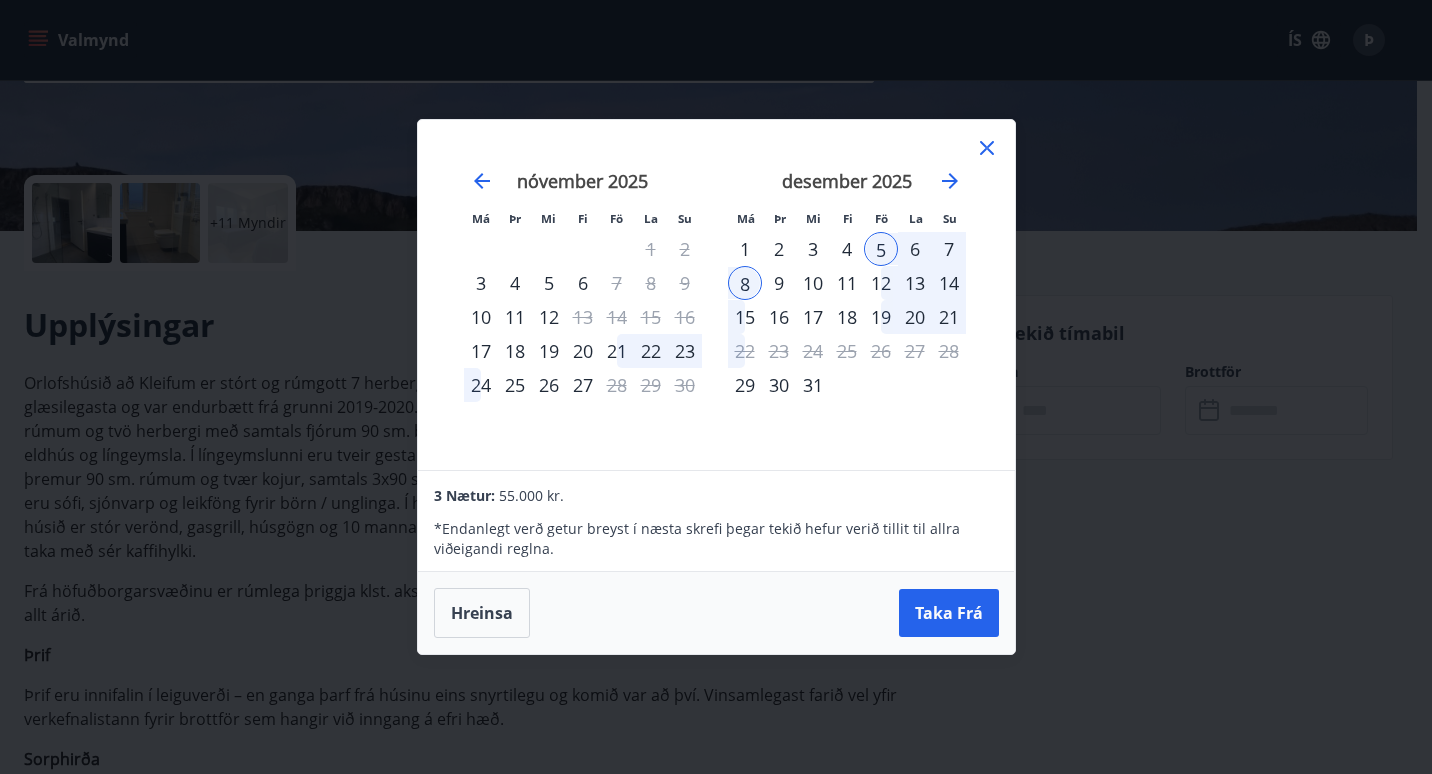 click on "21" at bounding box center (617, 351) 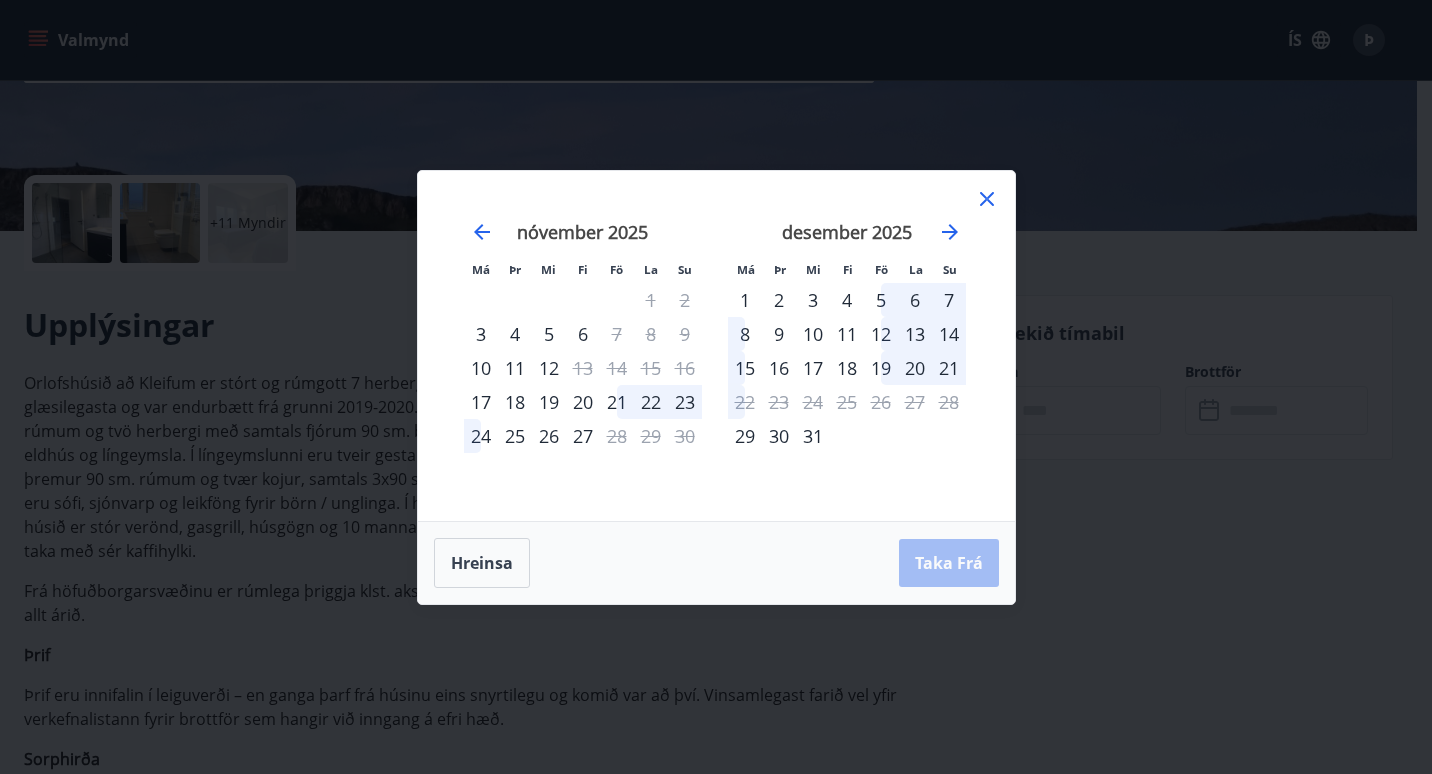 click on "21" at bounding box center (617, 402) 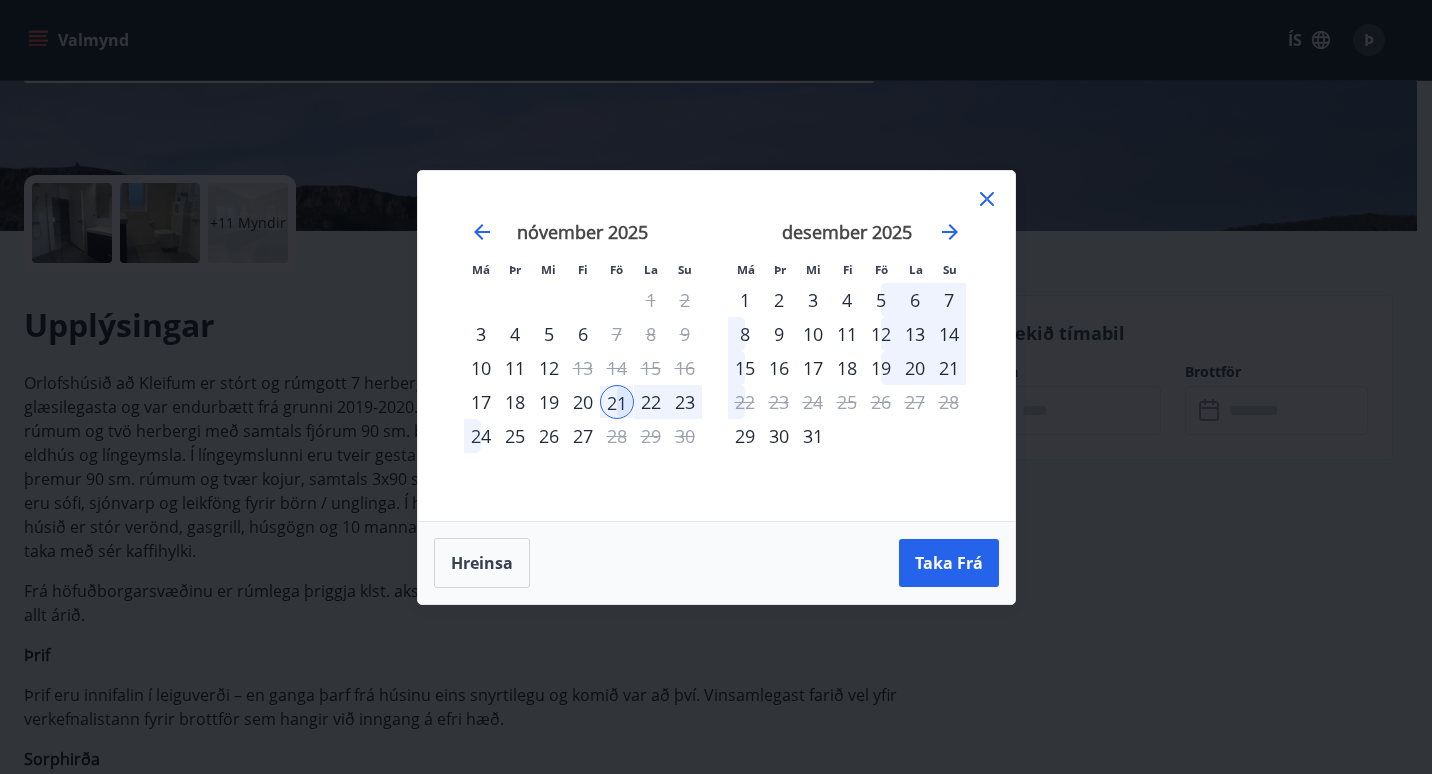 click on "24" at bounding box center (481, 436) 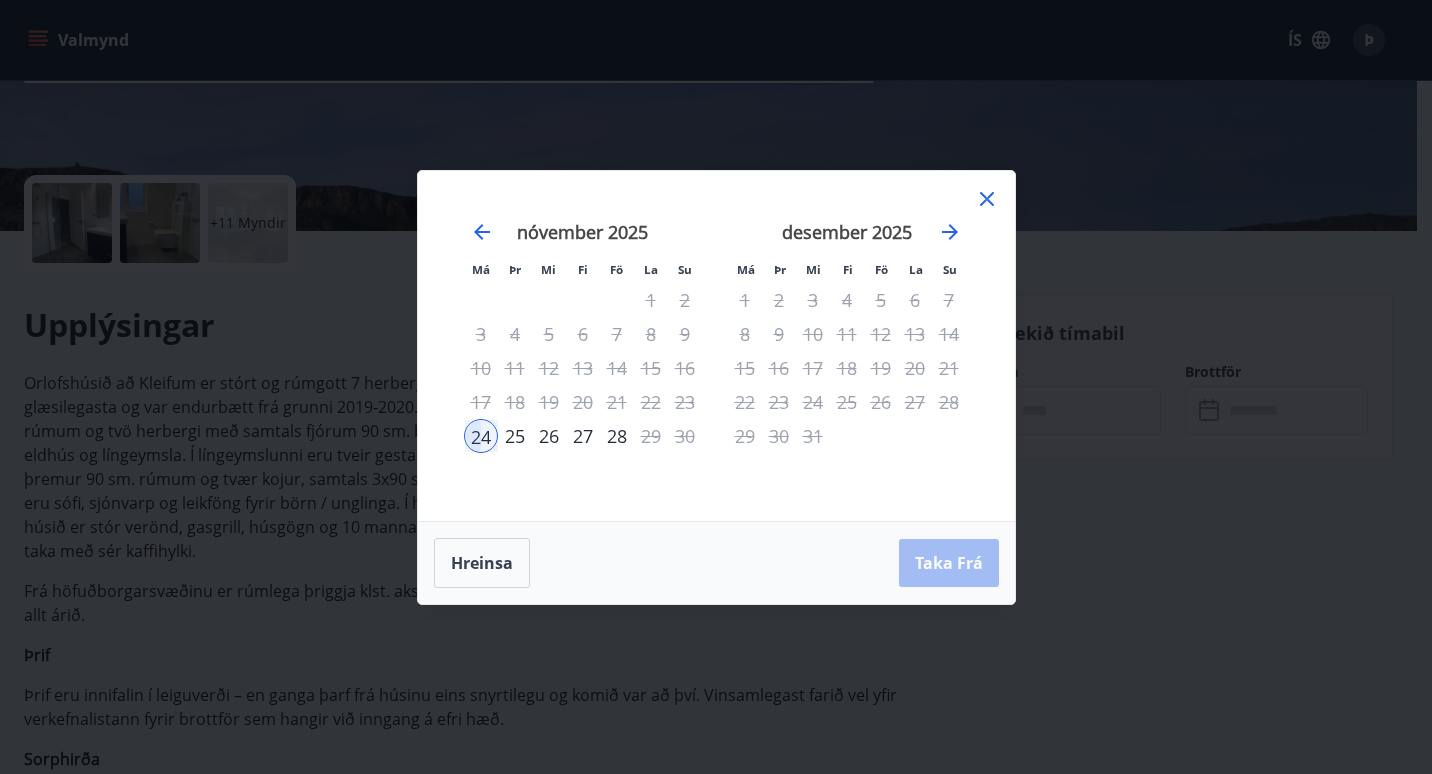 click on "21" at bounding box center (617, 402) 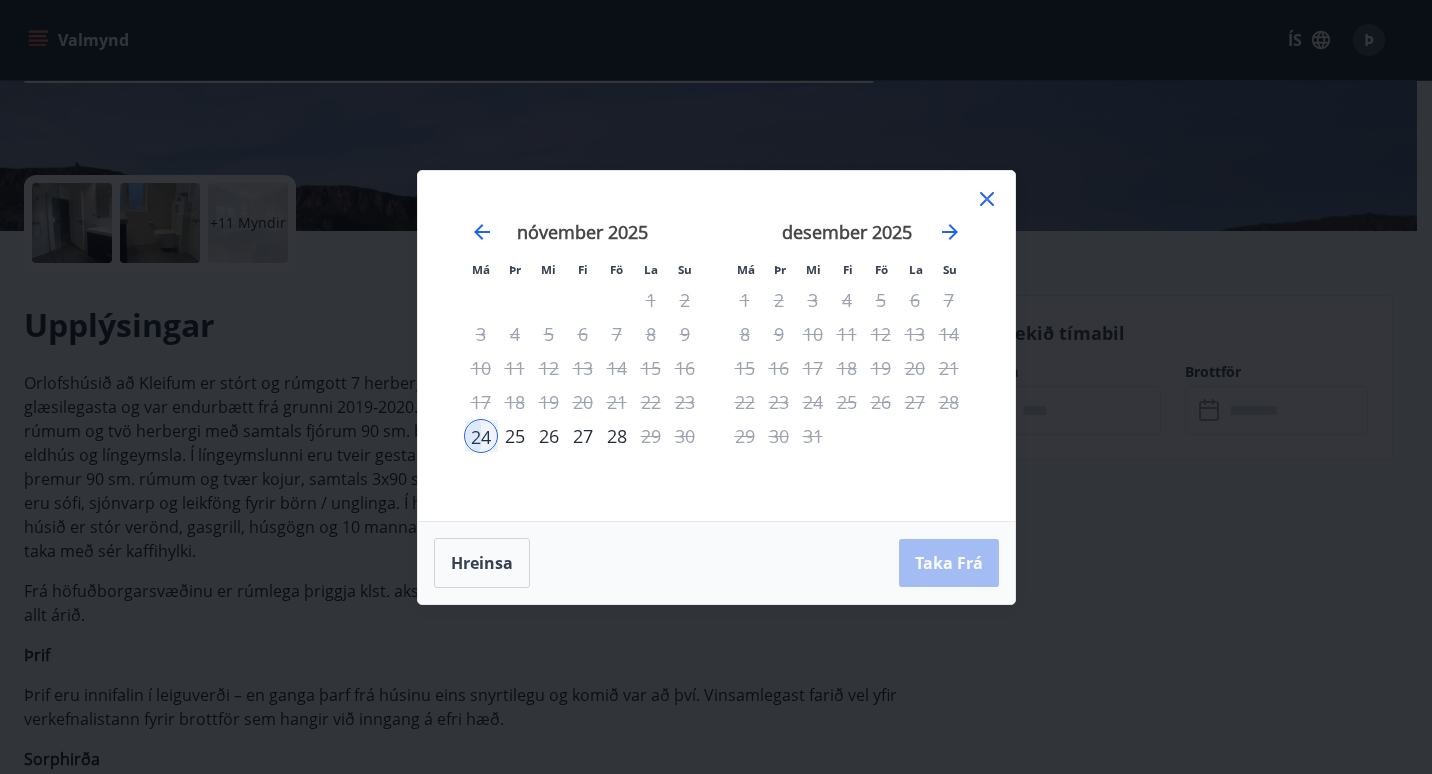 click on "21" at bounding box center [617, 402] 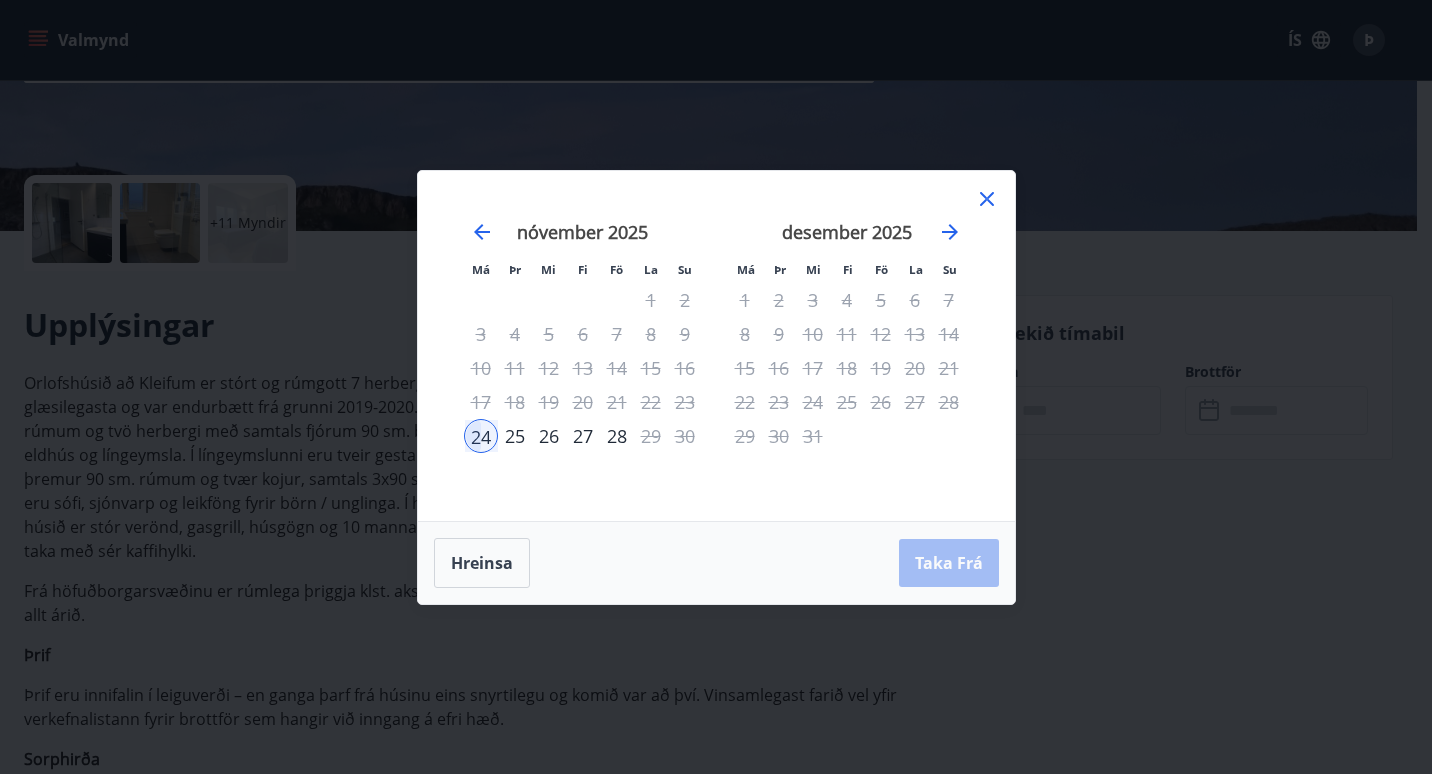 click 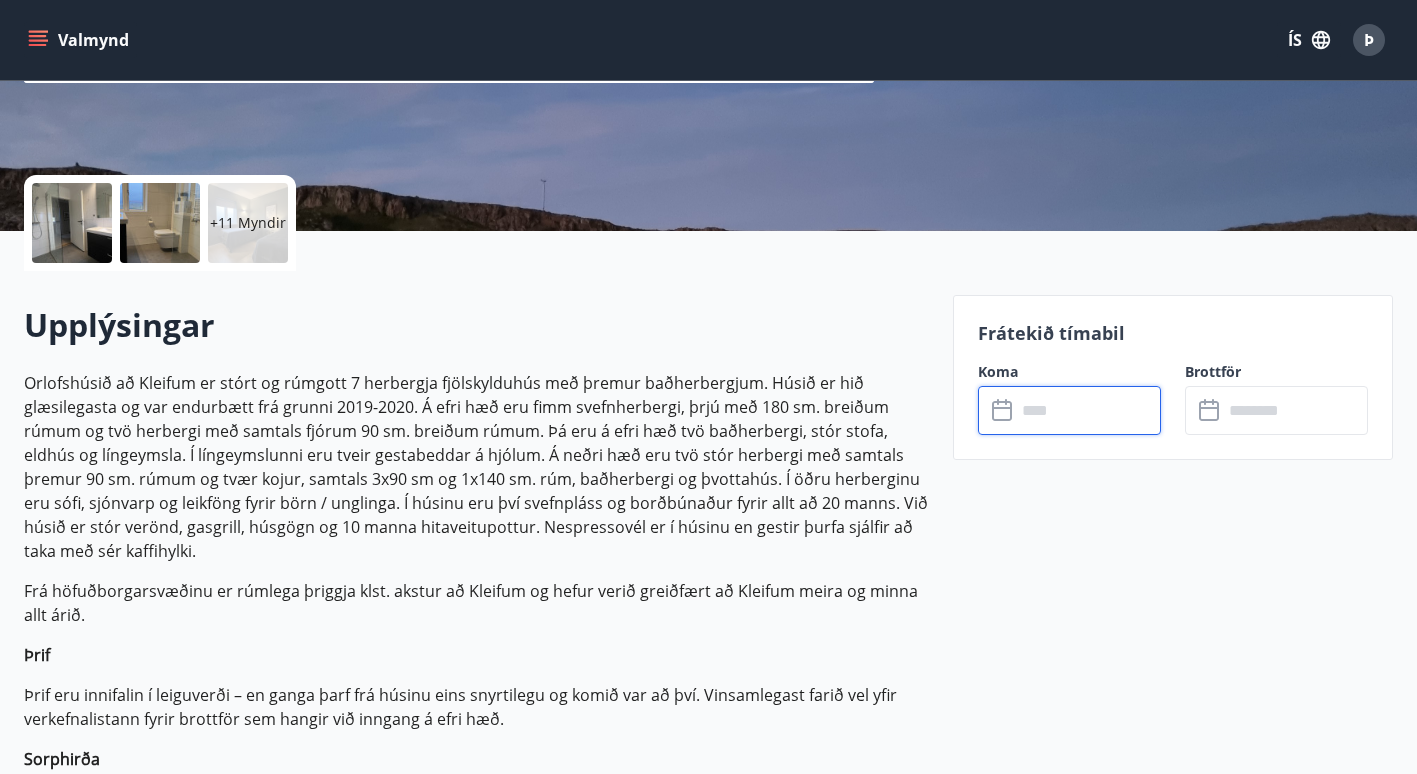click at bounding box center (1088, 410) 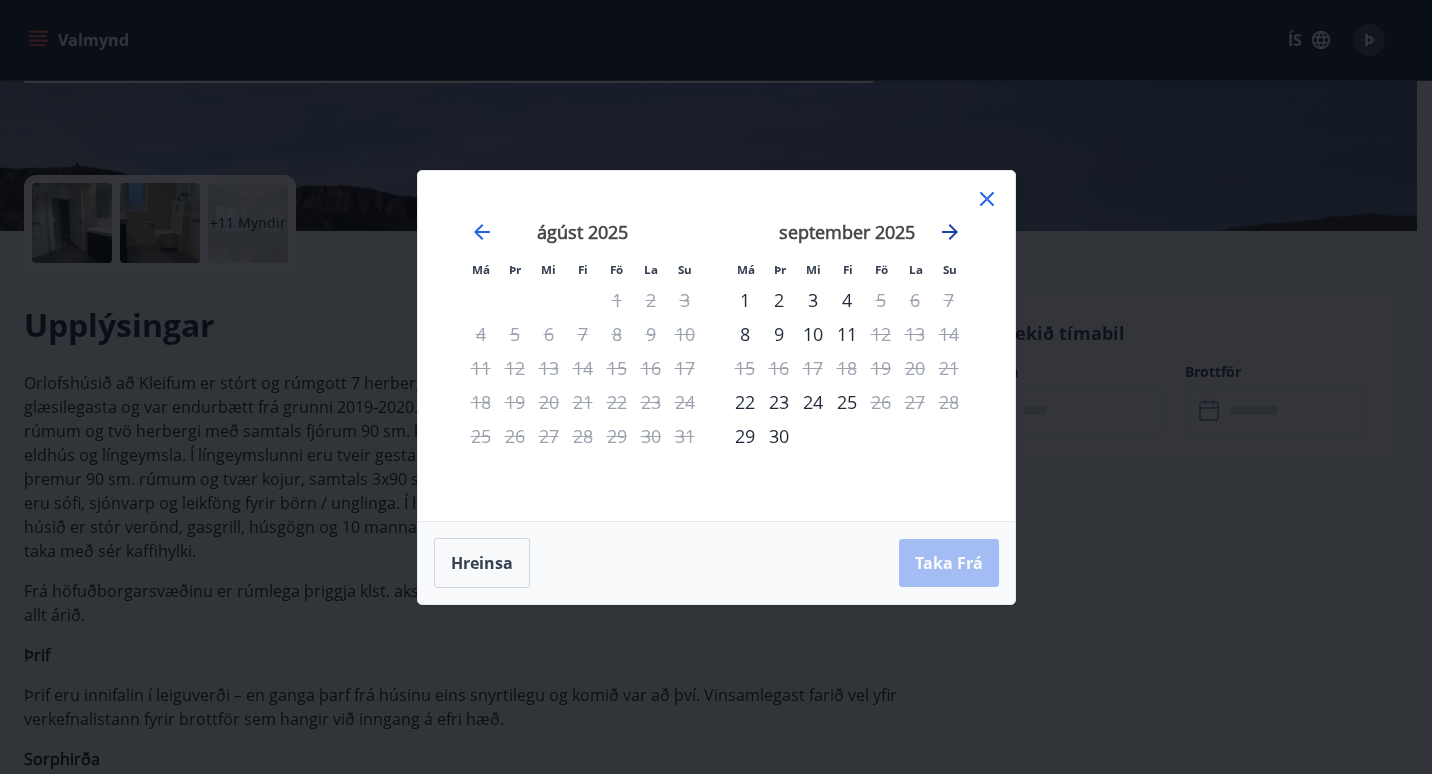 click 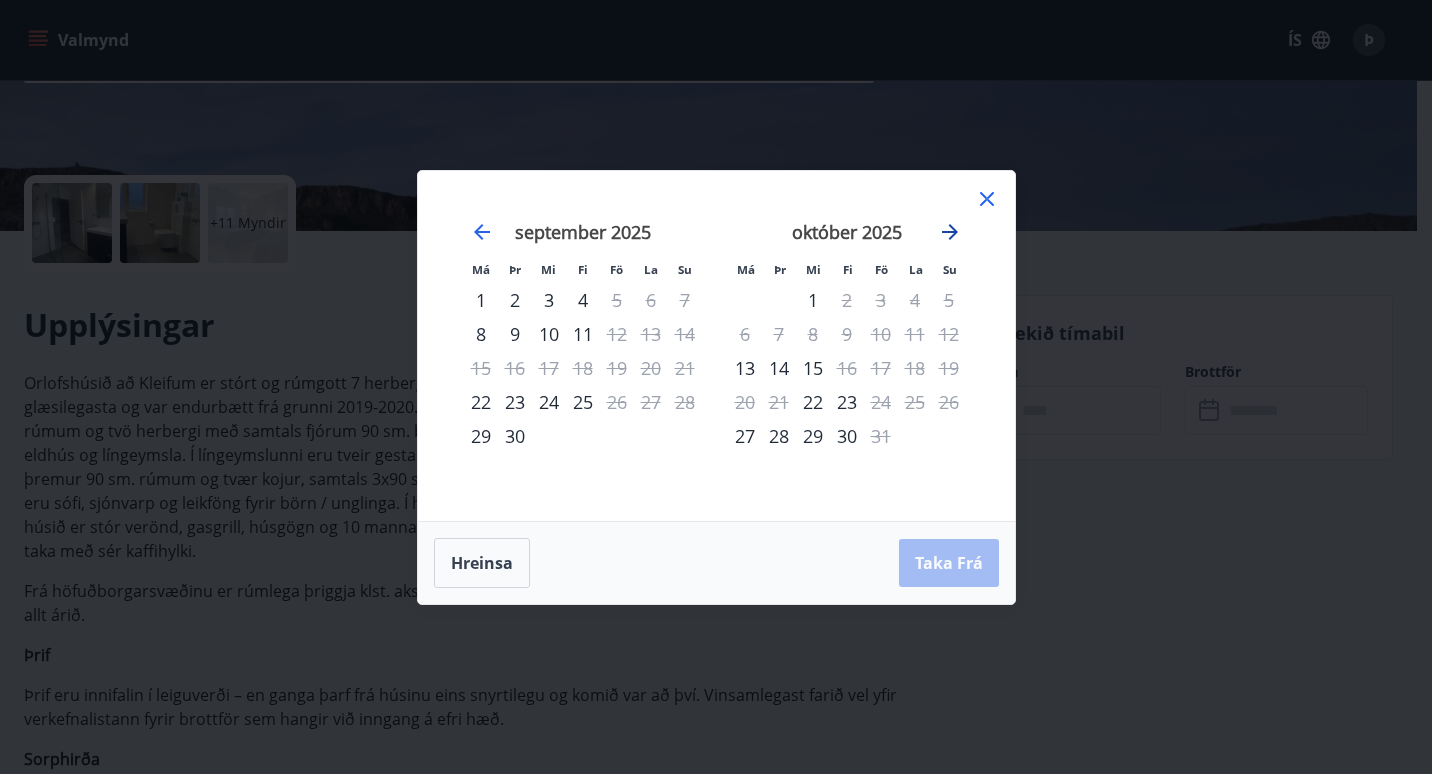 click 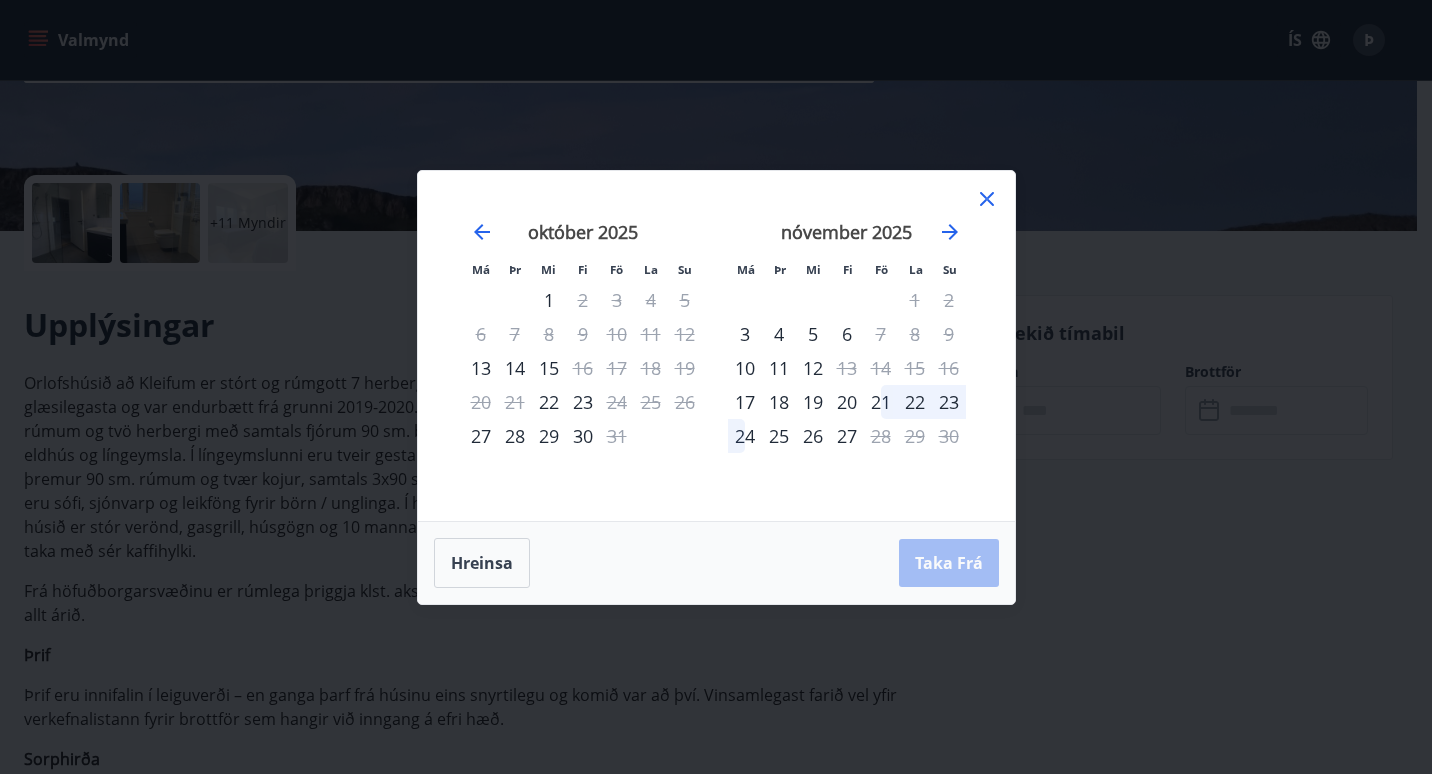 click on "21" at bounding box center [881, 402] 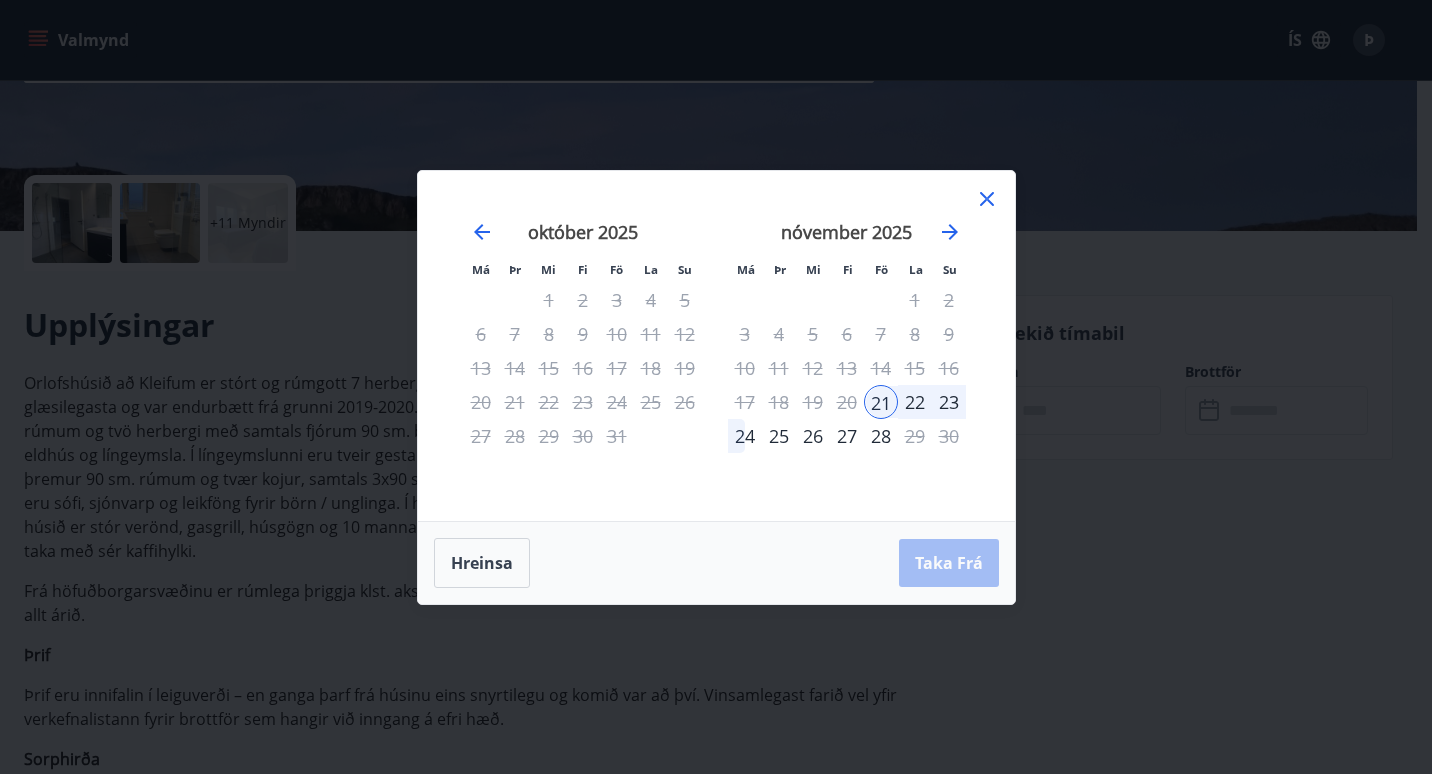 click on "24" at bounding box center (745, 436) 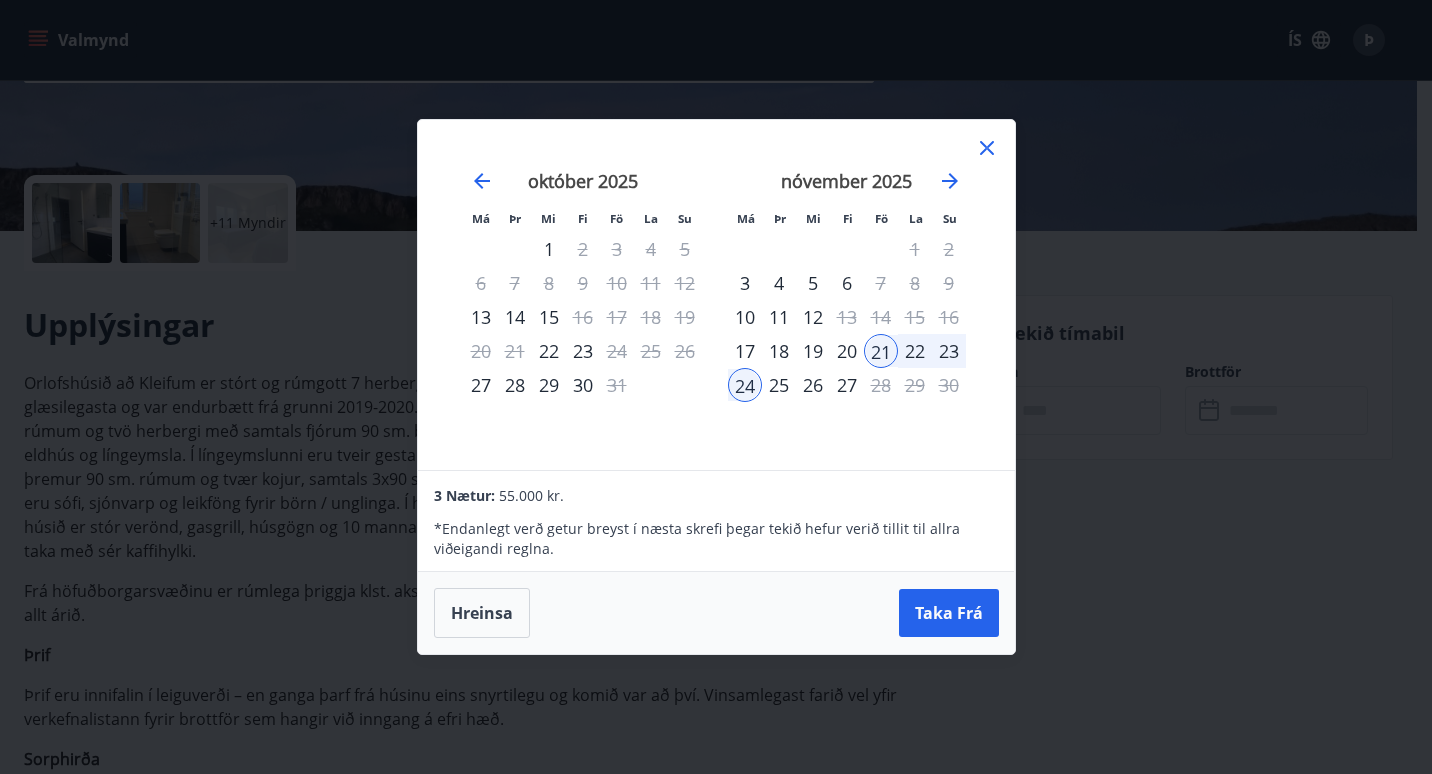 click on "25" at bounding box center [779, 385] 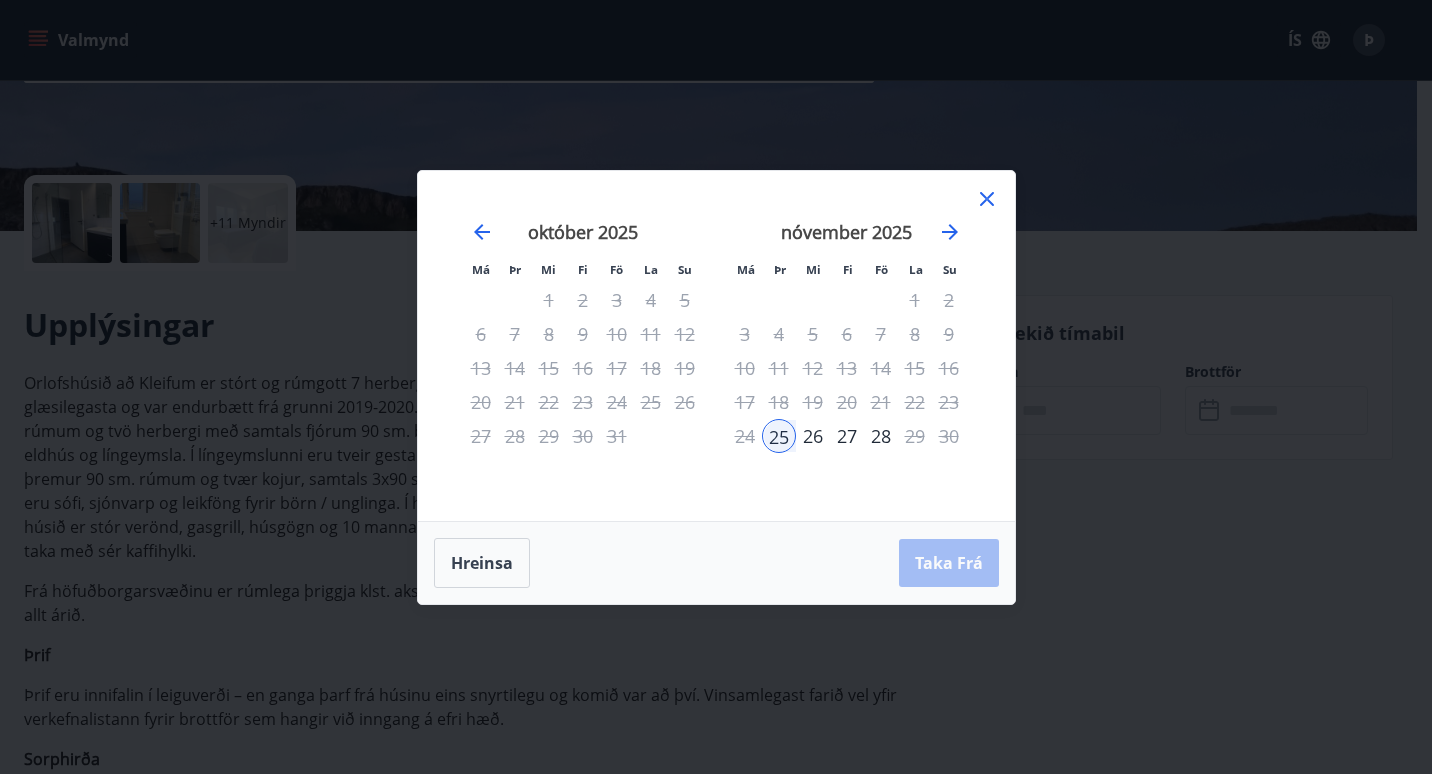 click 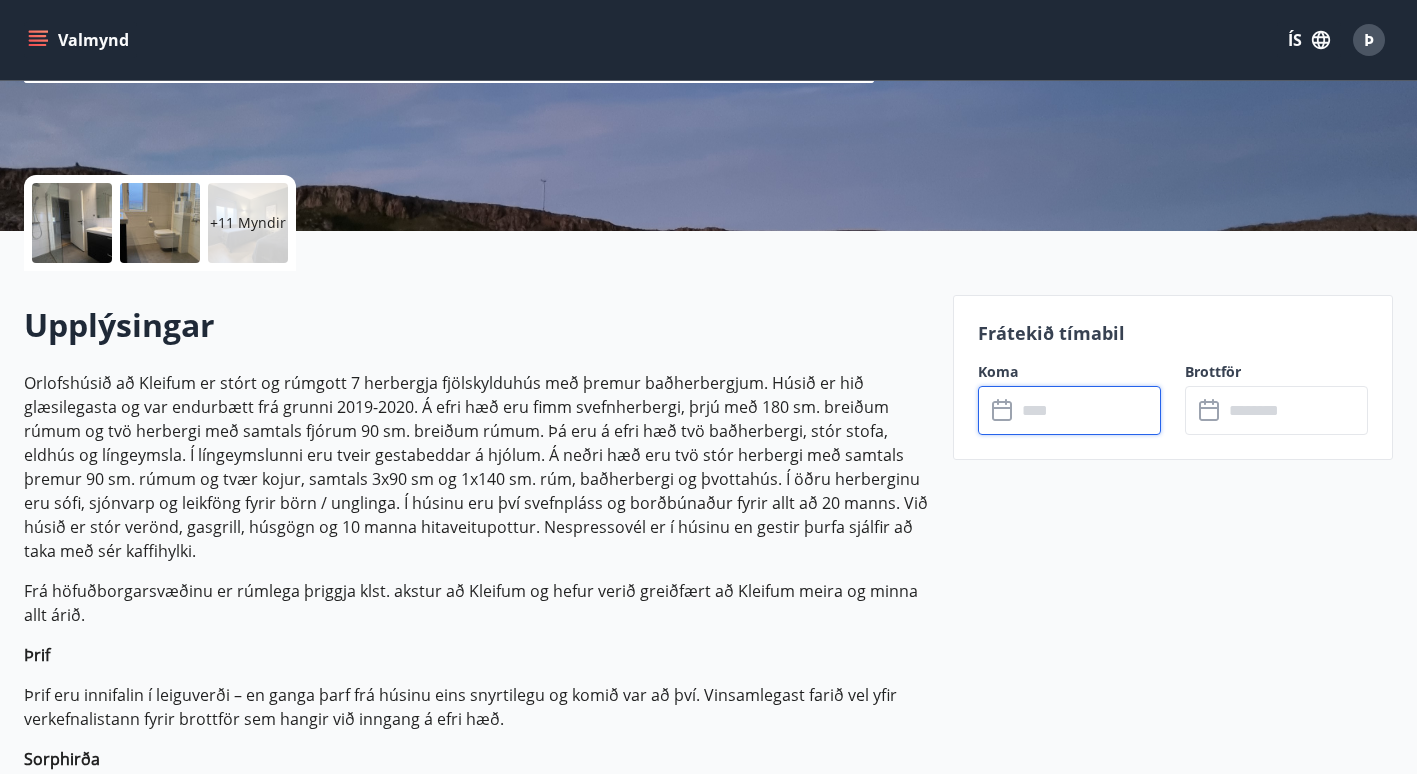 click at bounding box center [1088, 410] 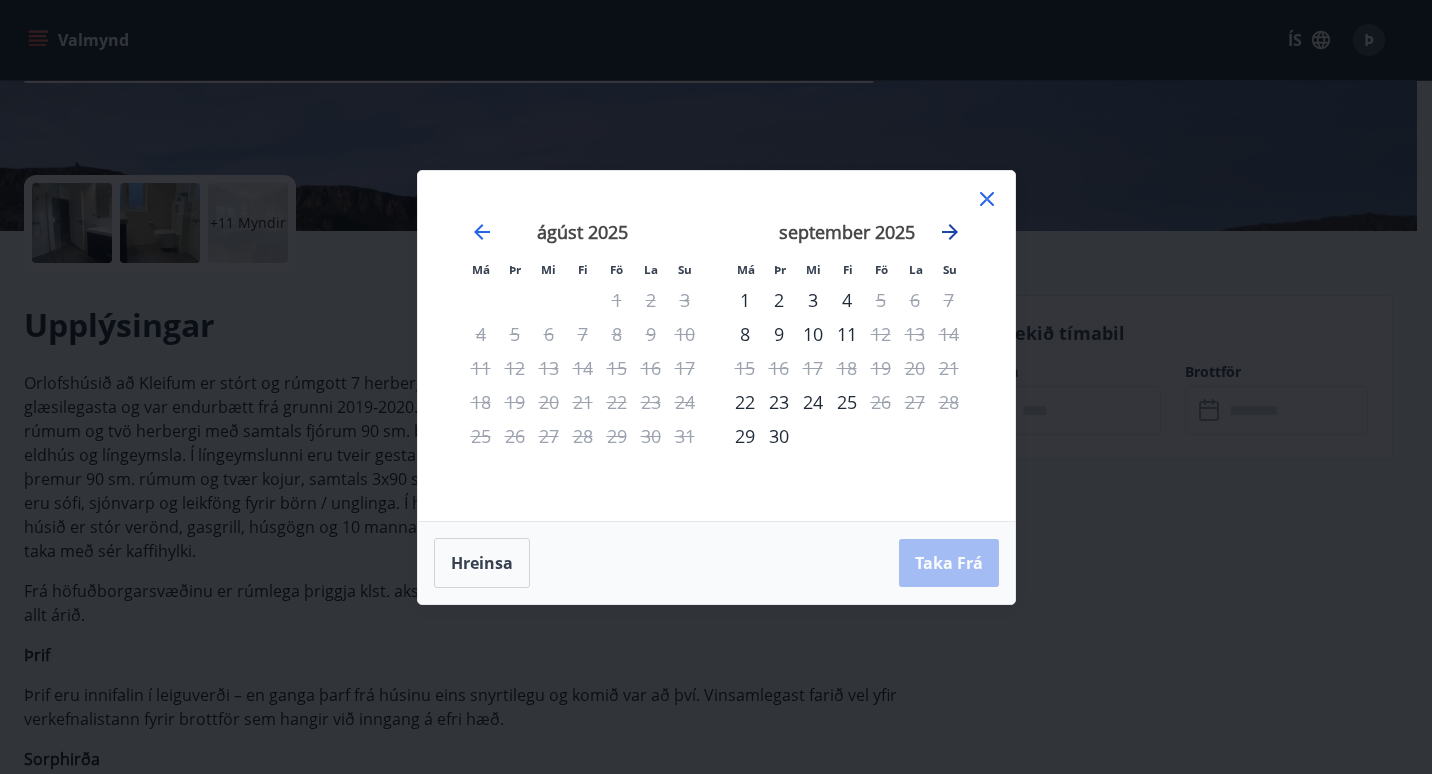 click 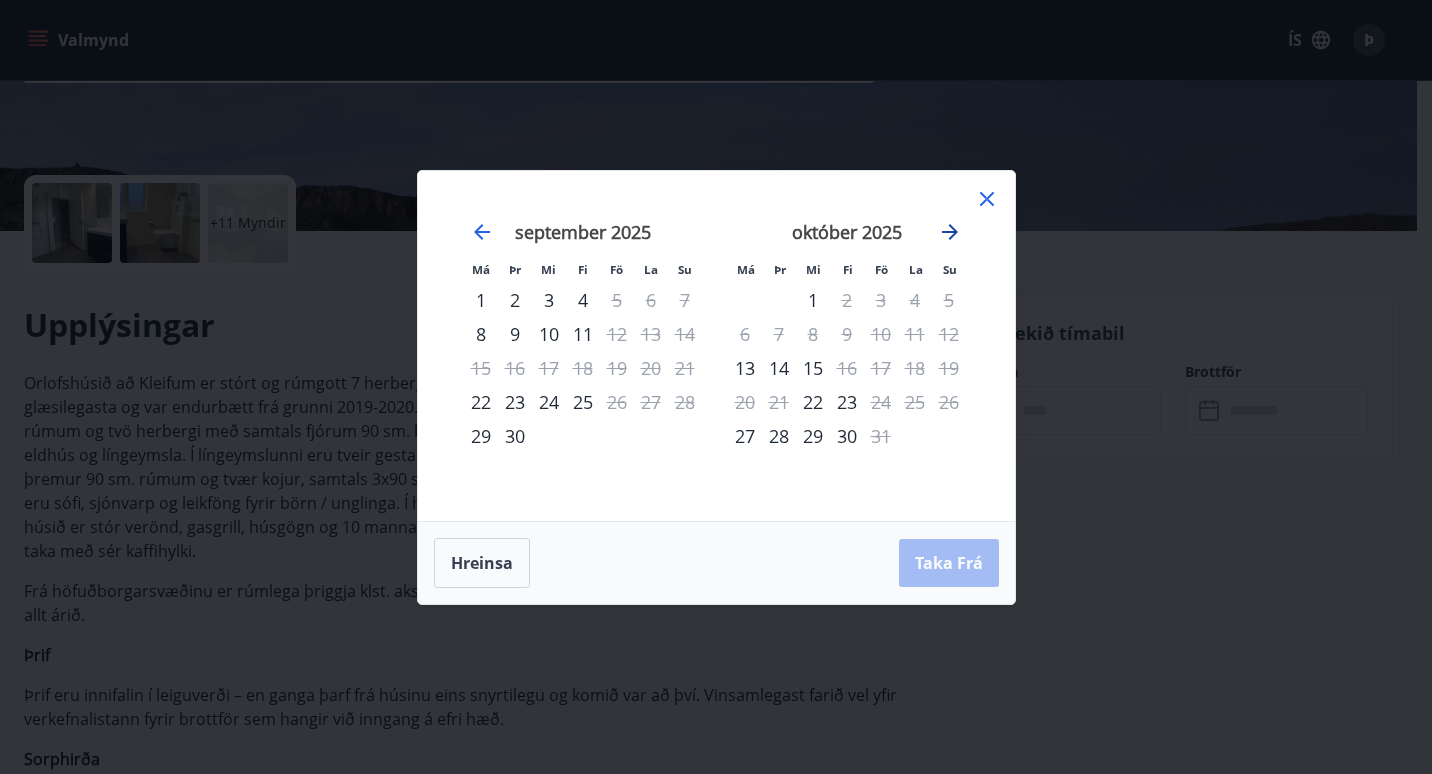 click 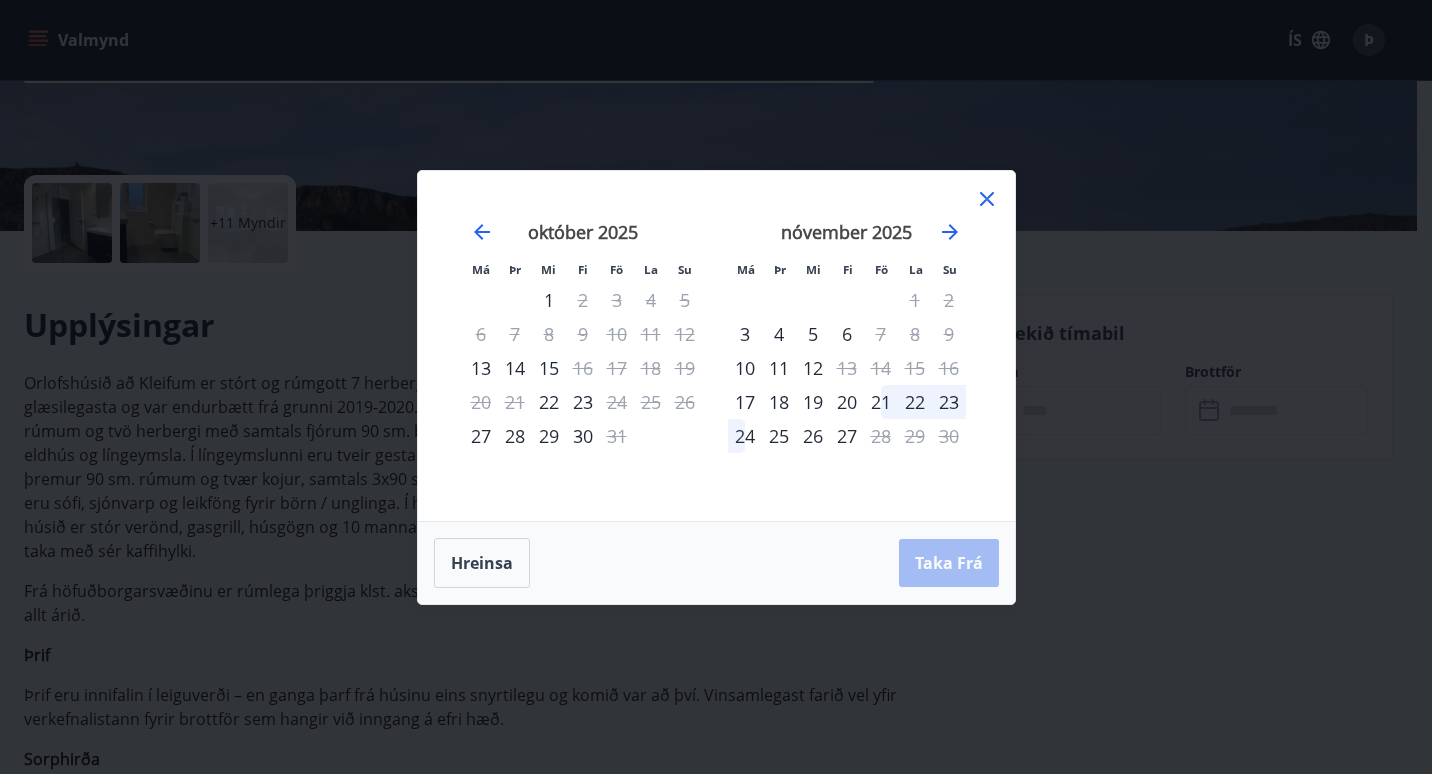 click on "21" at bounding box center (881, 402) 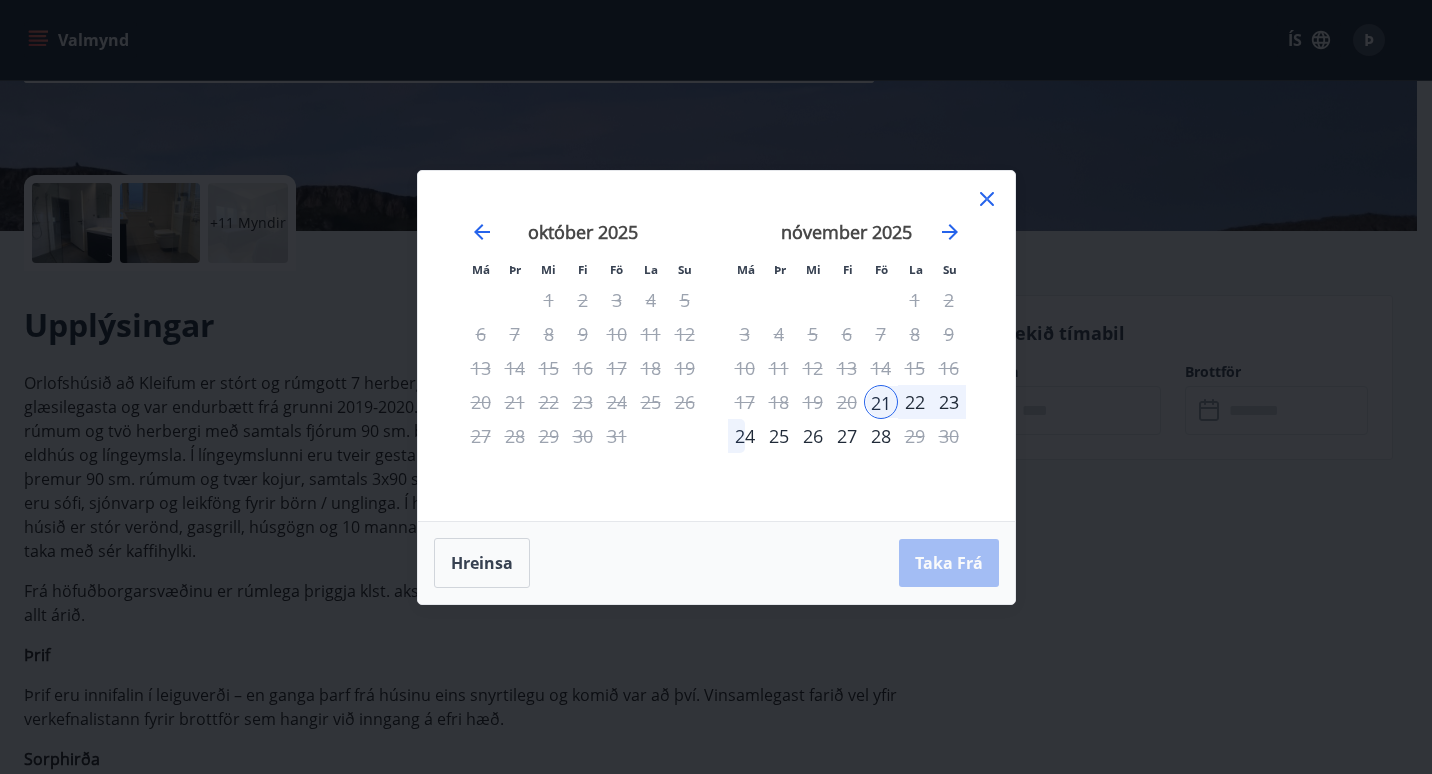 click on "24" at bounding box center [745, 436] 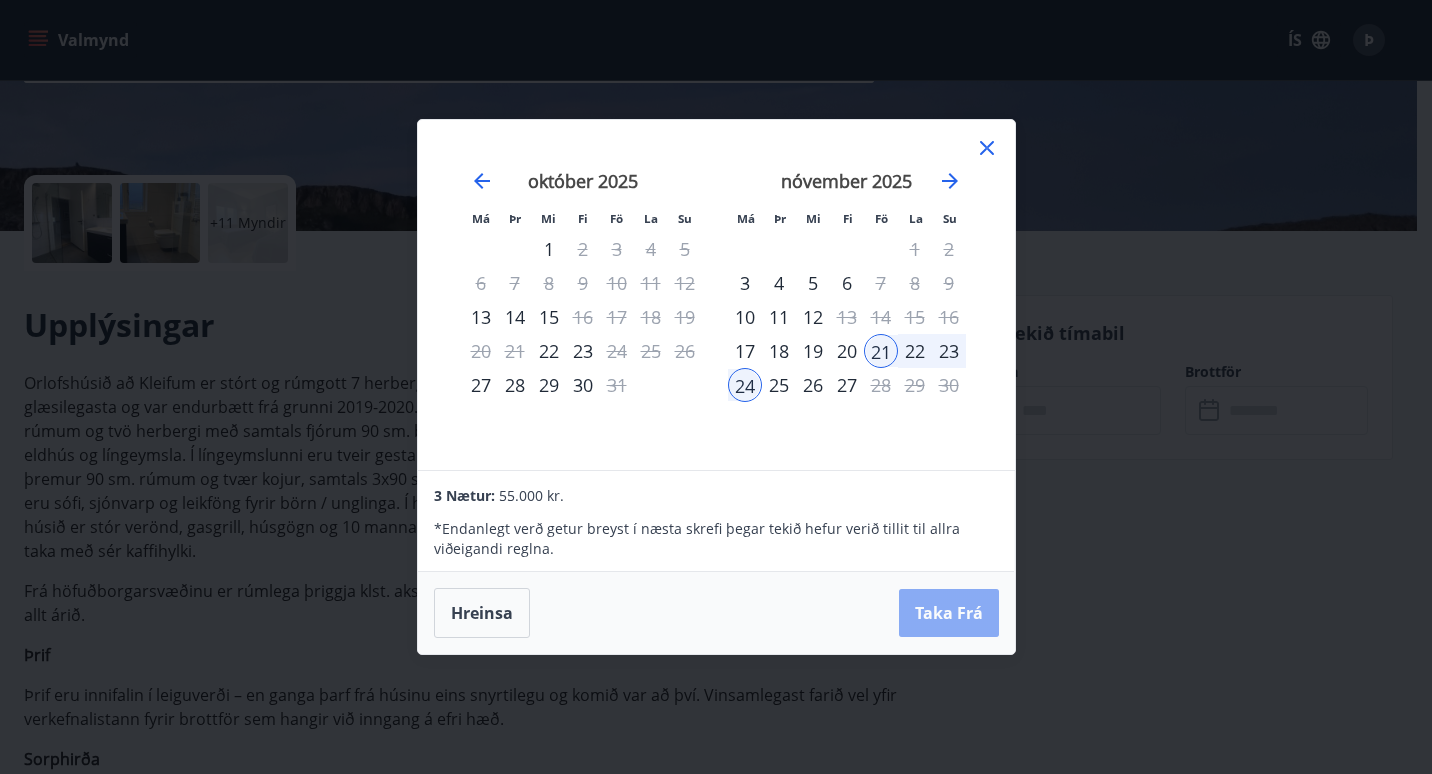 click on "Taka Frá" at bounding box center [949, 613] 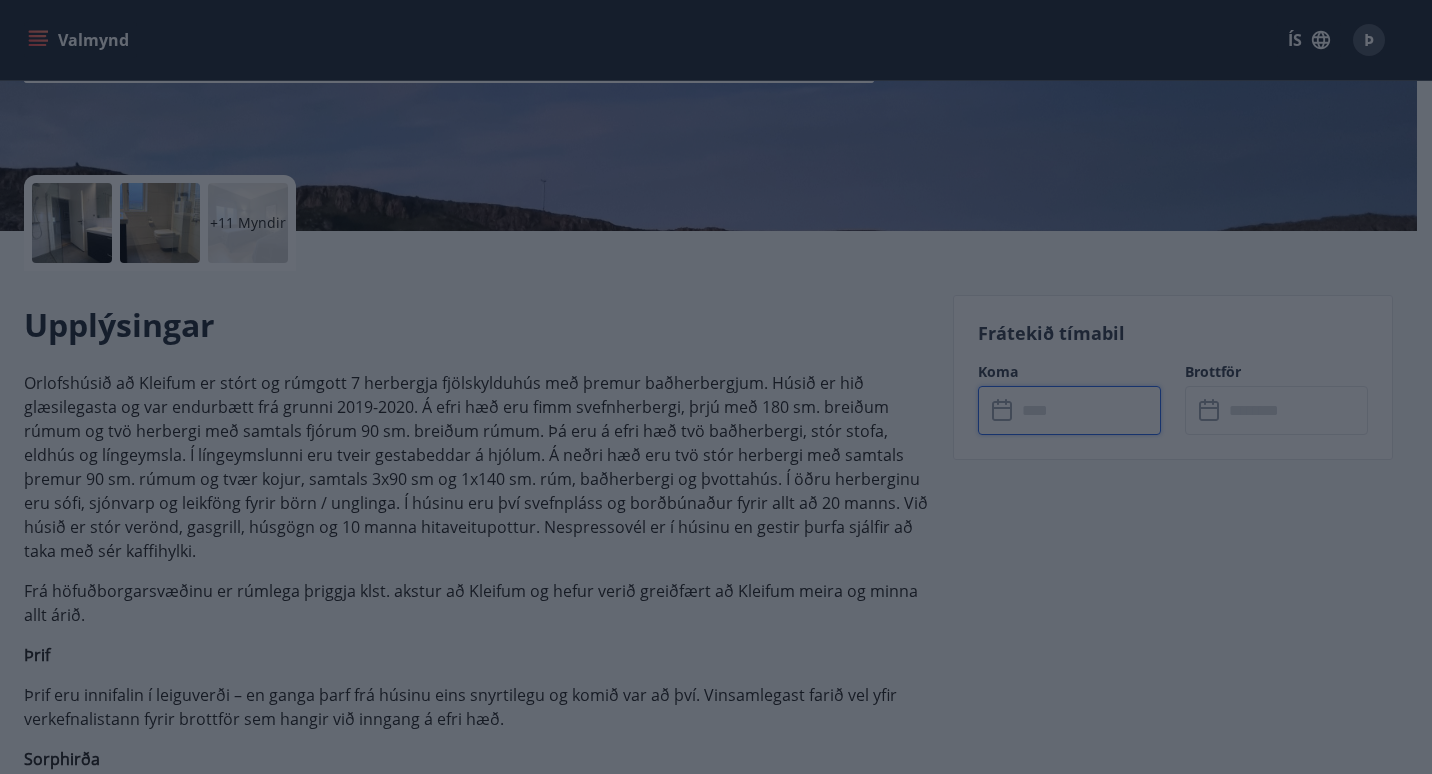 type on "******" 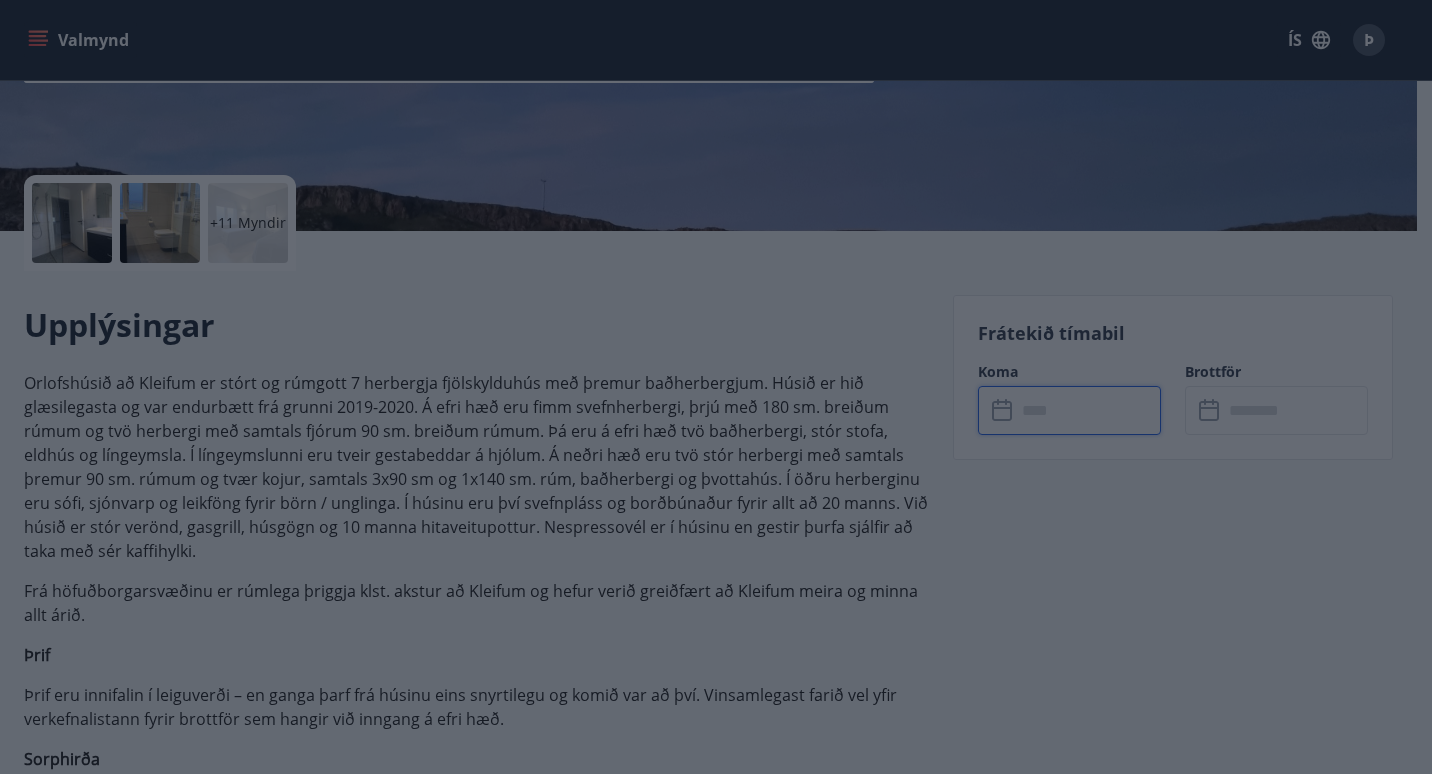 type on "******" 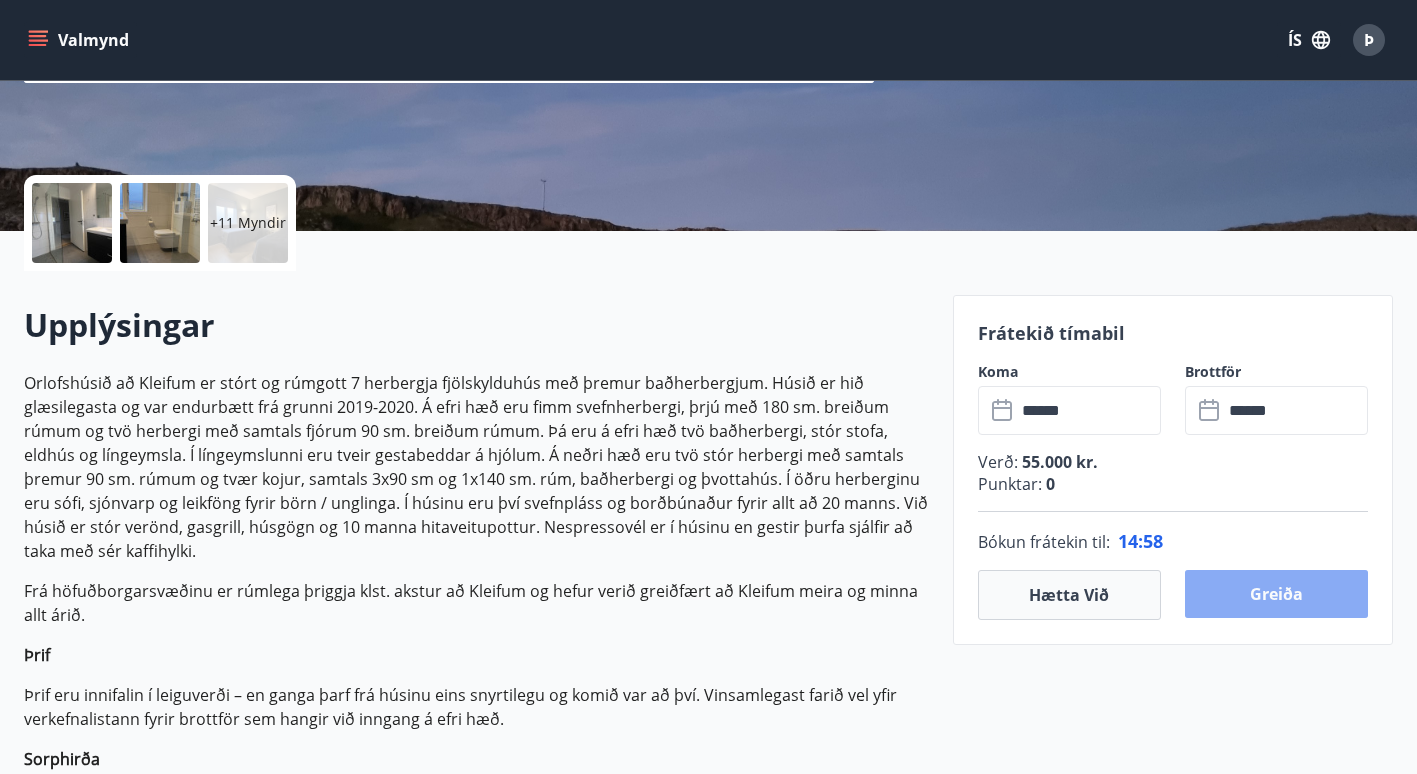 click on "Greiða" at bounding box center (1276, 594) 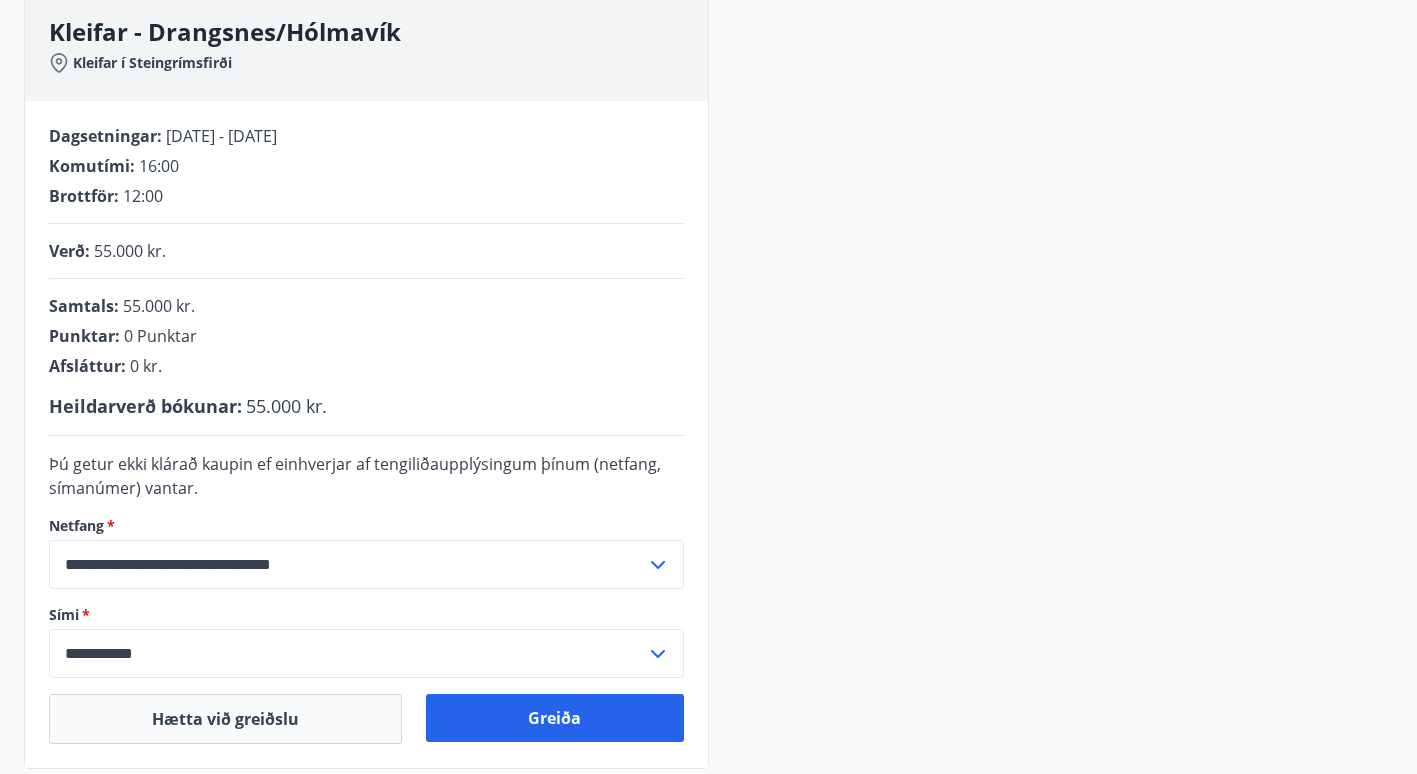 scroll, scrollTop: 369, scrollLeft: 0, axis: vertical 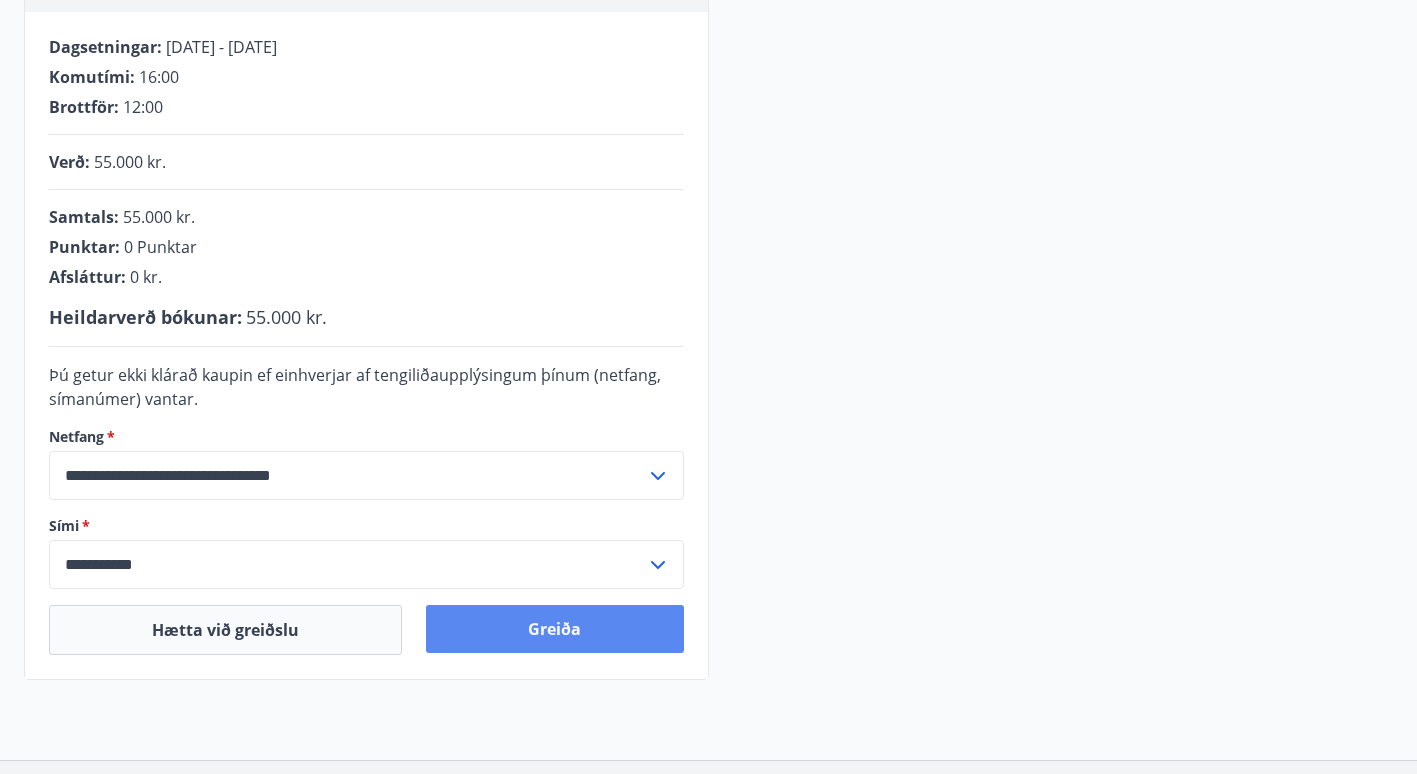 click on "Greiða" at bounding box center [554, 629] 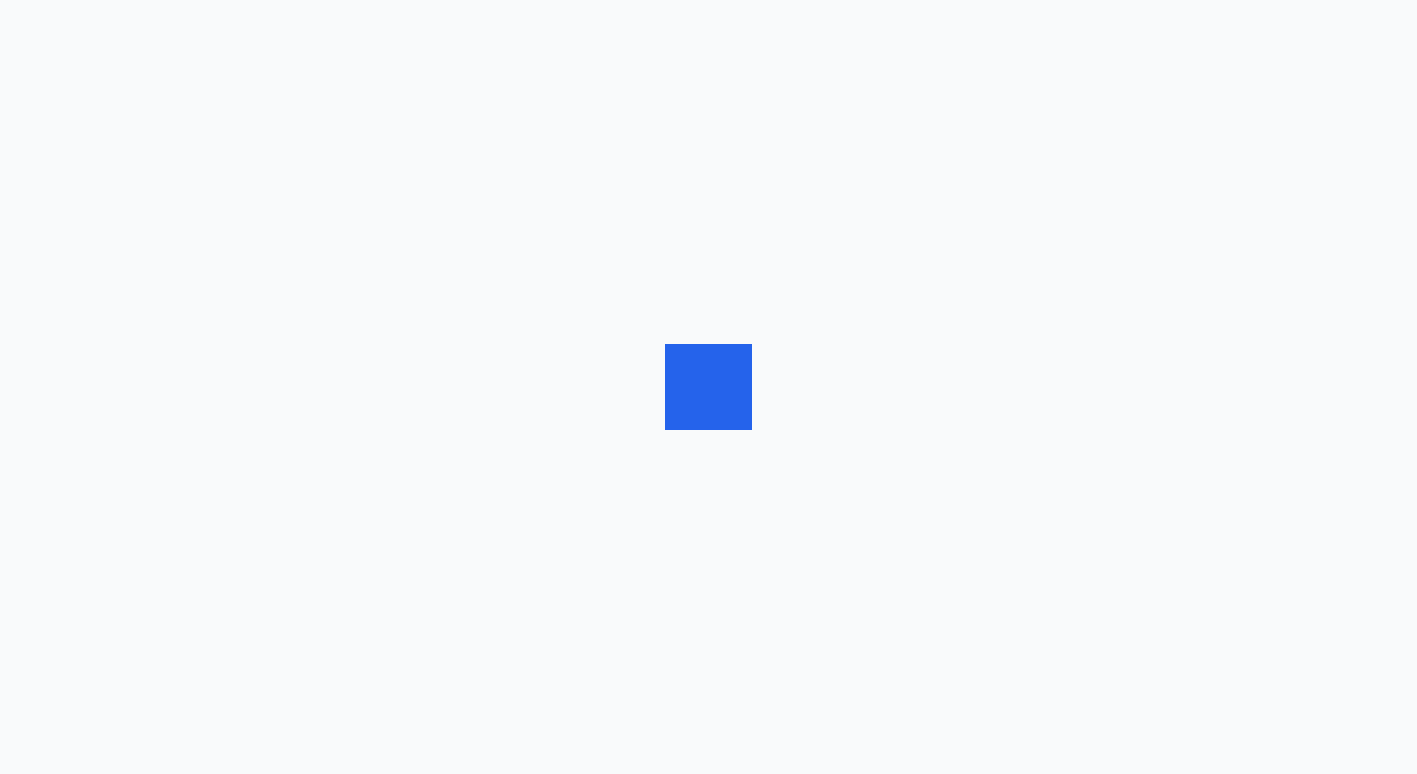 scroll, scrollTop: 0, scrollLeft: 0, axis: both 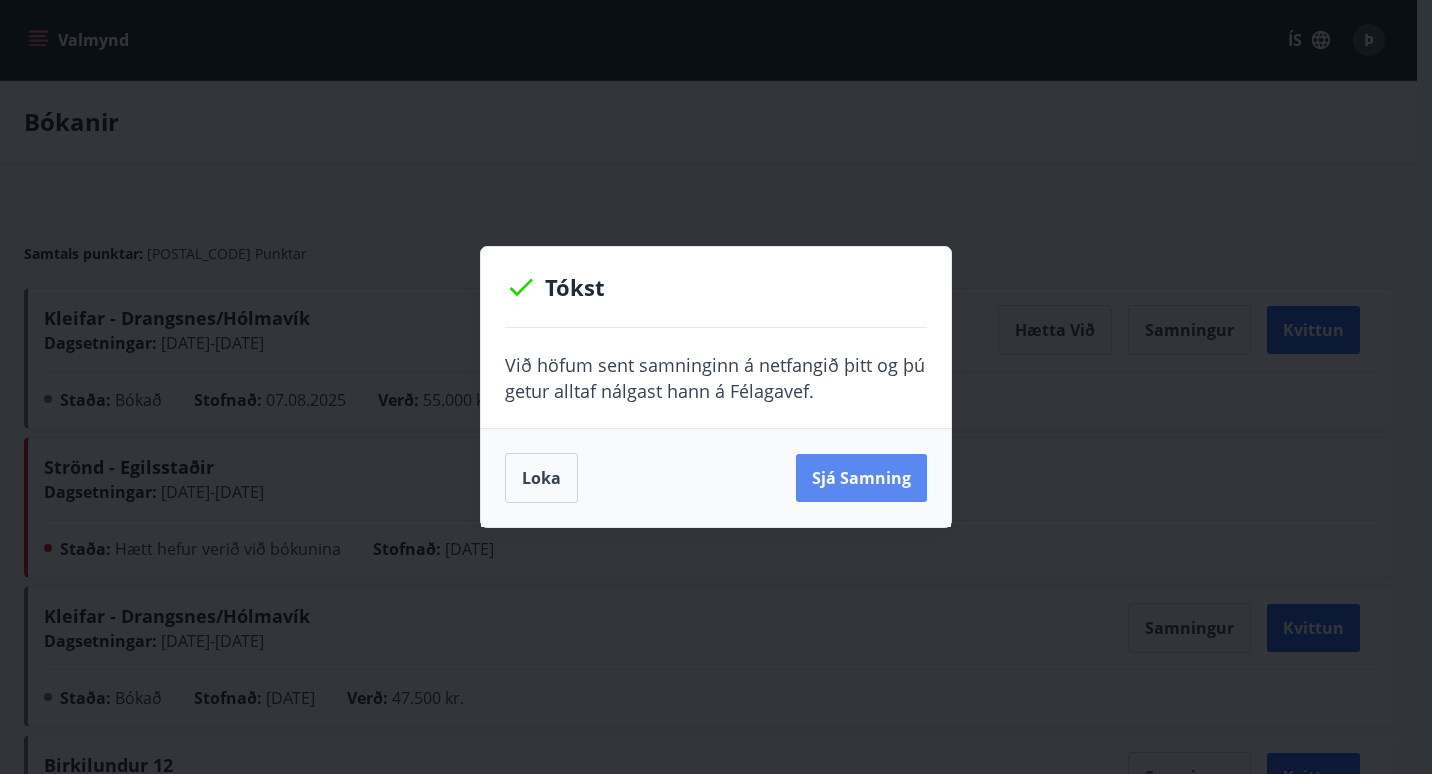 click on "Sjá samning" at bounding box center [861, 478] 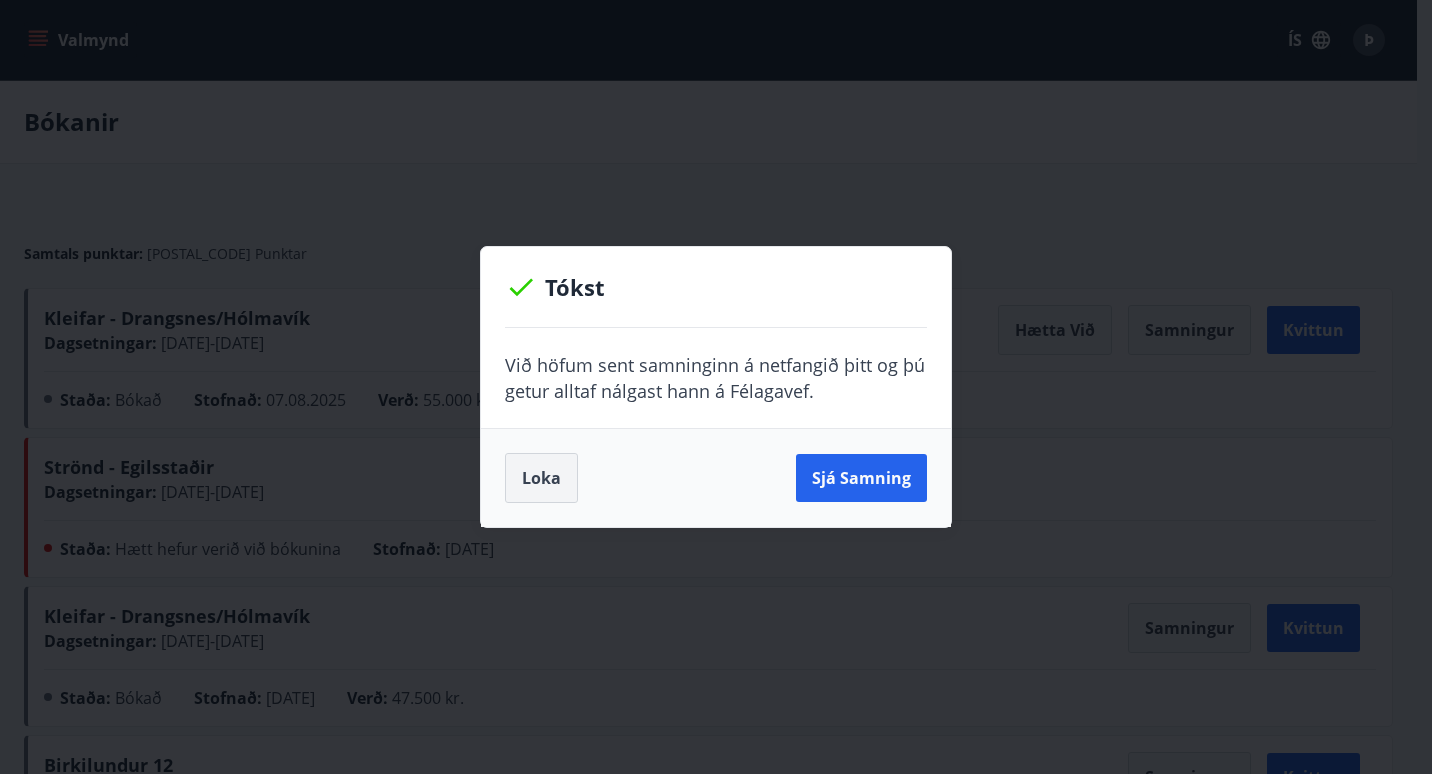 click on "Loka" at bounding box center [541, 478] 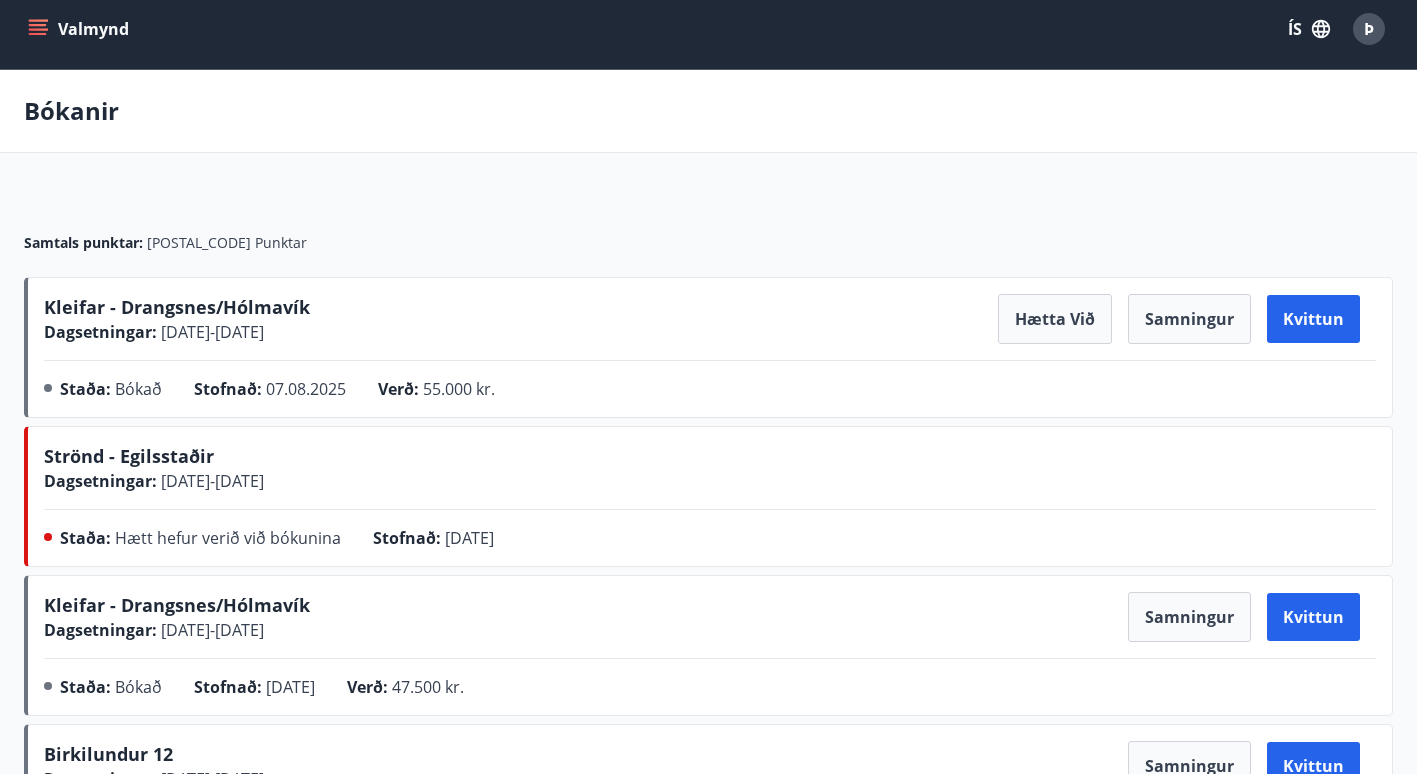 scroll, scrollTop: 0, scrollLeft: 0, axis: both 